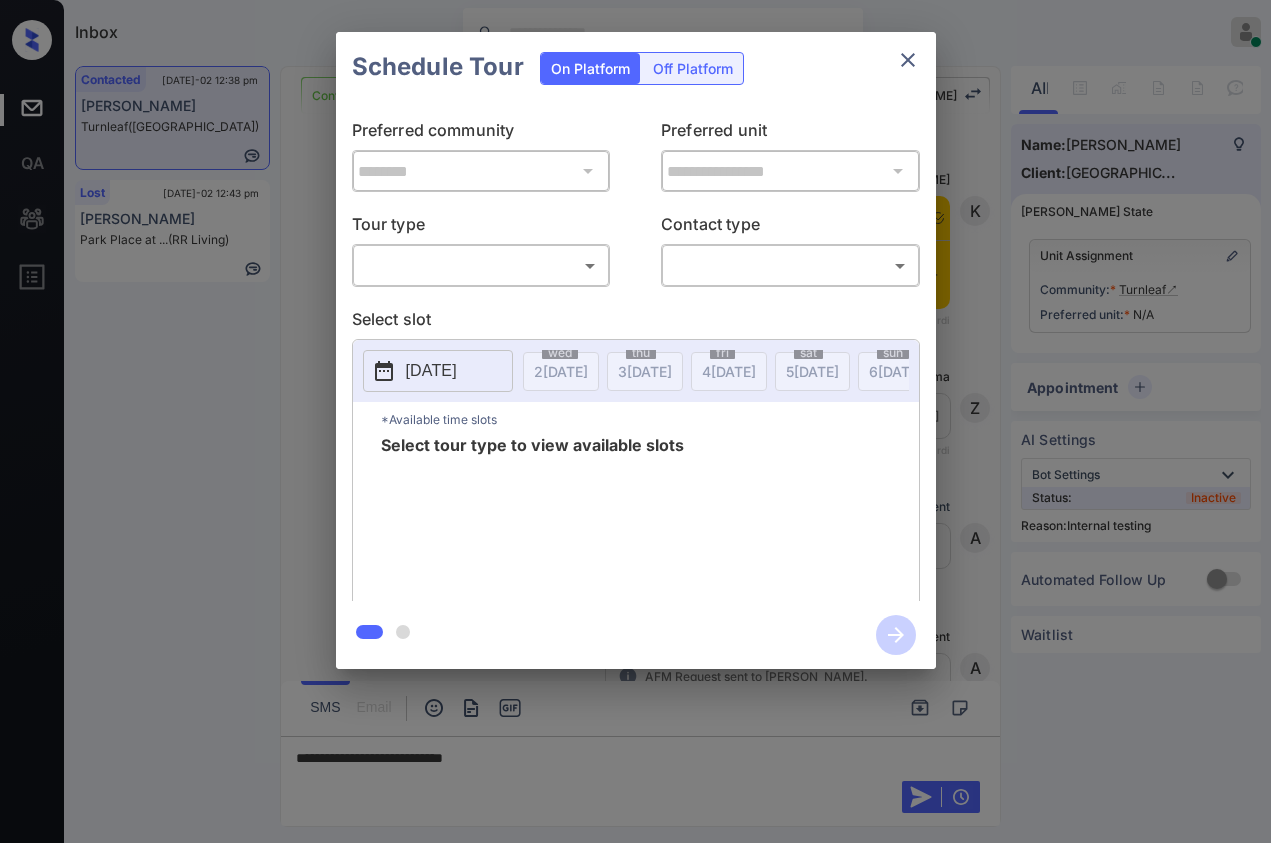 scroll, scrollTop: 0, scrollLeft: 0, axis: both 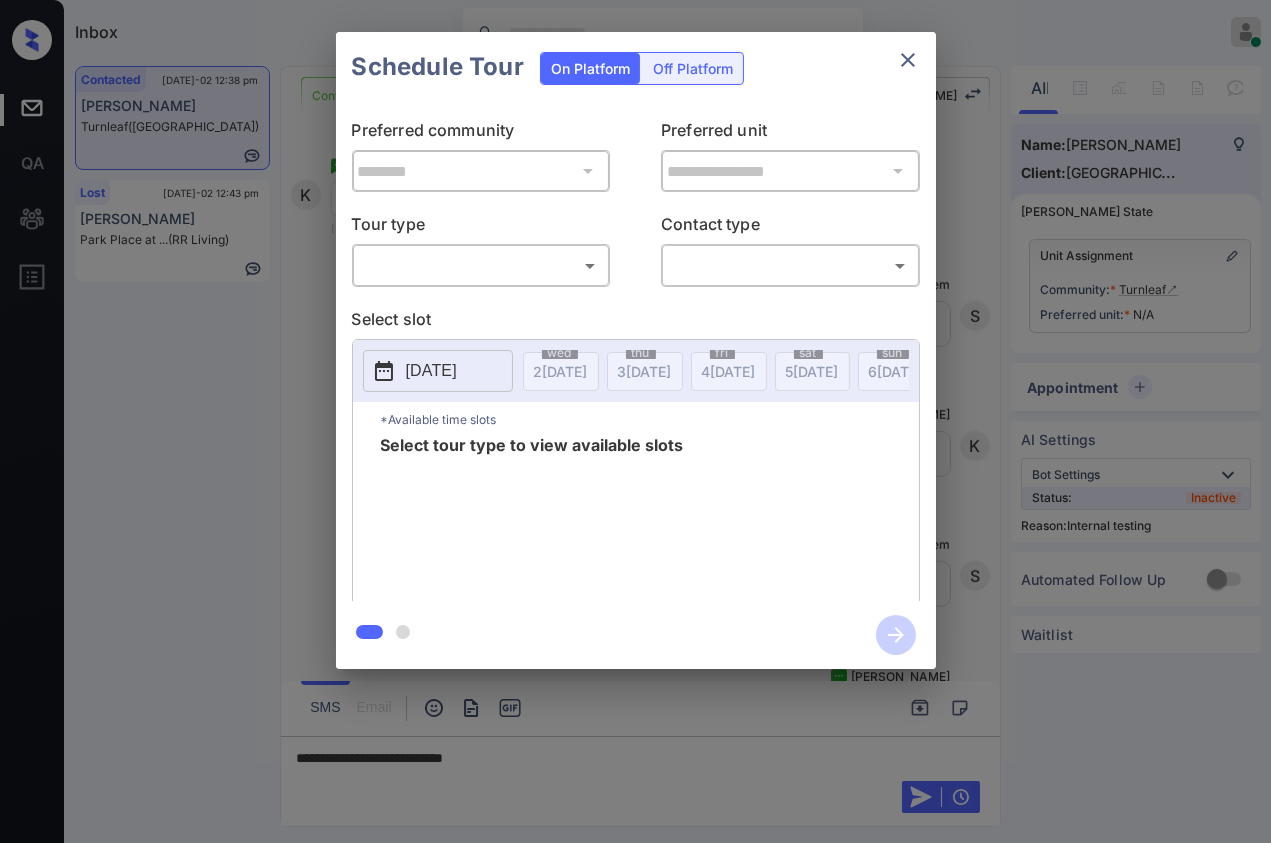 click on "Inbox Danielle Dela Cruz Online Set yourself   offline Set yourself   on break Profile Switch to  dark  mode Sign out Contacted Jul-02 12:38 pm   Kaliya Mendez Turnleaf  (Fairfield) Lost Jul-02 12:43 pm   Angie Price Park Place at ...  (RR Living) Contacted Lost Lead Sentiment: Angry Upon sliding the acknowledgement:  Lead will move to lost stage. * ​ SMS and call option will be set to opt out. AFM will be turned off for the lead. Kelsey New Message Kelsey Notes Note: https://conversation.getzuma.com/68657eafdfd67c693e57fa4b - Paste this link into your browser to view Kelsey’s conversation with the prospect Jul 02, 2025 11:47 am  Sync'd w  yardi K New Message Zuma Lead transferred to leasing agent: kelsey Jul 02, 2025 11:47 am  Sync'd w  yardi Z New Message Agent Lead created via leadPoller in Inbound stage. Jul 02, 2025 11:47 am A New Message Agent AFM Request sent to Kelsey. Jul 02, 2025 11:47 am A New Message Agent Notes Note: Jul 02, 2025 11:47 am A New Message Kelsey Jul 02, 2025 11:48 am   yardi K K" at bounding box center (635, 421) 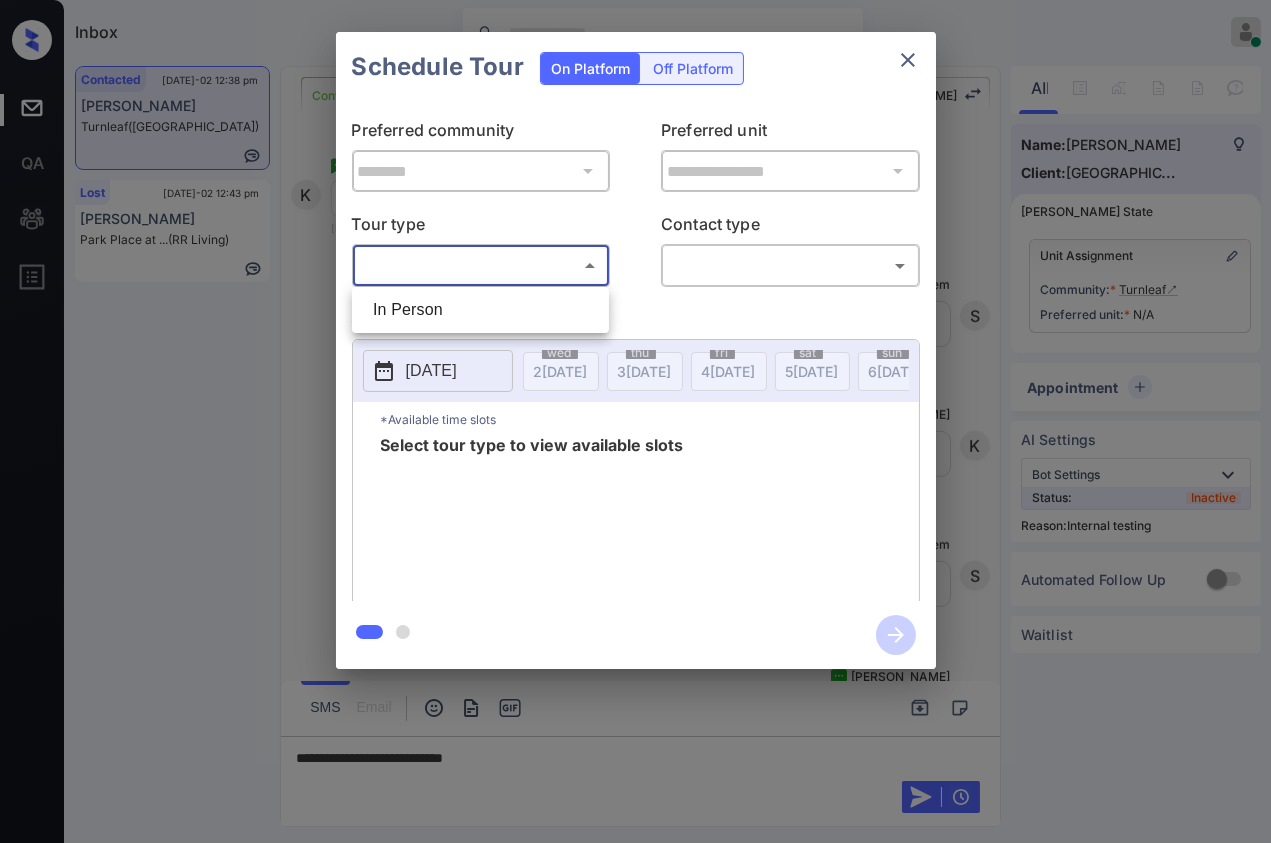 click on "In Person" at bounding box center (480, 310) 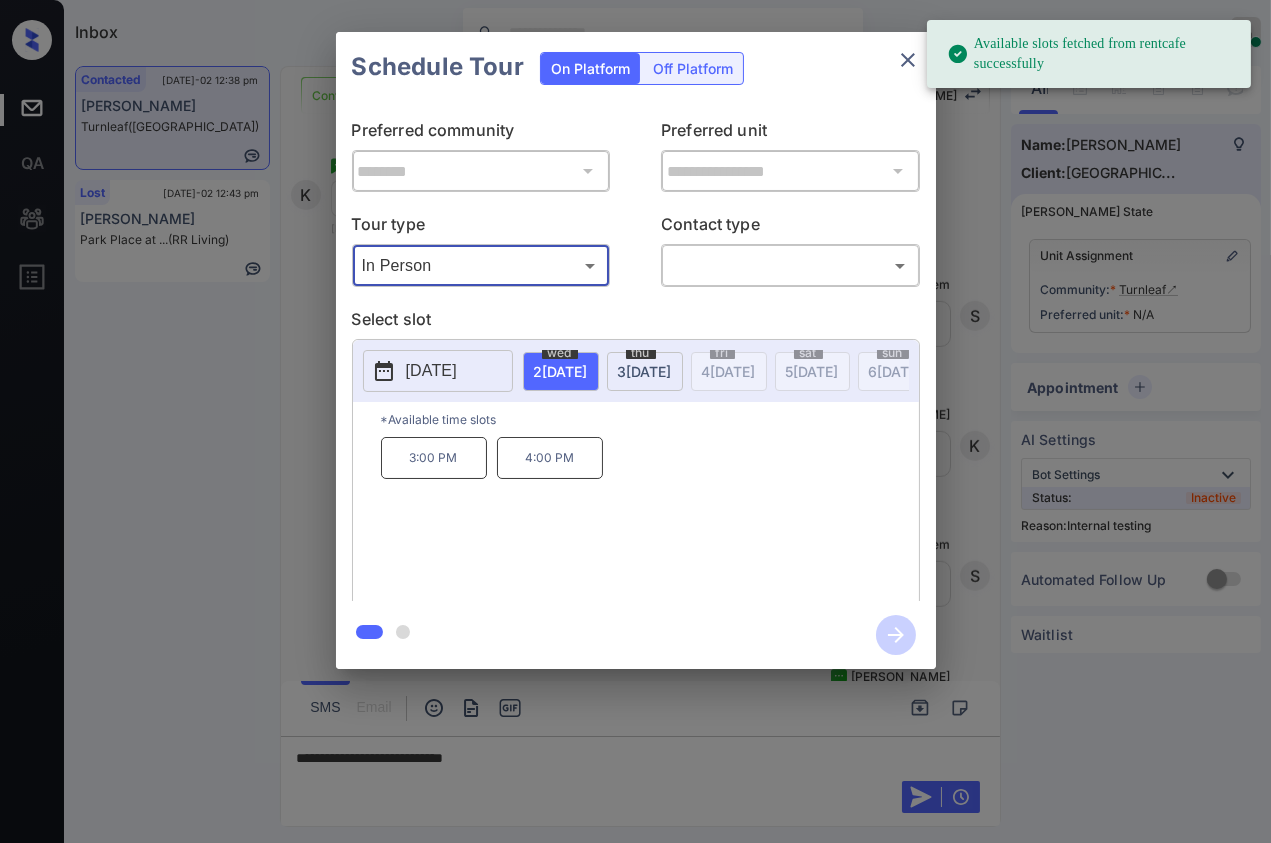 click on "2025-07-02" at bounding box center [431, 371] 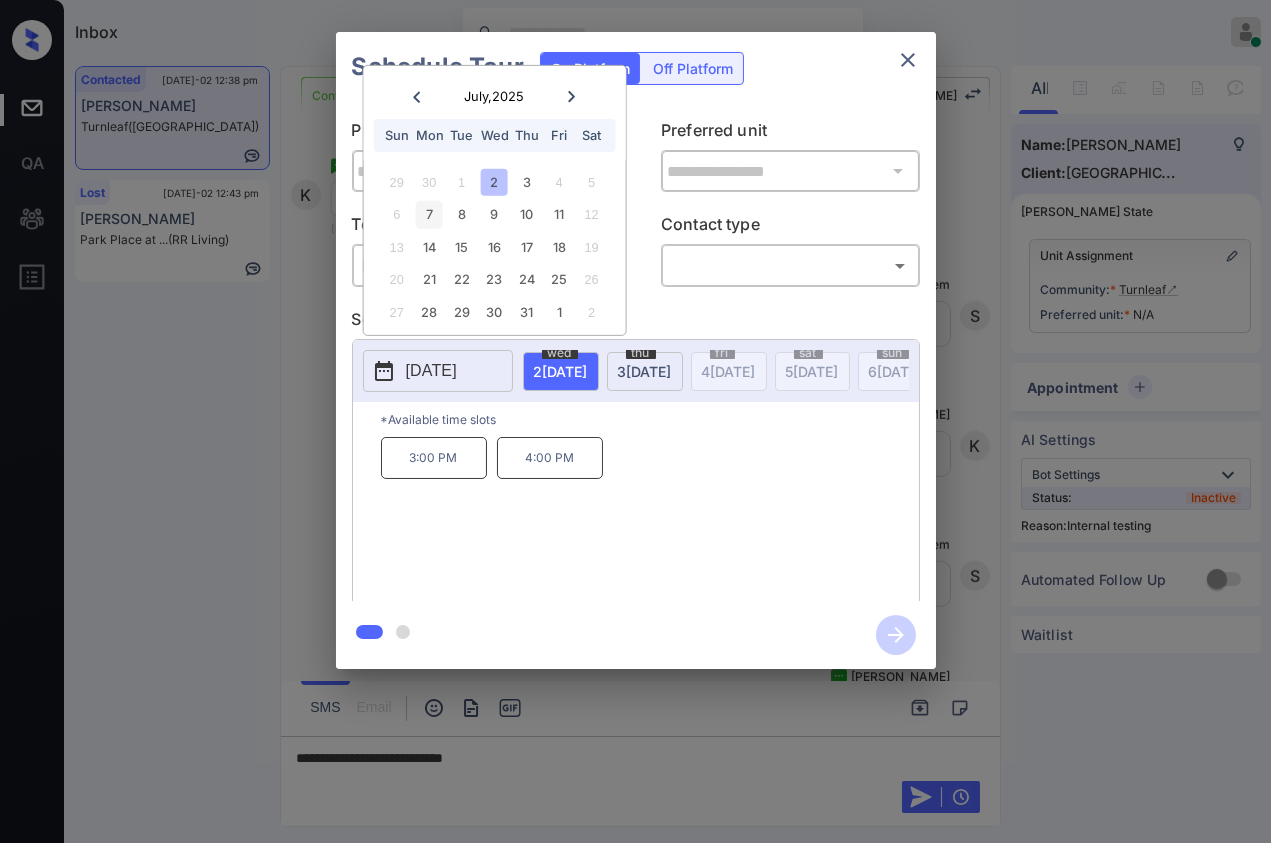 click on "7" at bounding box center [429, 214] 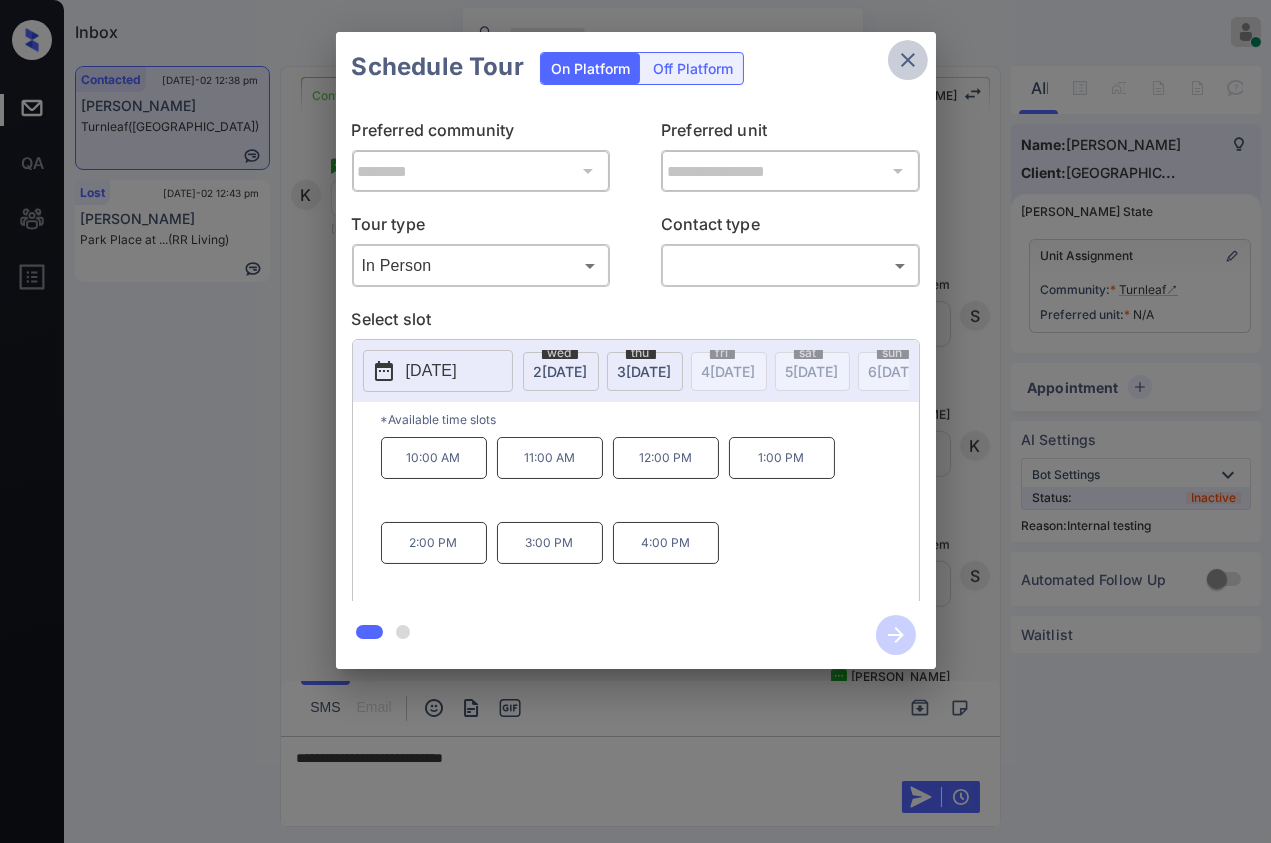 click 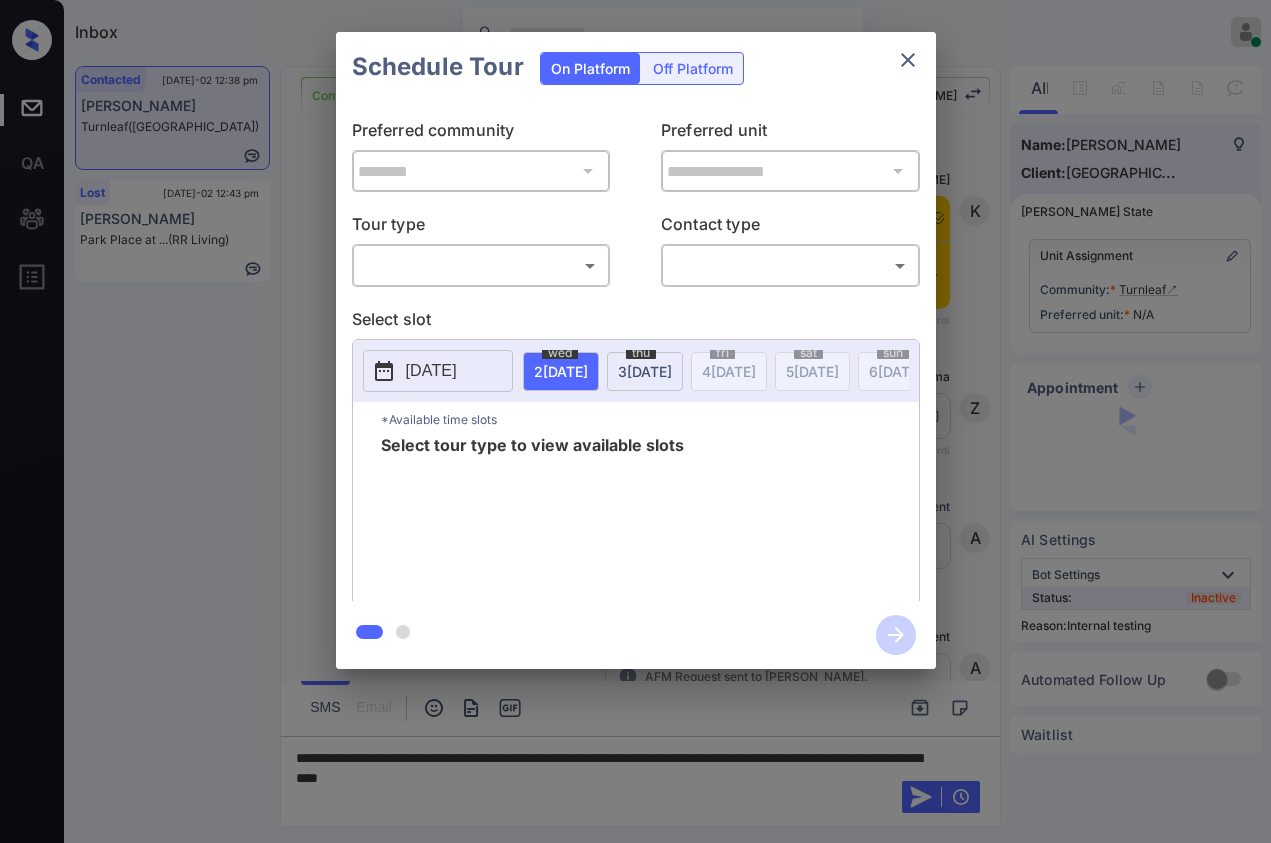 scroll, scrollTop: 0, scrollLeft: 0, axis: both 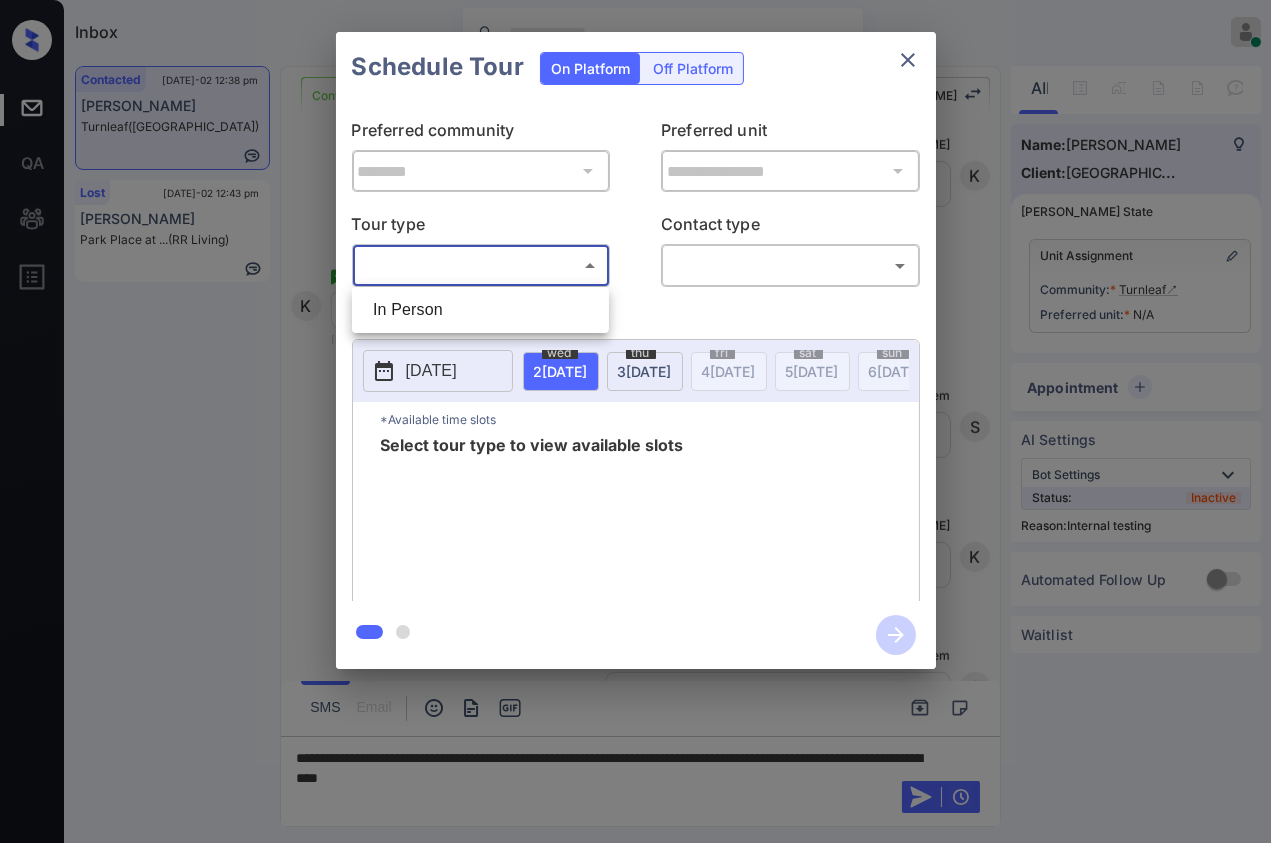 click on "Inbox [PERSON_NAME] [PERSON_NAME] Online Set yourself   offline Set yourself   on break Profile Switch to  dark  mode Sign out Contacted [DATE]-02 12:38 pm   [PERSON_NAME] Turnleaf  ([GEOGRAPHIC_DATA]) Lost [DATE]-02 12:43 pm   [PERSON_NAME][GEOGRAPHIC_DATA] at ...  (RR Living) Contacted Lost Lead Sentiment: Angry Upon sliding the acknowledgement:  Lead will move to lost stage. * ​ SMS and call option will be set to opt out. AFM will be turned off for the lead. Kelsey New Message Kelsey Notes Note: [URL][DOMAIN_NAME] - Paste this link into your browser to view [PERSON_NAME] conversation with the prospect [DATE] 11:47 am  Sync'd w  yardi K New Message [PERSON_NAME] Lead transferred to leasing agent: [PERSON_NAME] [DATE] 11:47 am  Sync'd w  yardi Z New Message Agent Lead created via leadPoller in Inbound stage. [DATE] 11:47 am A New Message Agent AFM Request sent to [PERSON_NAME]. [DATE] 11:47 am A New Message Agent Notes Note: [DATE] 11:47 am A New Message [PERSON_NAME] [DATE] 11:48 am   yardi K K" at bounding box center (635, 421) 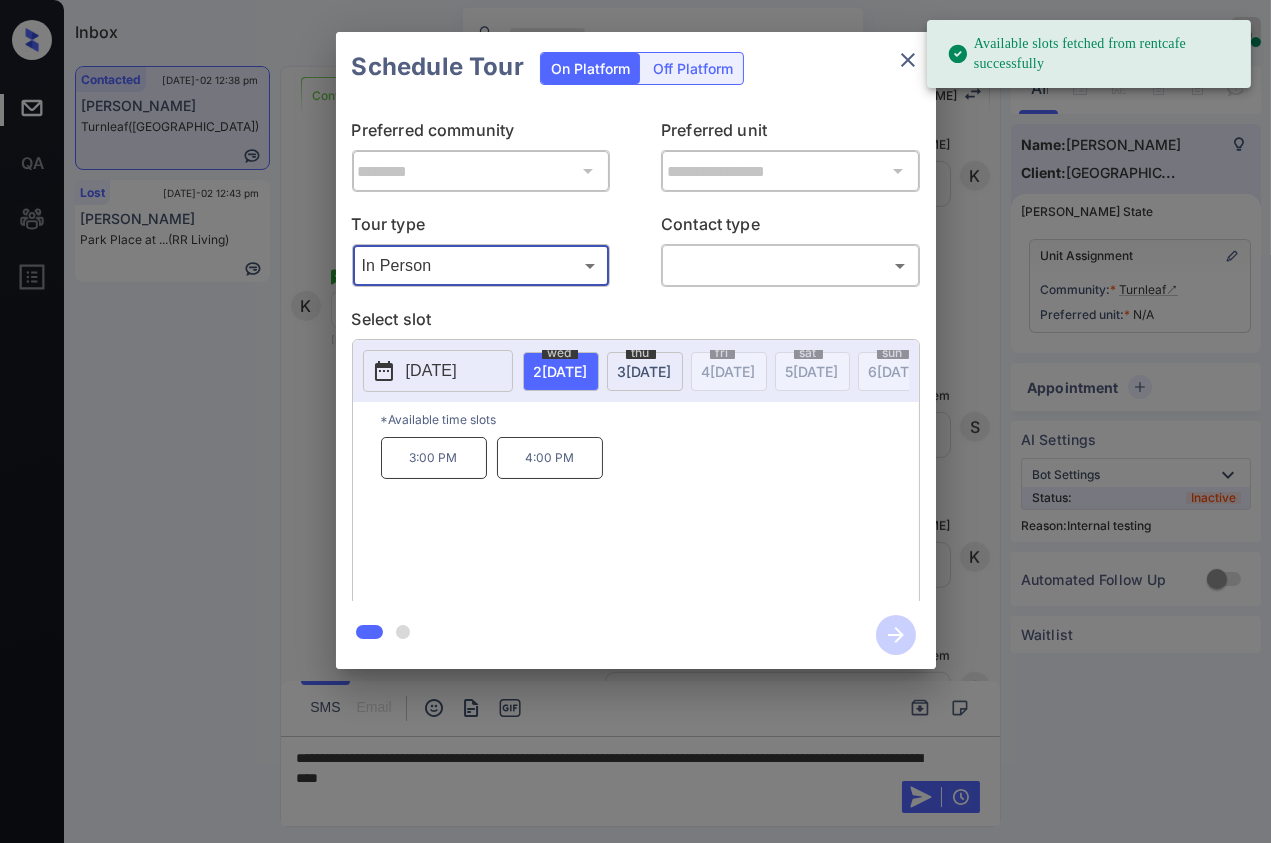 click on "2025-07-02" at bounding box center [431, 371] 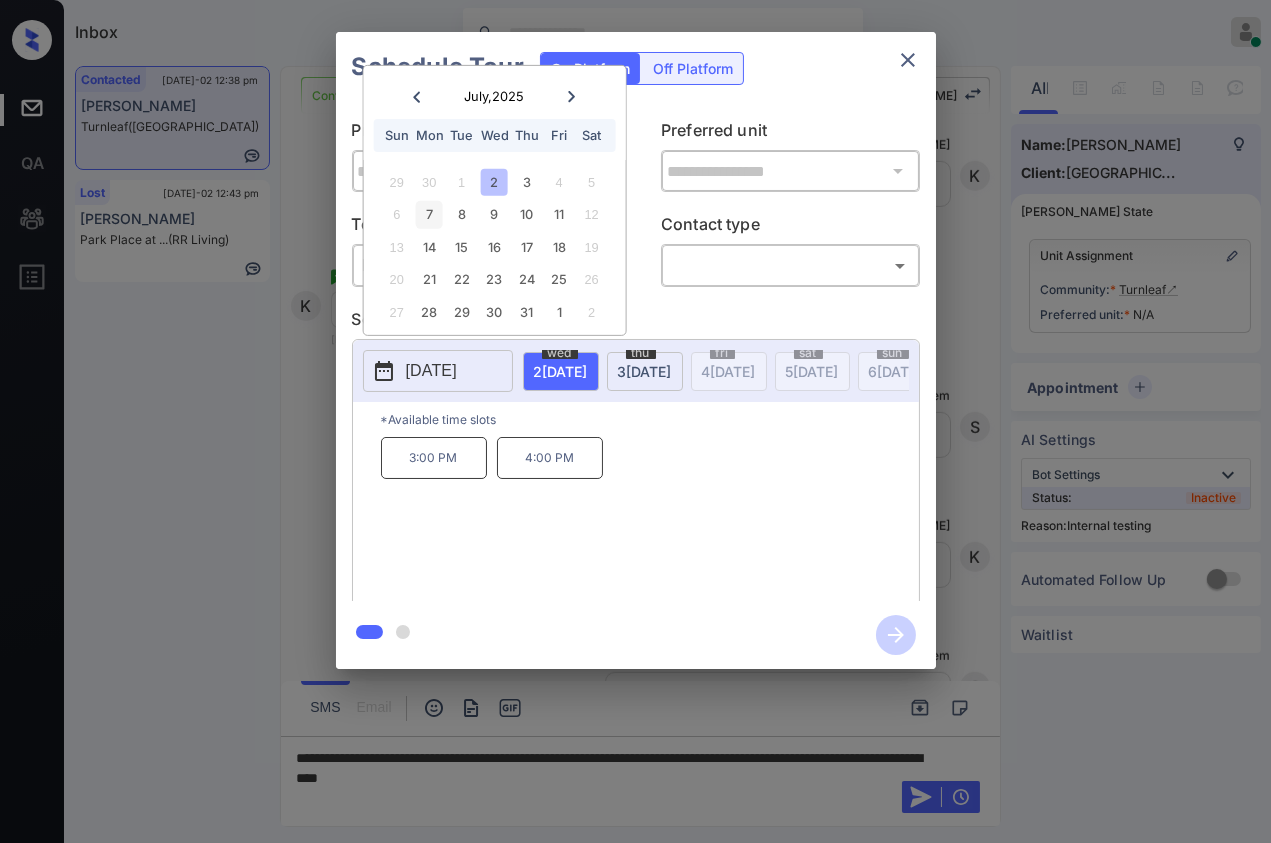 click on "7" at bounding box center (429, 214) 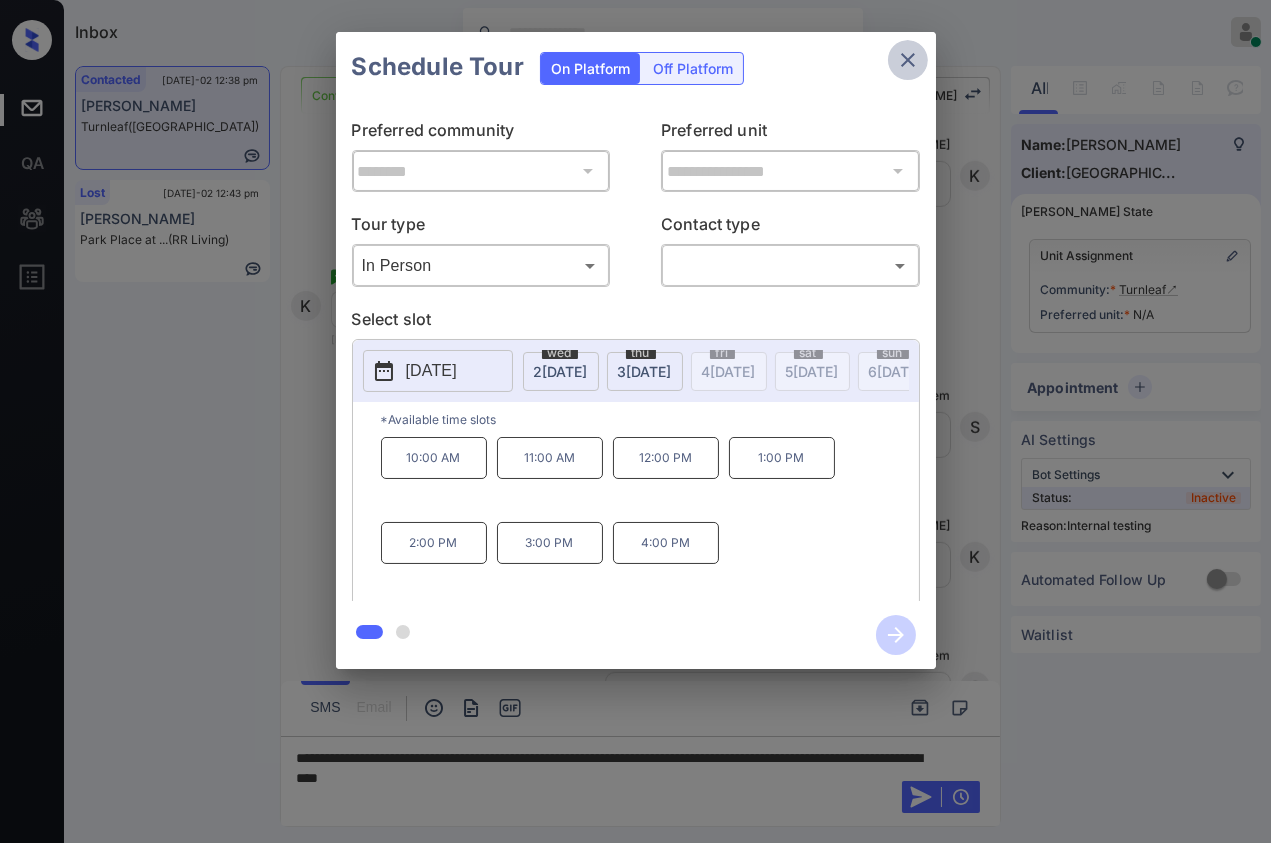 click 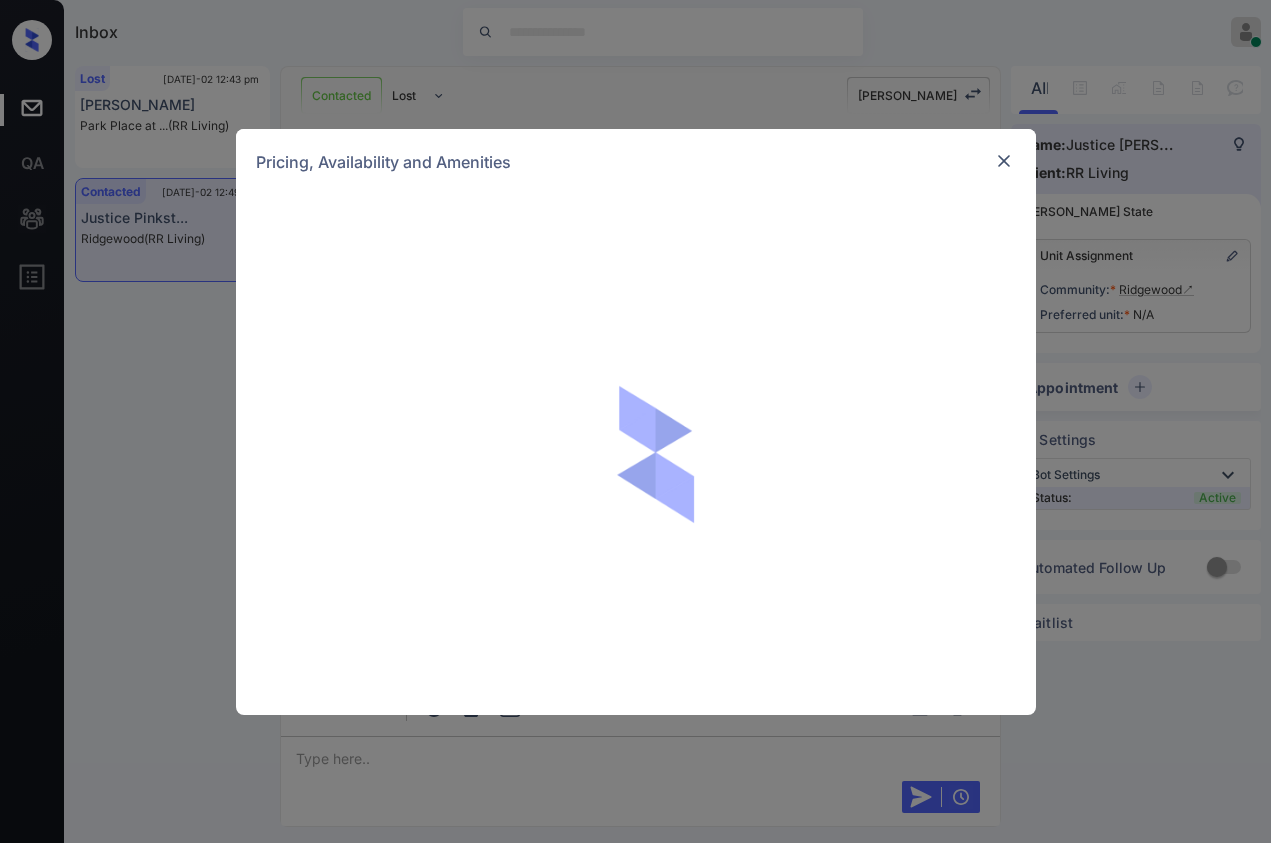 scroll, scrollTop: 0, scrollLeft: 0, axis: both 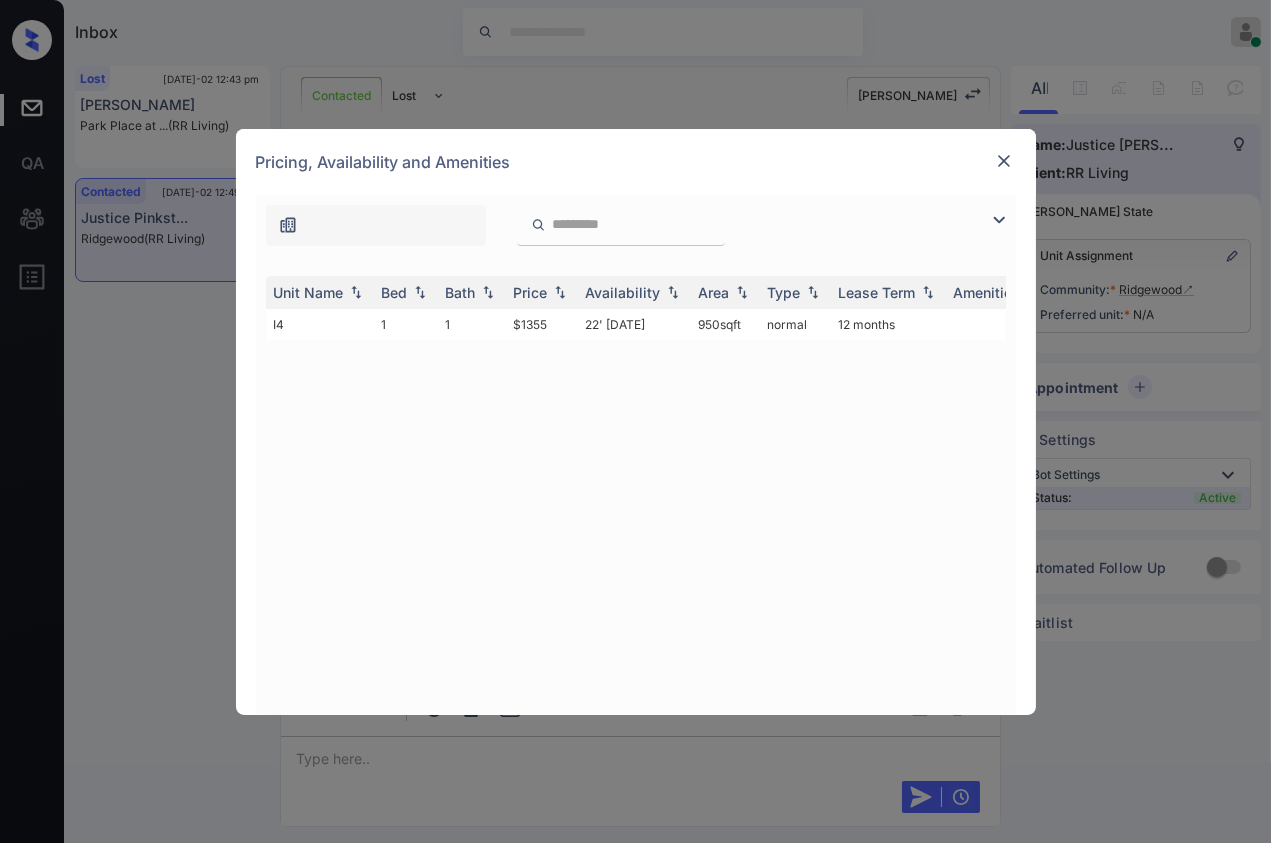 click on "Pricing, Availability and Amenities" at bounding box center [636, 162] 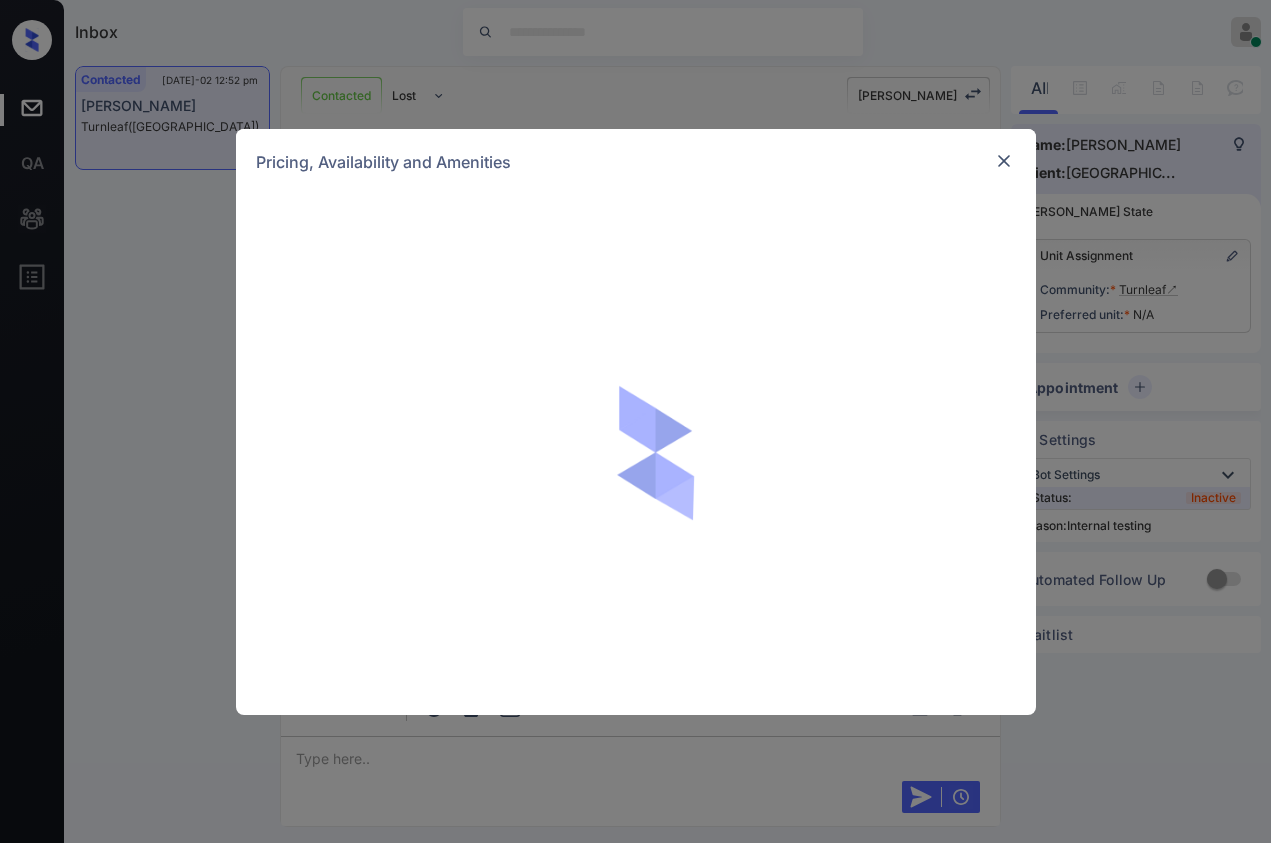 scroll, scrollTop: 0, scrollLeft: 0, axis: both 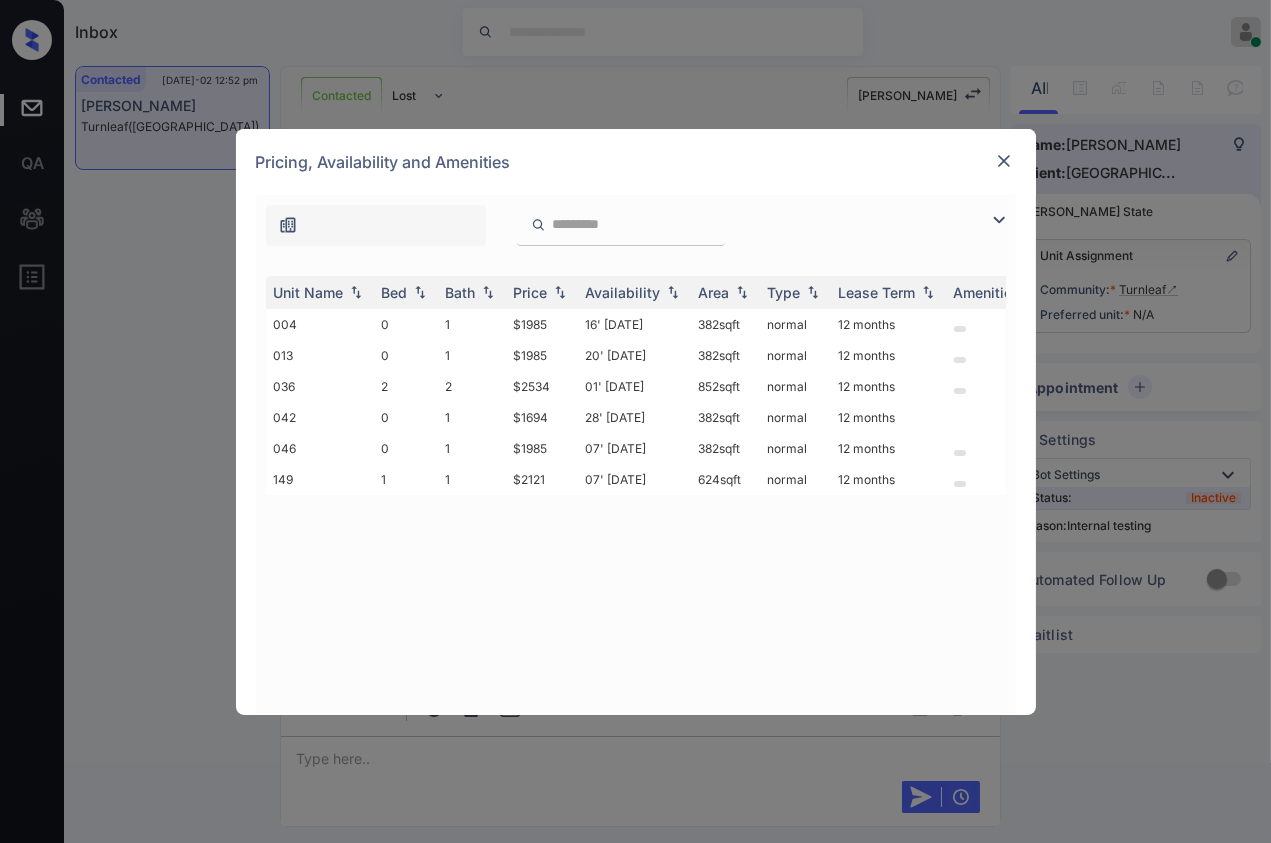 click at bounding box center [1004, 161] 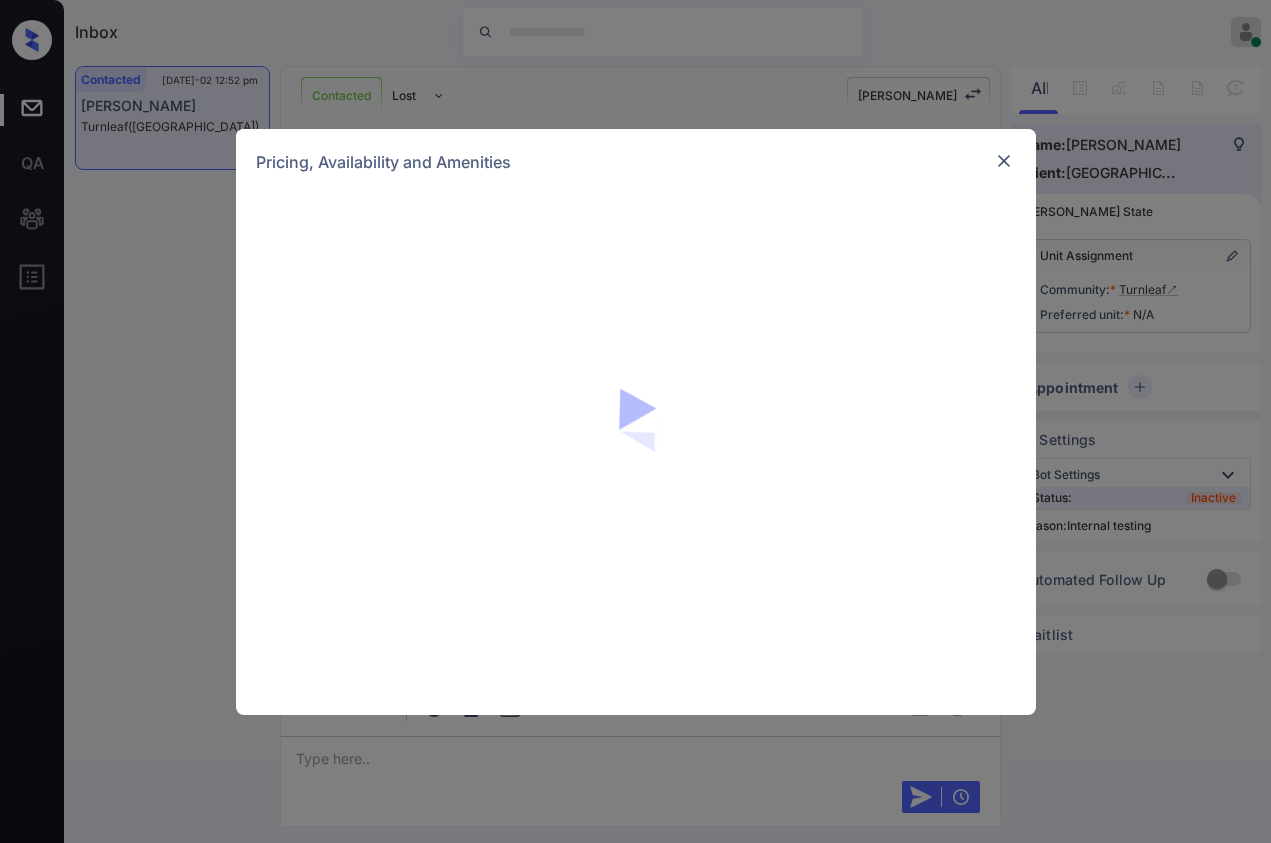 scroll, scrollTop: 0, scrollLeft: 0, axis: both 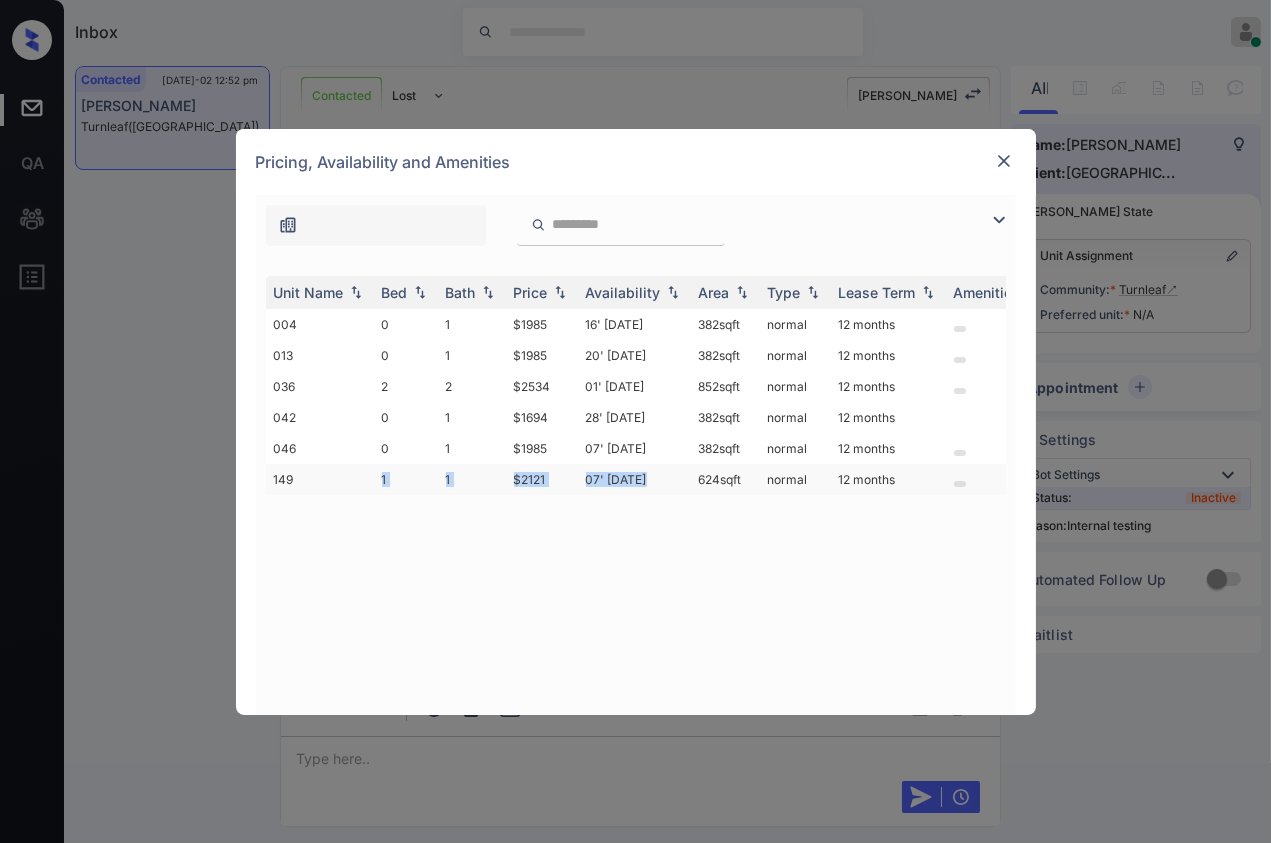 drag, startPoint x: 370, startPoint y: 474, endPoint x: 654, endPoint y: 468, distance: 284.0634 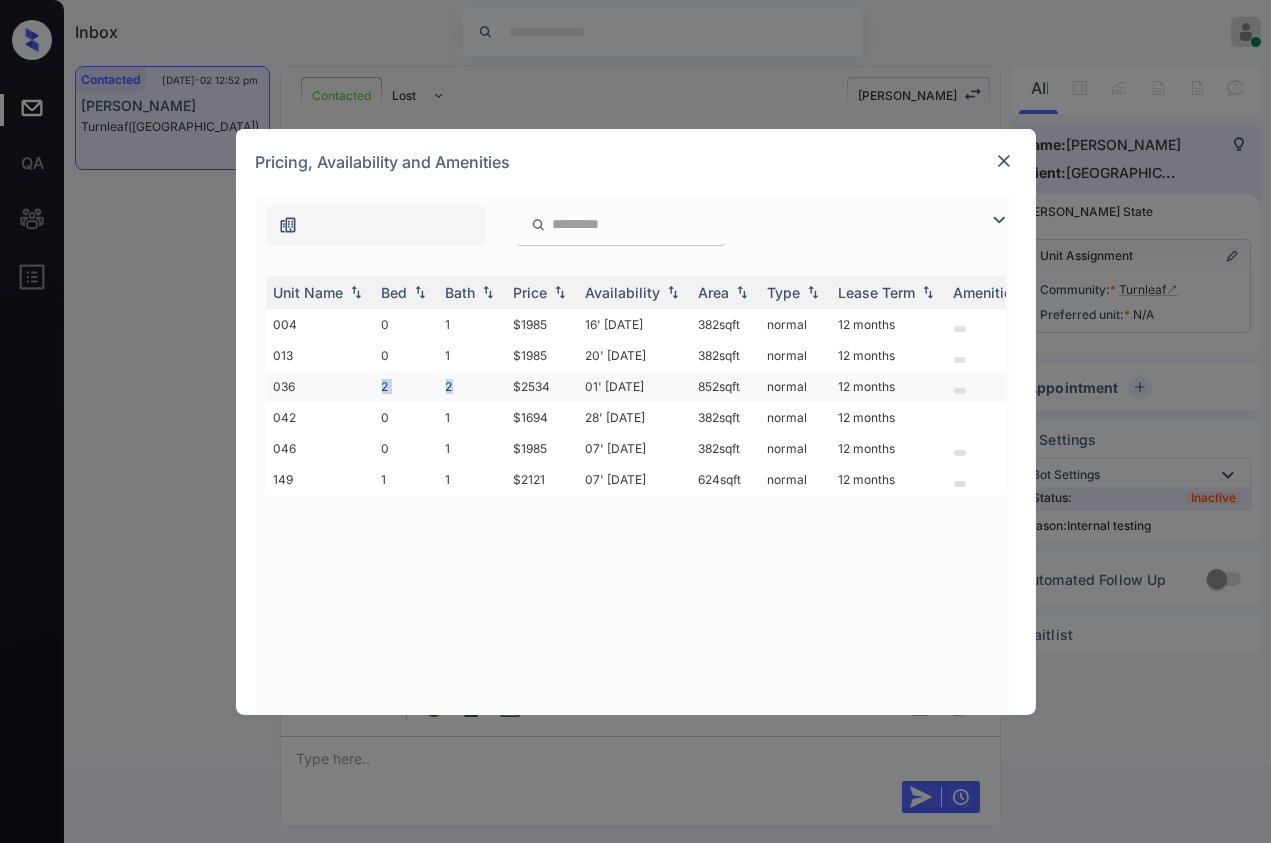 drag, startPoint x: 375, startPoint y: 383, endPoint x: 550, endPoint y: 395, distance: 175.41095 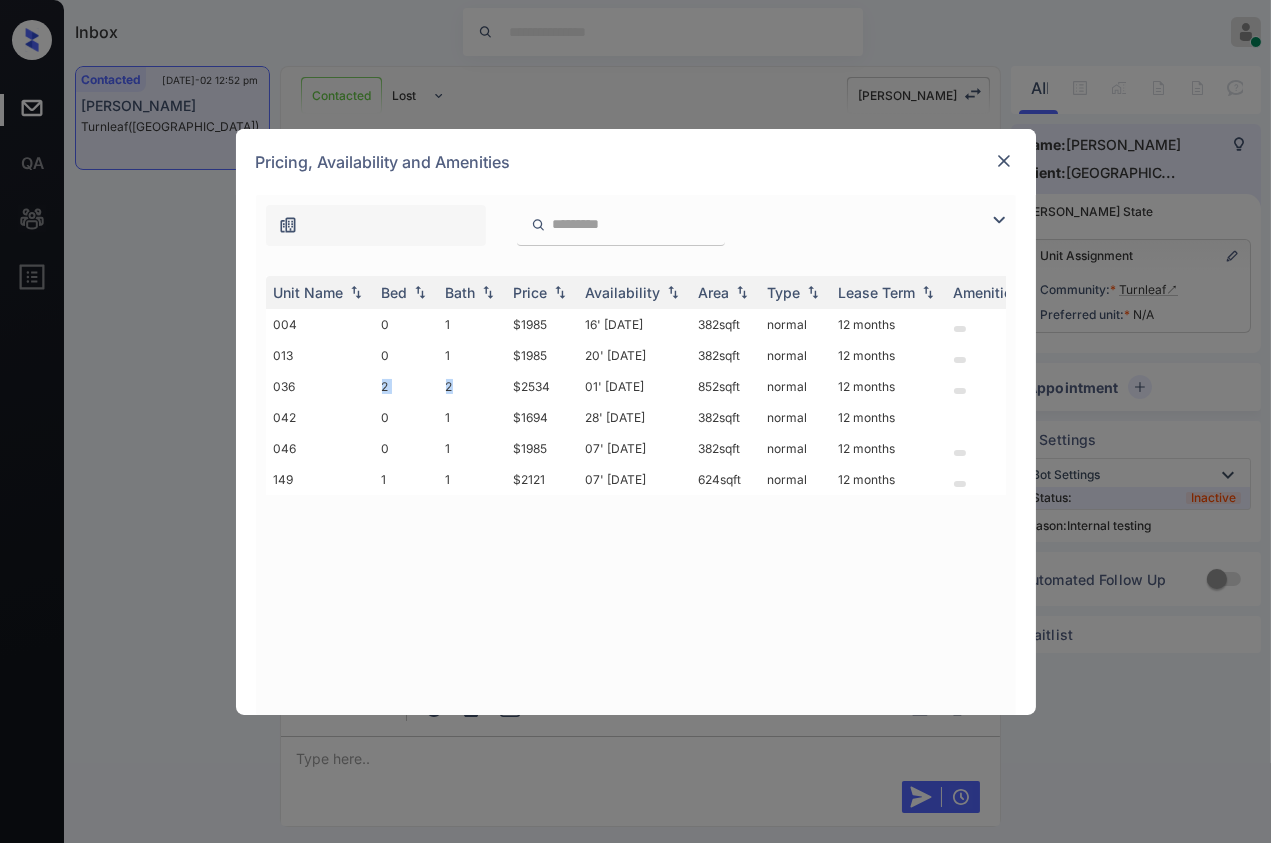 click at bounding box center [1004, 161] 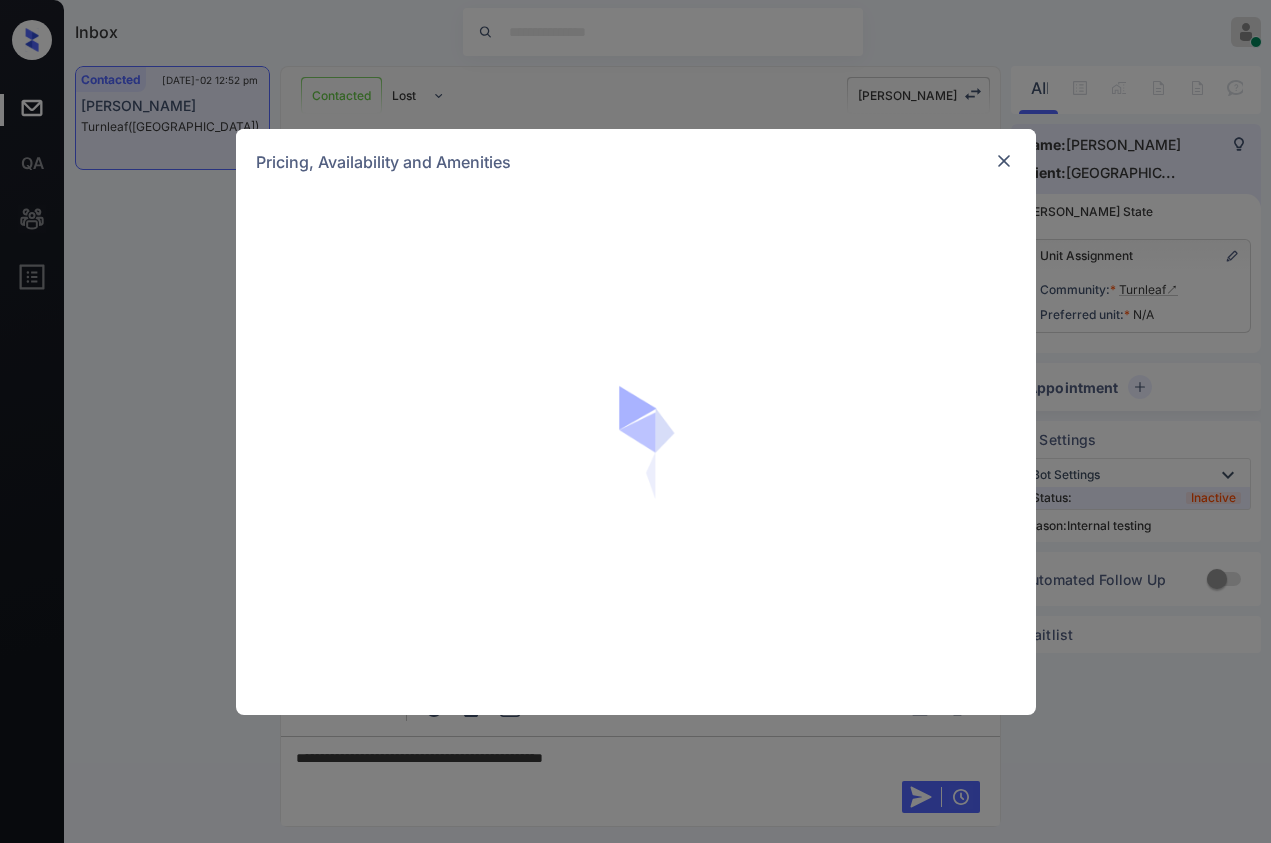 scroll, scrollTop: 0, scrollLeft: 0, axis: both 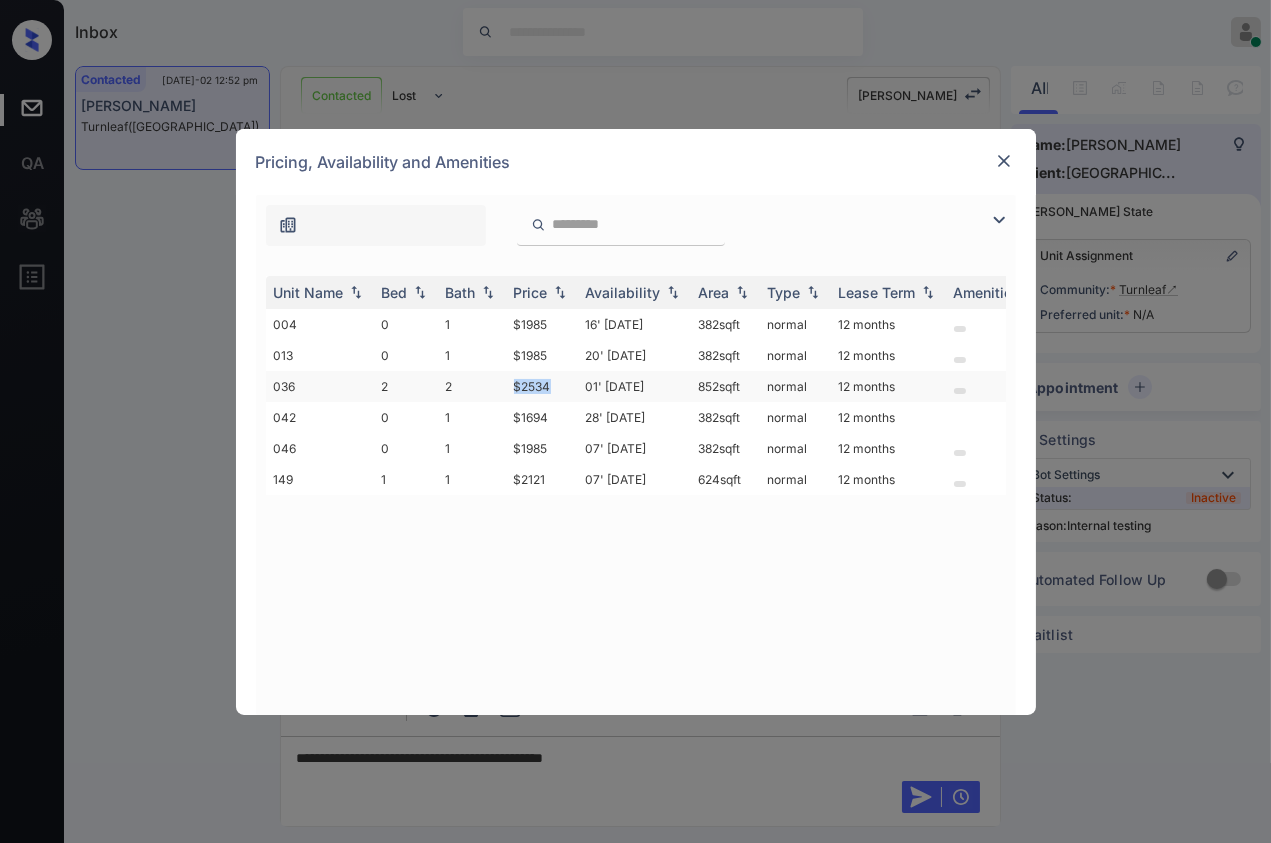 drag, startPoint x: 504, startPoint y: 378, endPoint x: 707, endPoint y: 375, distance: 203.02217 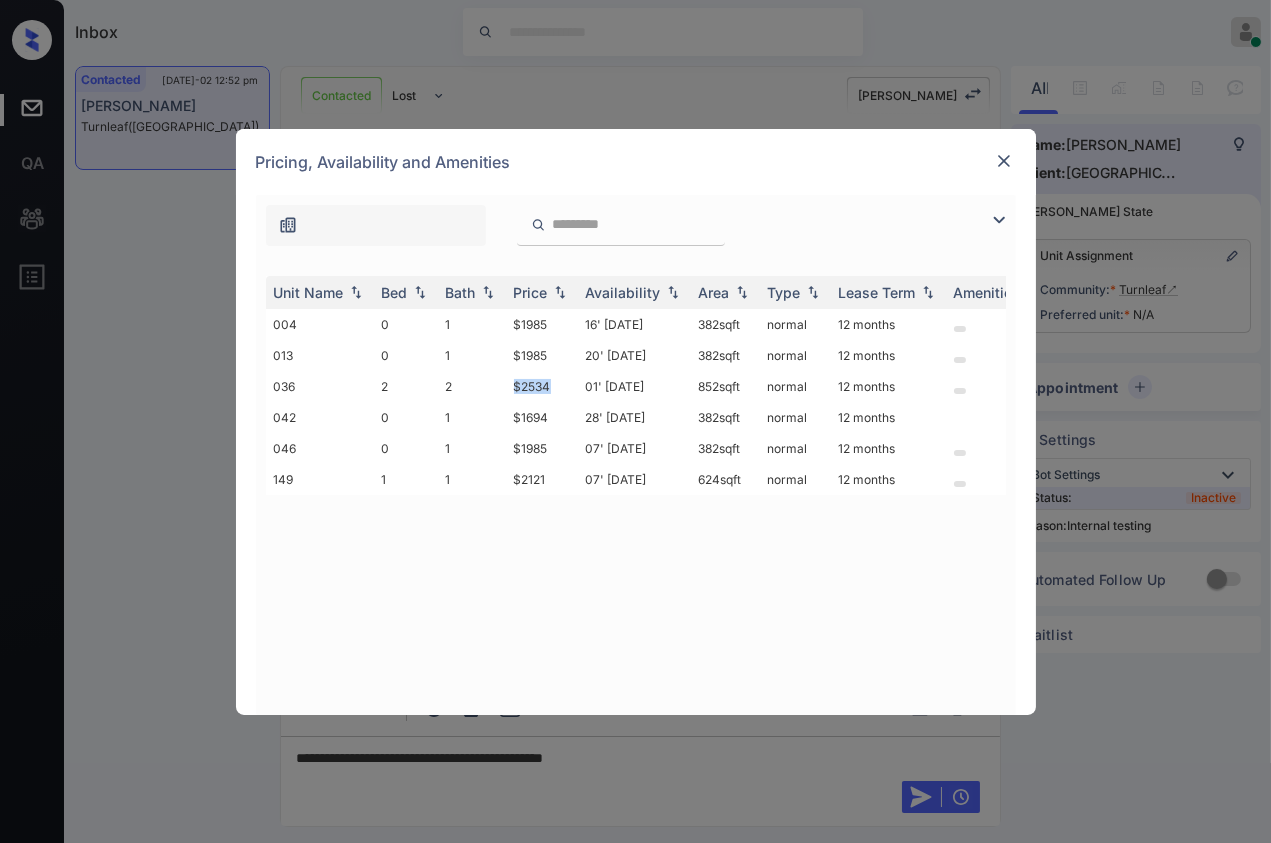click on "**********" at bounding box center (635, 421) 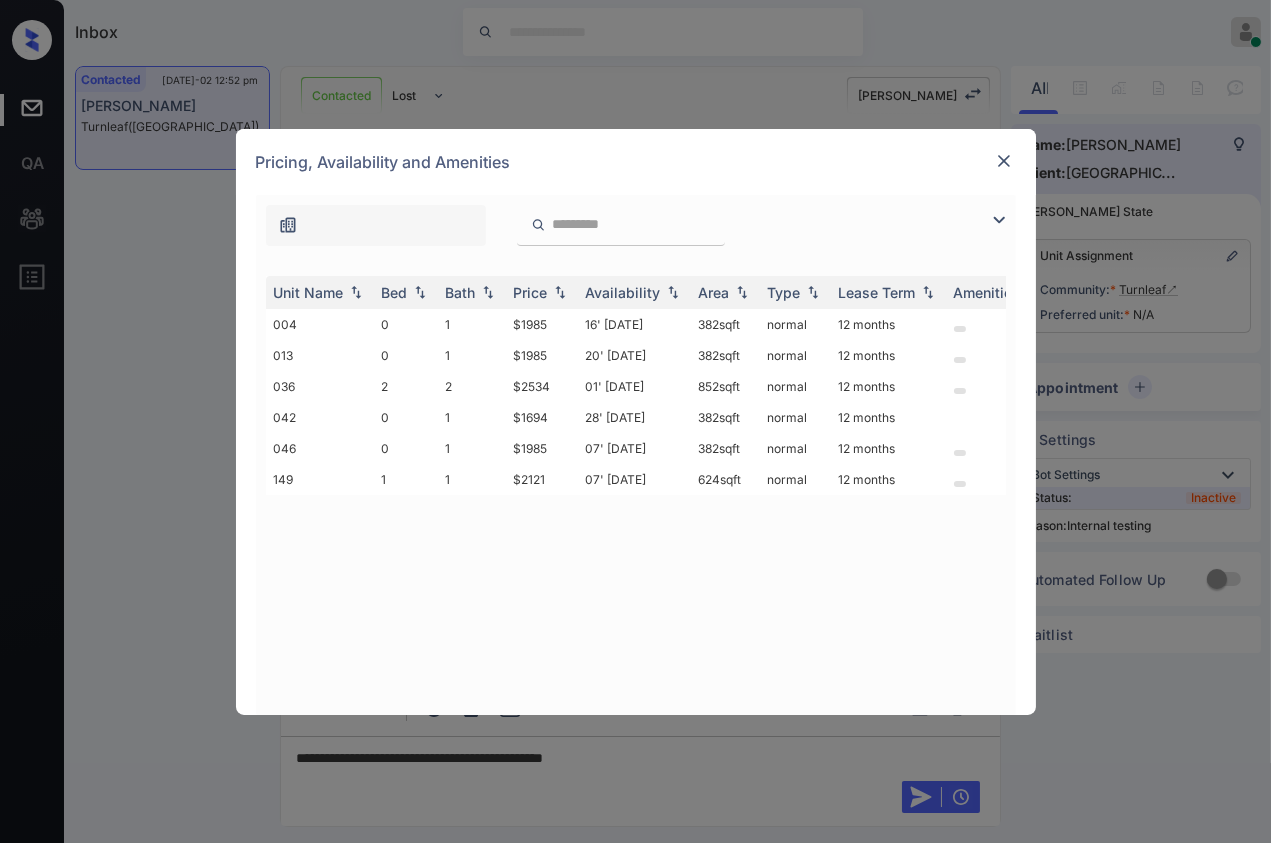 click on "**********" at bounding box center (635, 421) 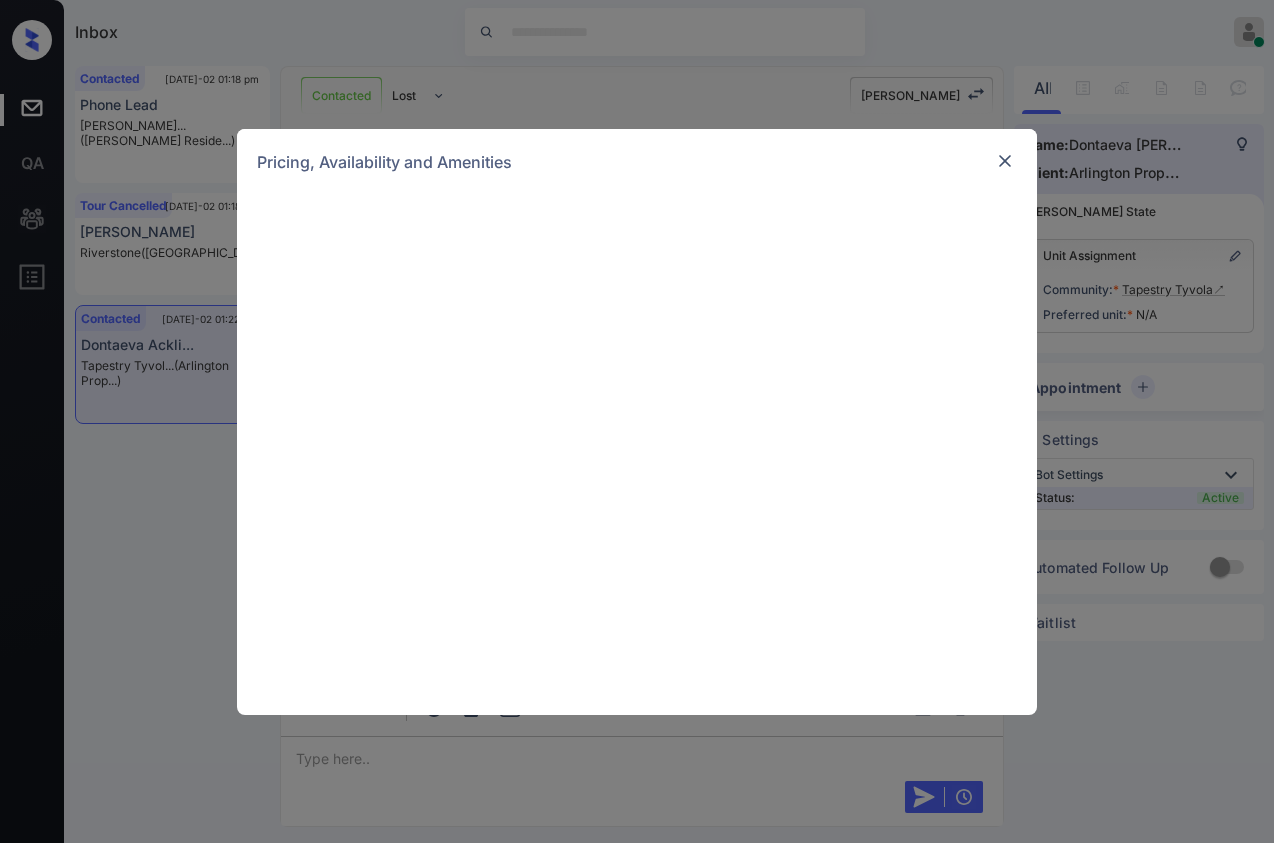 scroll, scrollTop: 0, scrollLeft: 0, axis: both 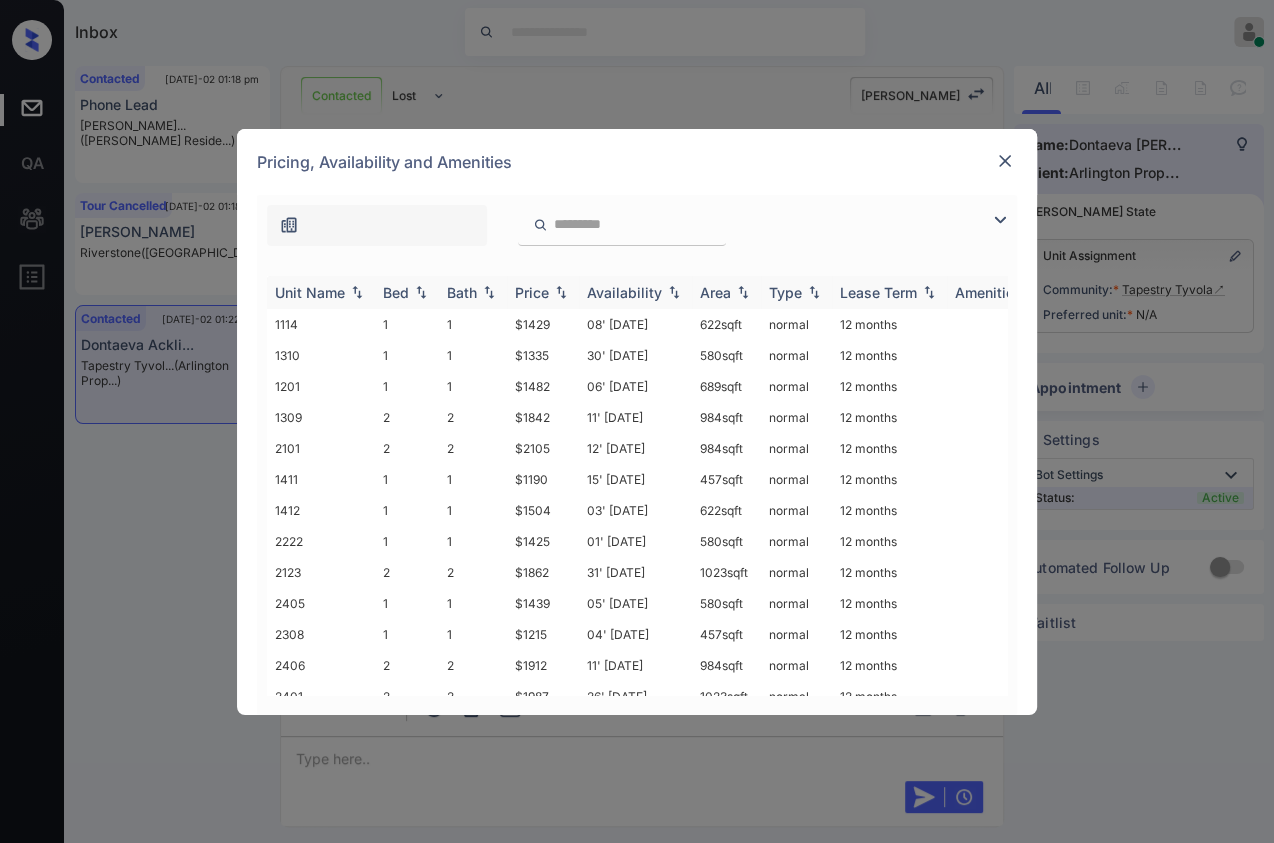 drag, startPoint x: 416, startPoint y: 289, endPoint x: 397, endPoint y: 290, distance: 19.026299 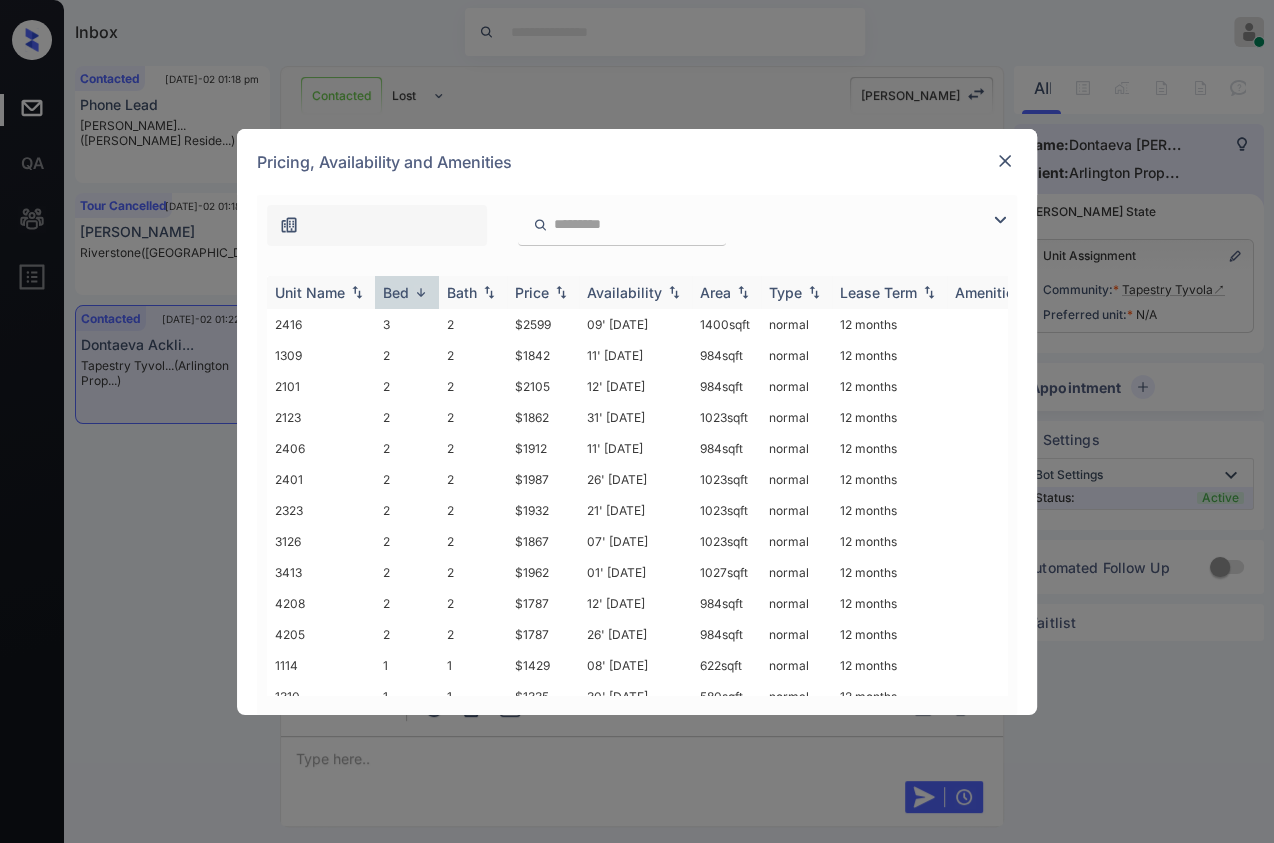 click on "Bed" at bounding box center (396, 292) 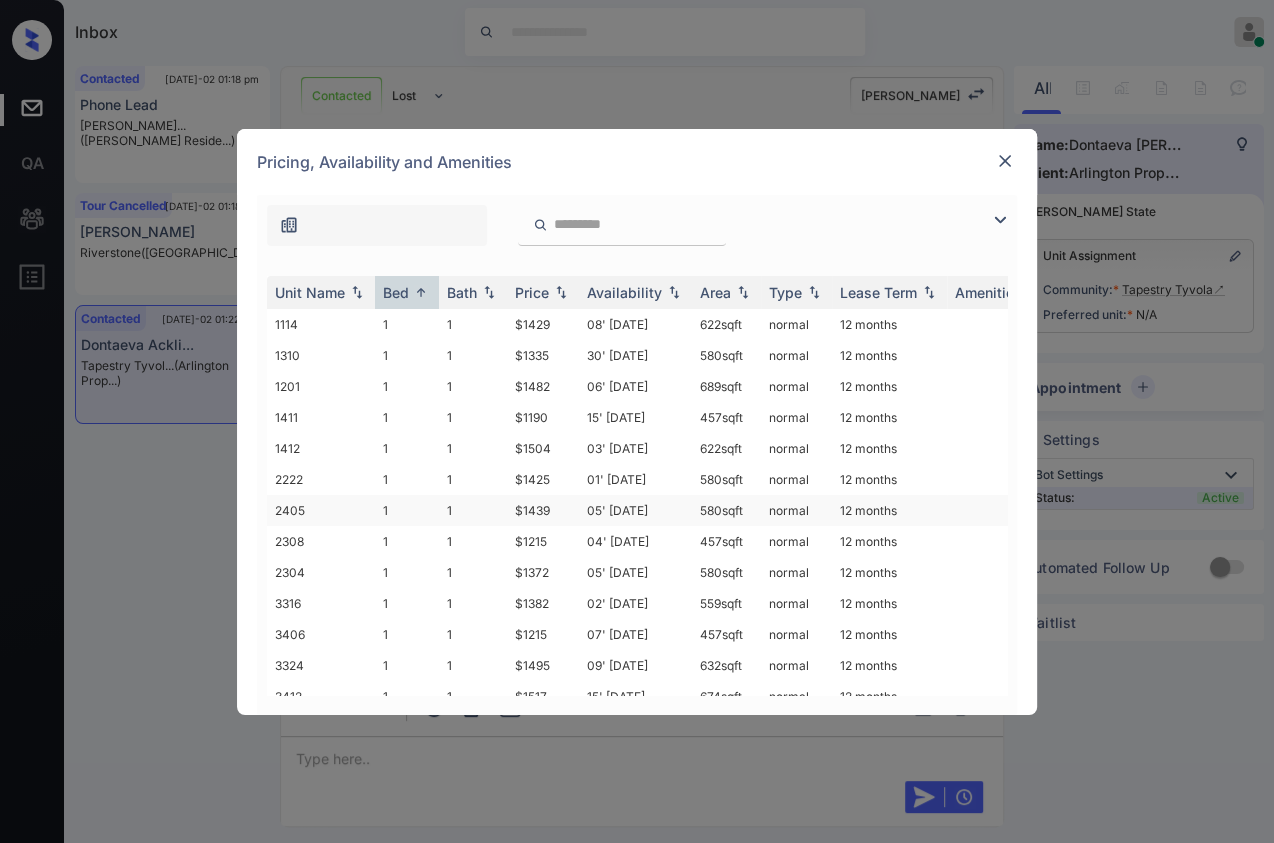 scroll, scrollTop: 111, scrollLeft: 0, axis: vertical 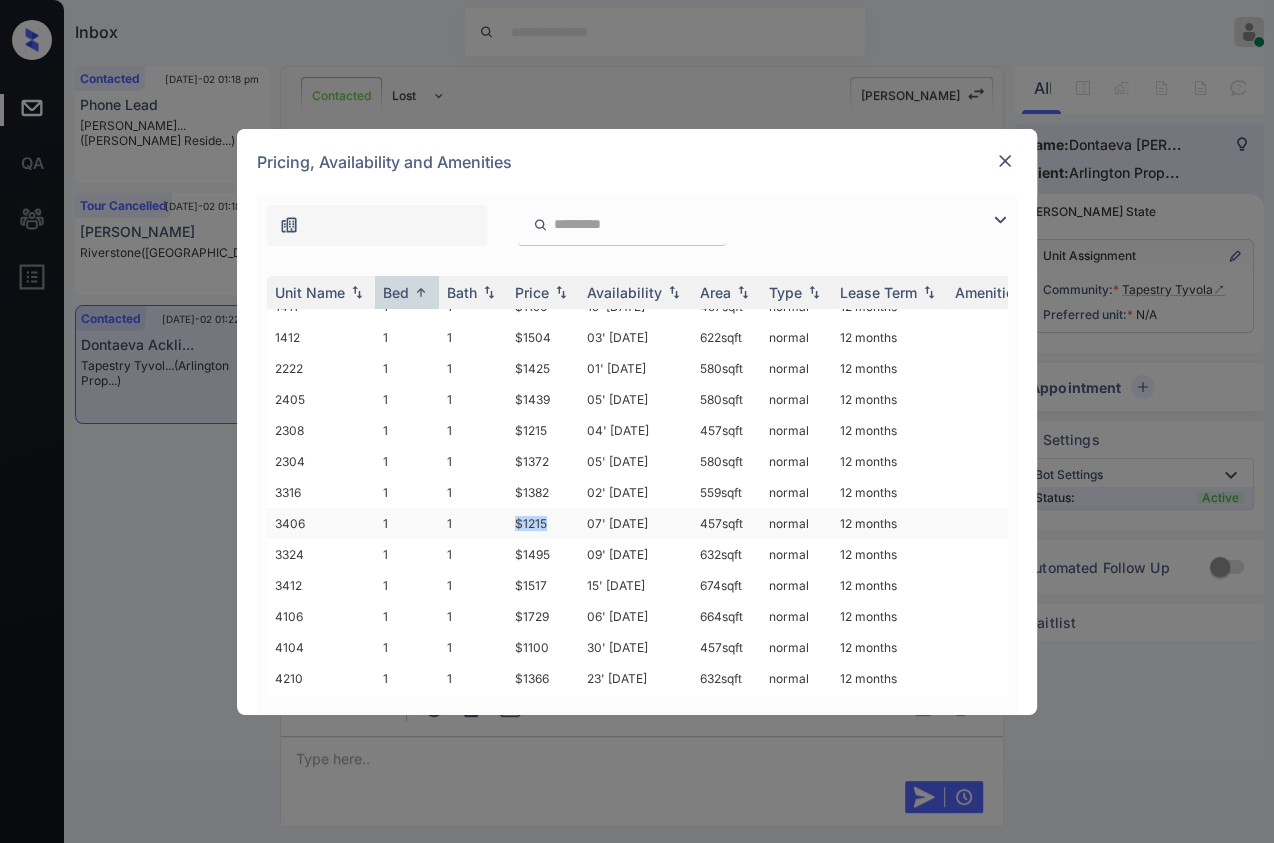 drag, startPoint x: 513, startPoint y: 514, endPoint x: 552, endPoint y: 515, distance: 39.012817 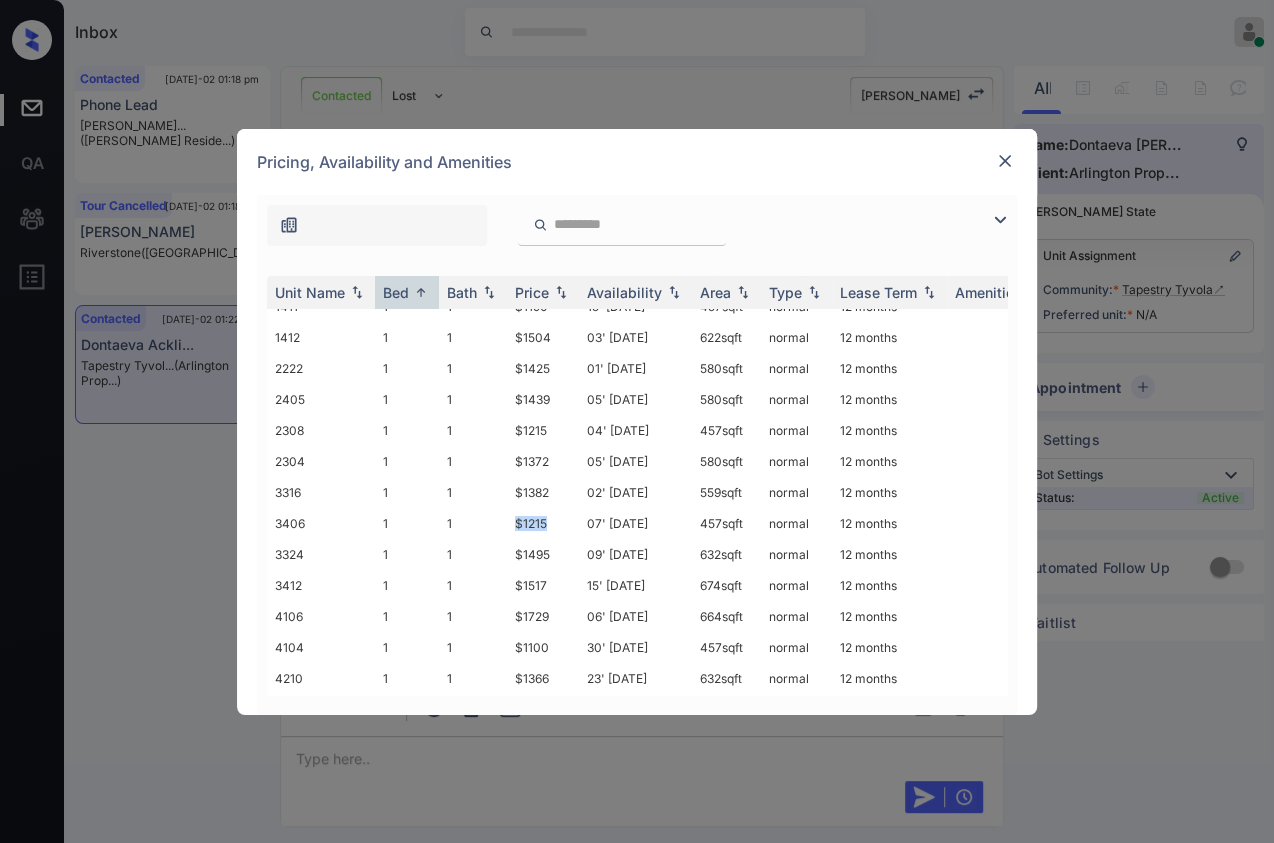 click at bounding box center (1005, 161) 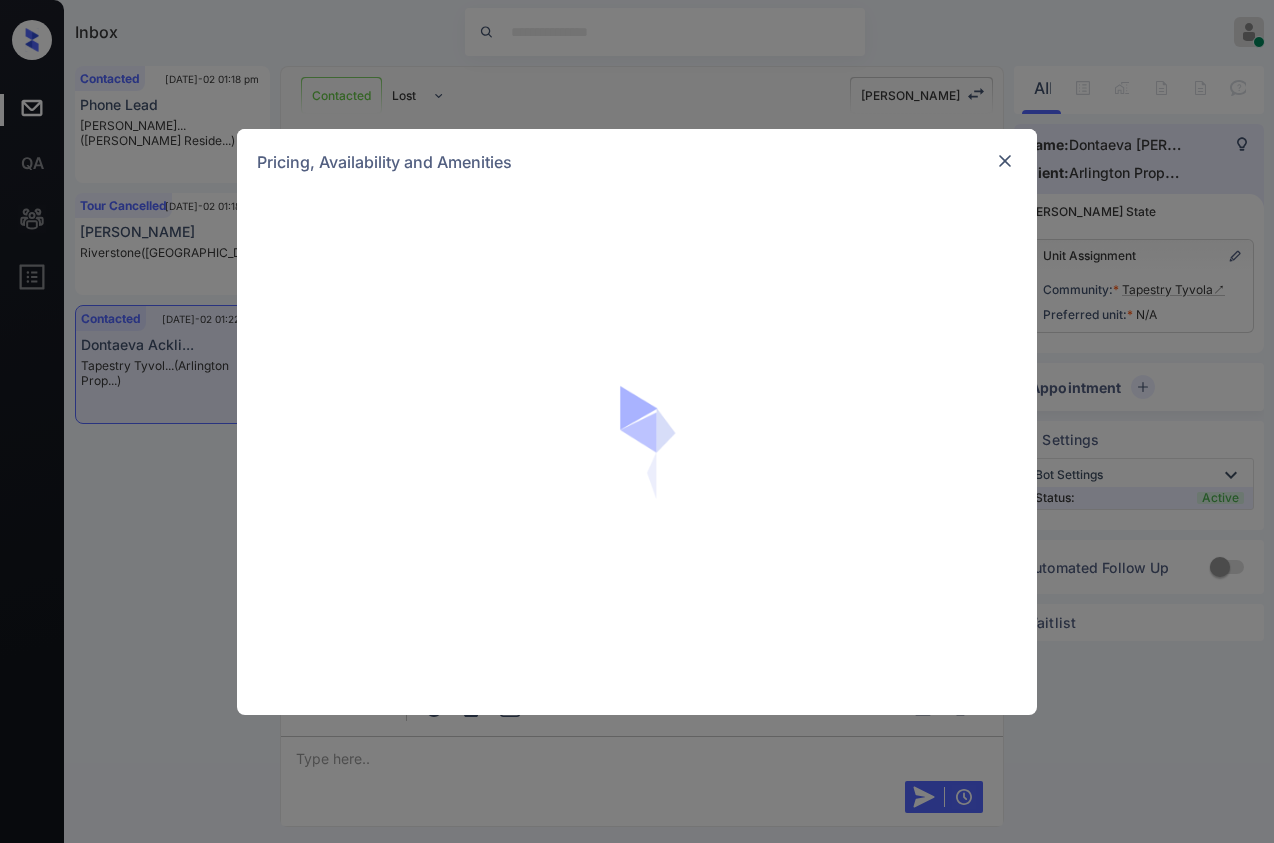 scroll, scrollTop: 0, scrollLeft: 0, axis: both 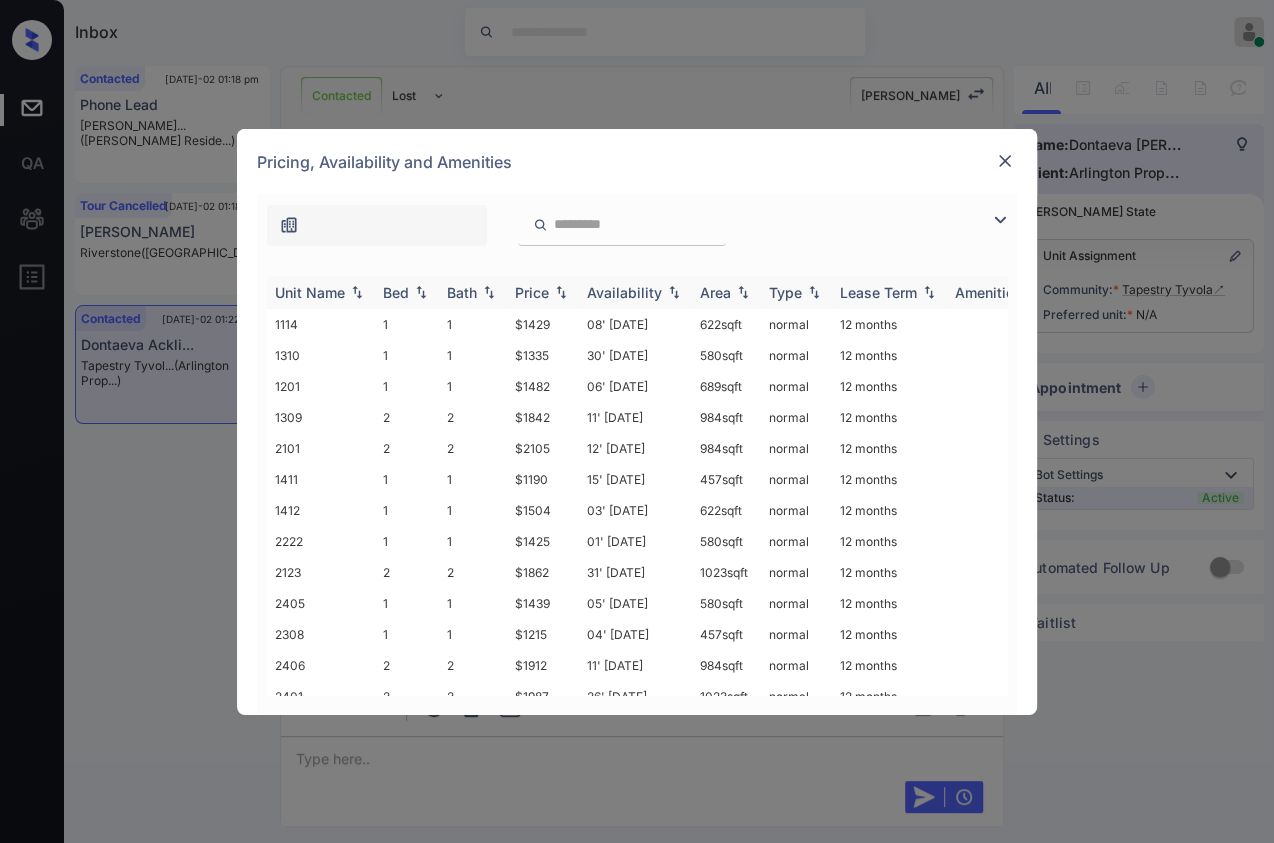 click on "Price" at bounding box center [532, 292] 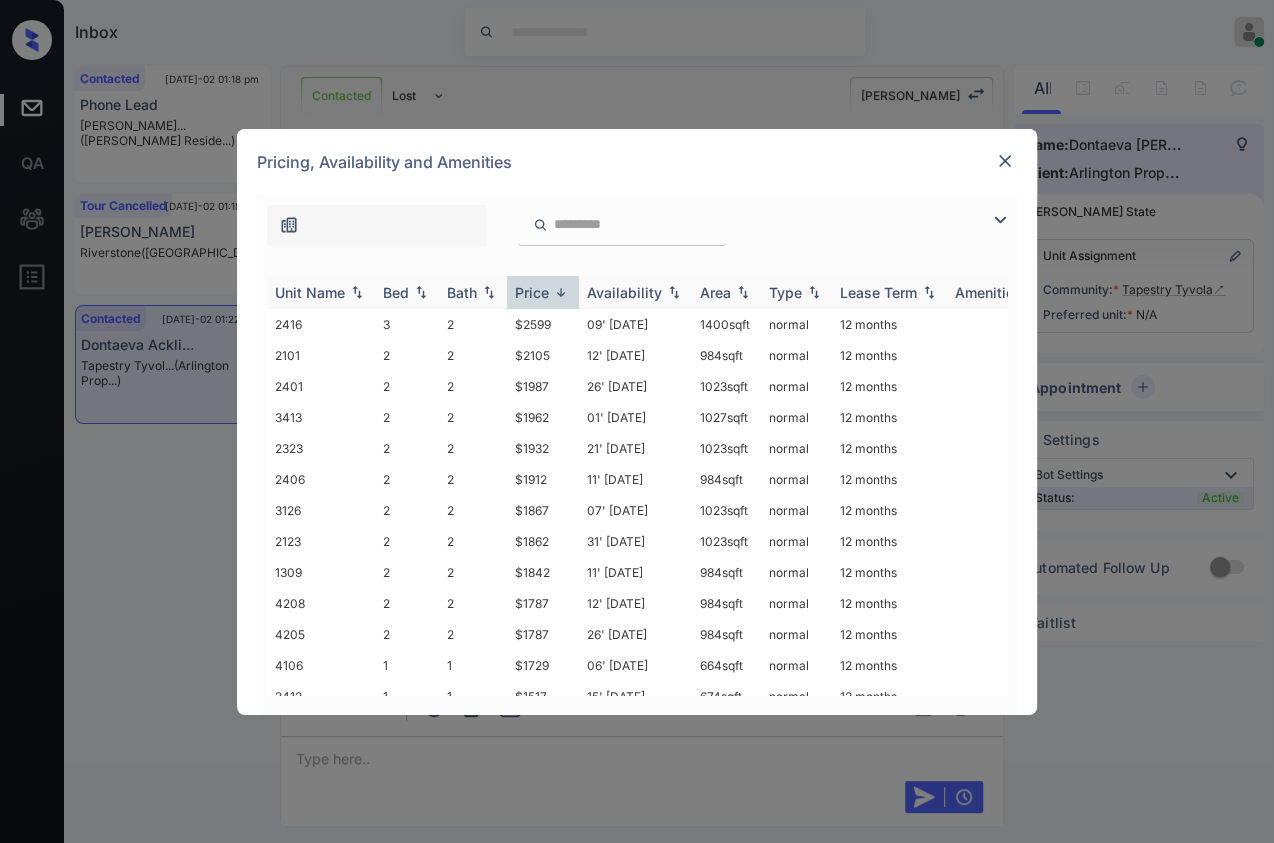 click on "Price" at bounding box center (532, 292) 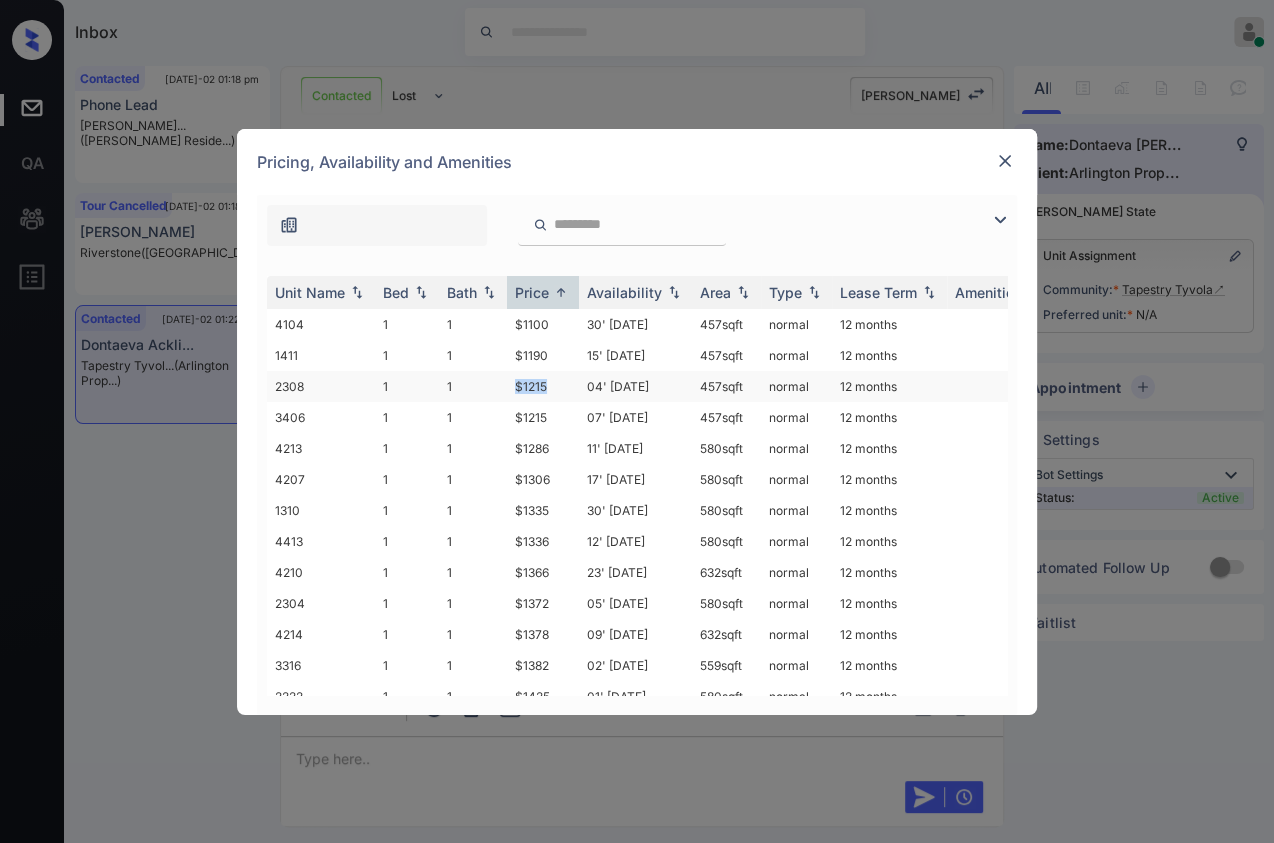 drag, startPoint x: 510, startPoint y: 384, endPoint x: 544, endPoint y: 384, distance: 34 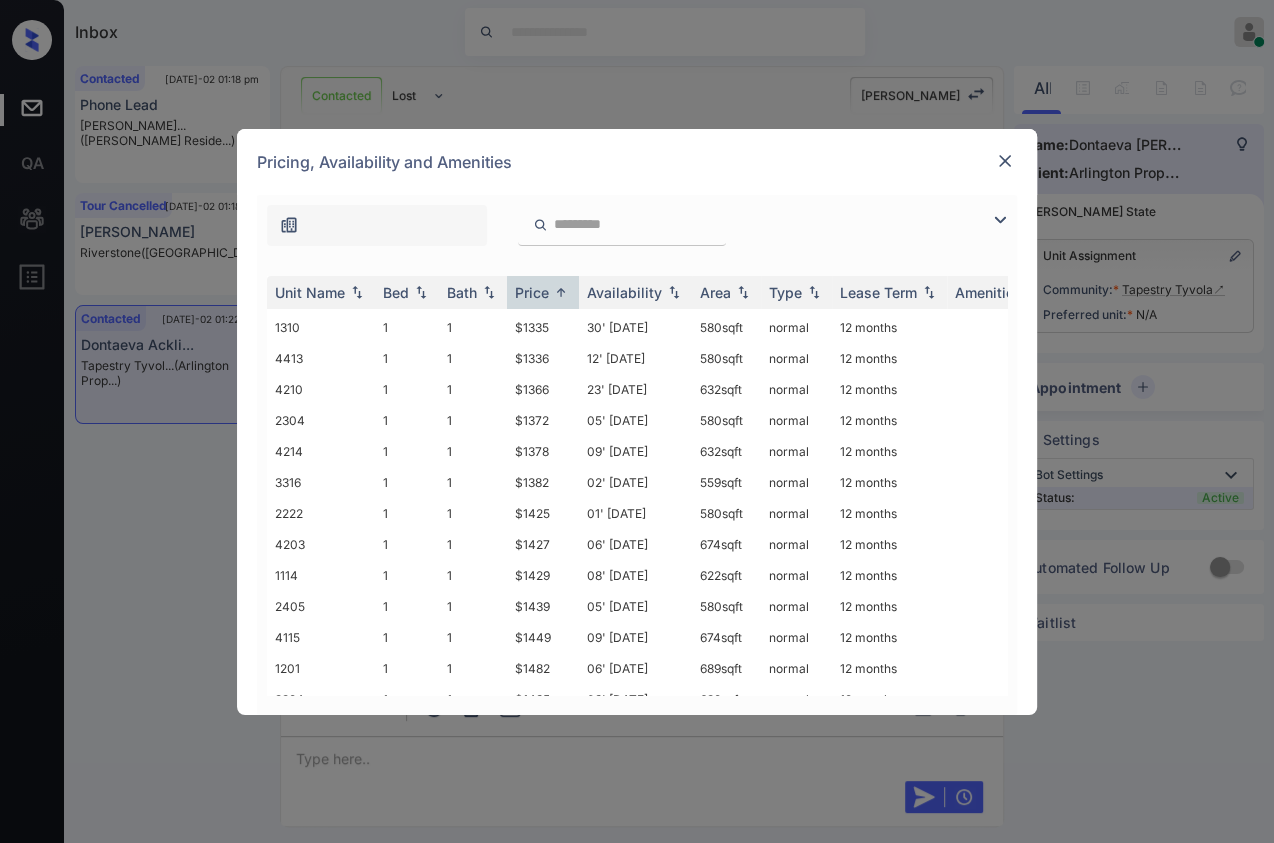 scroll, scrollTop: 72, scrollLeft: 0, axis: vertical 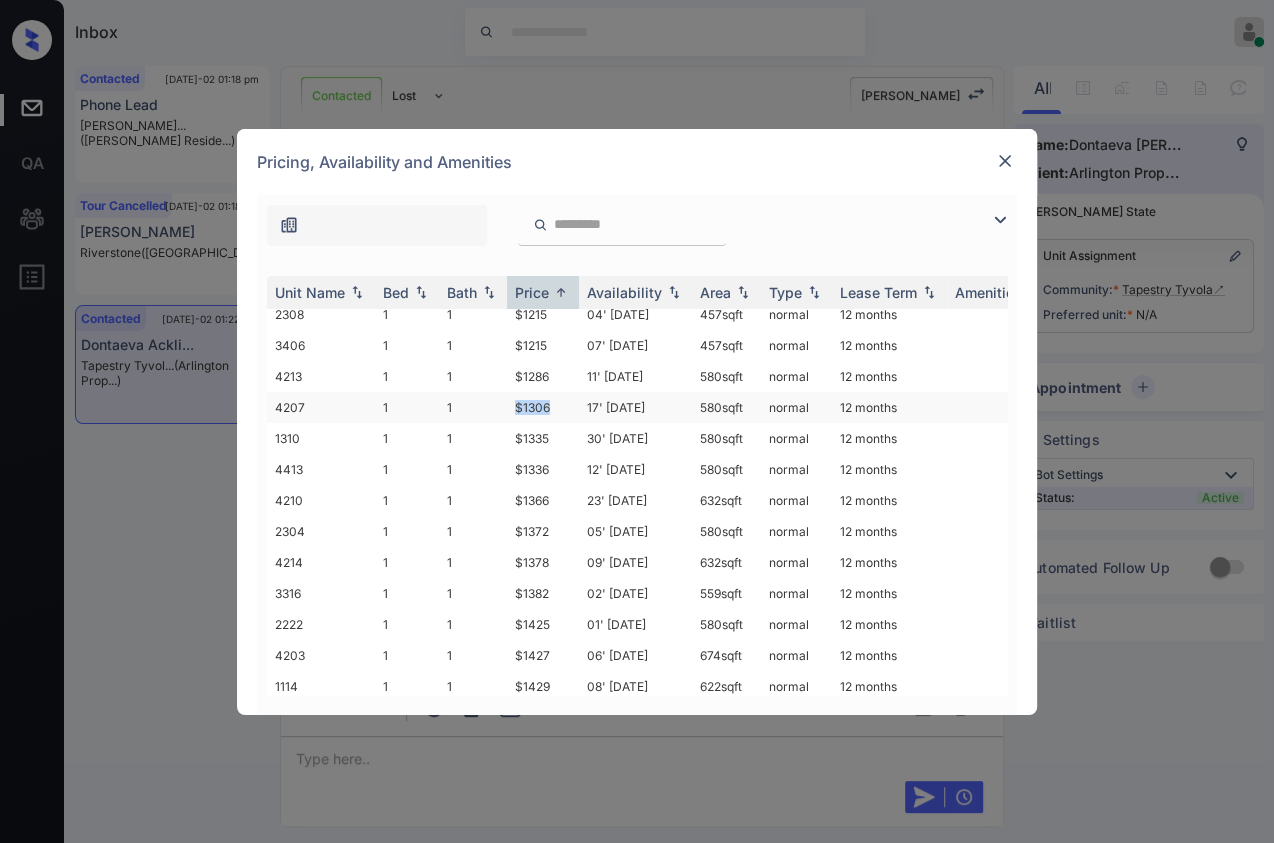 drag, startPoint x: 512, startPoint y: 402, endPoint x: 557, endPoint y: 401, distance: 45.01111 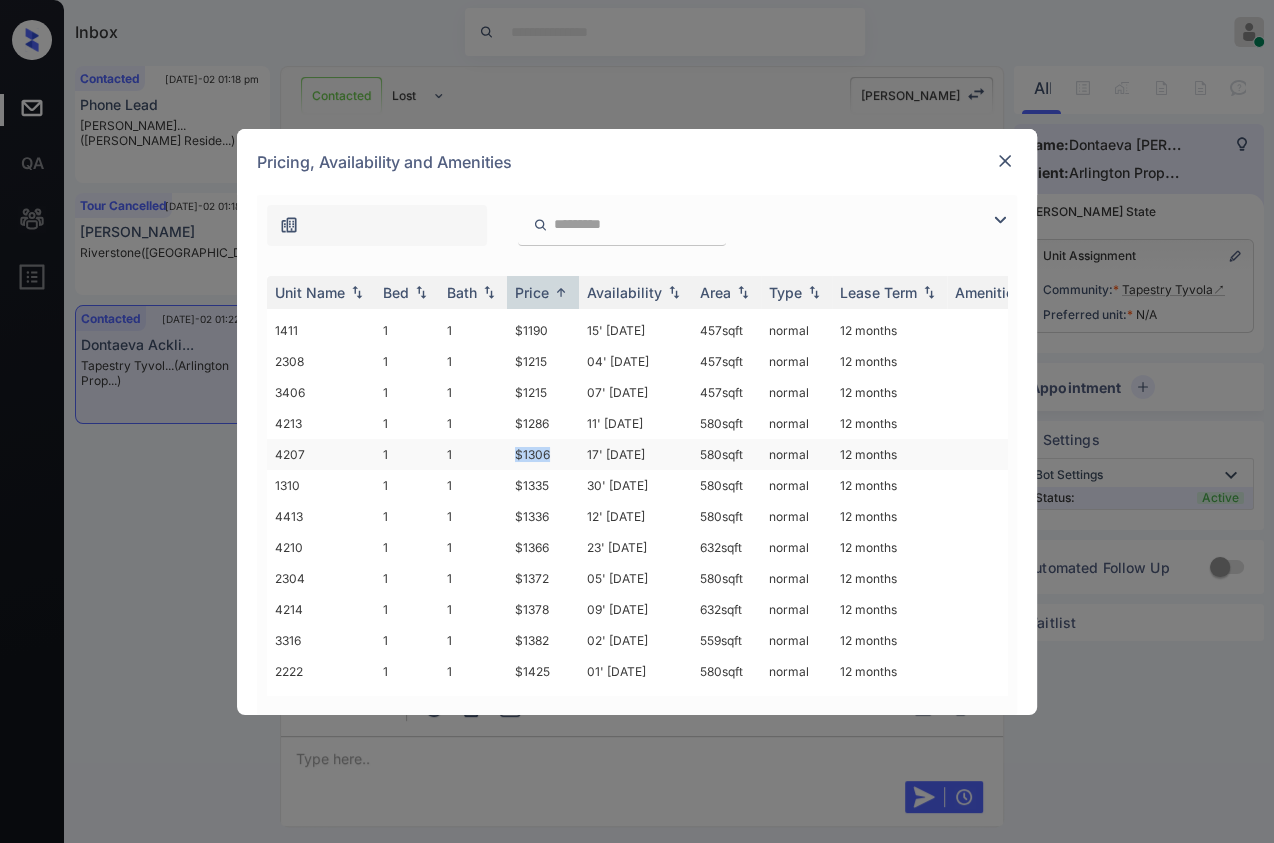 scroll, scrollTop: 0, scrollLeft: 0, axis: both 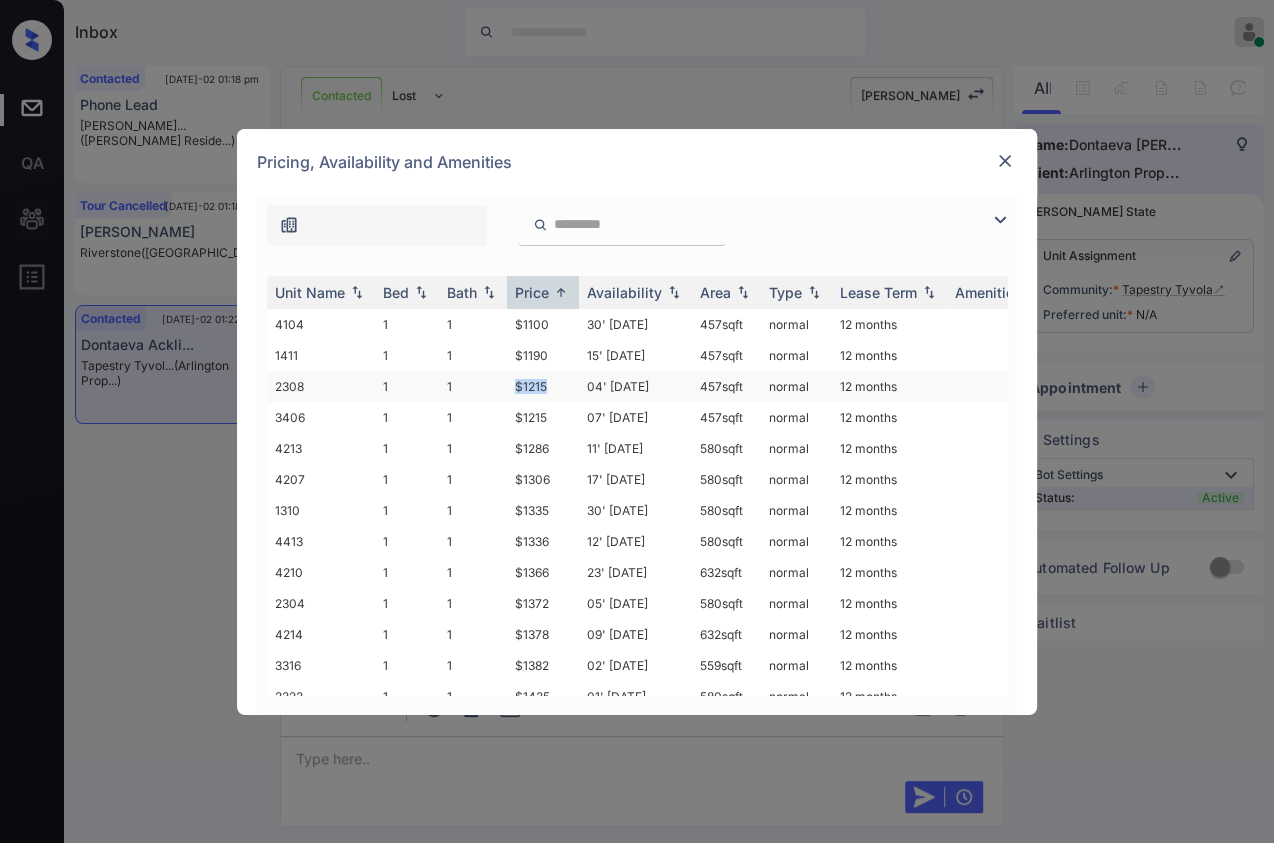 drag, startPoint x: 512, startPoint y: 386, endPoint x: 553, endPoint y: 385, distance: 41.01219 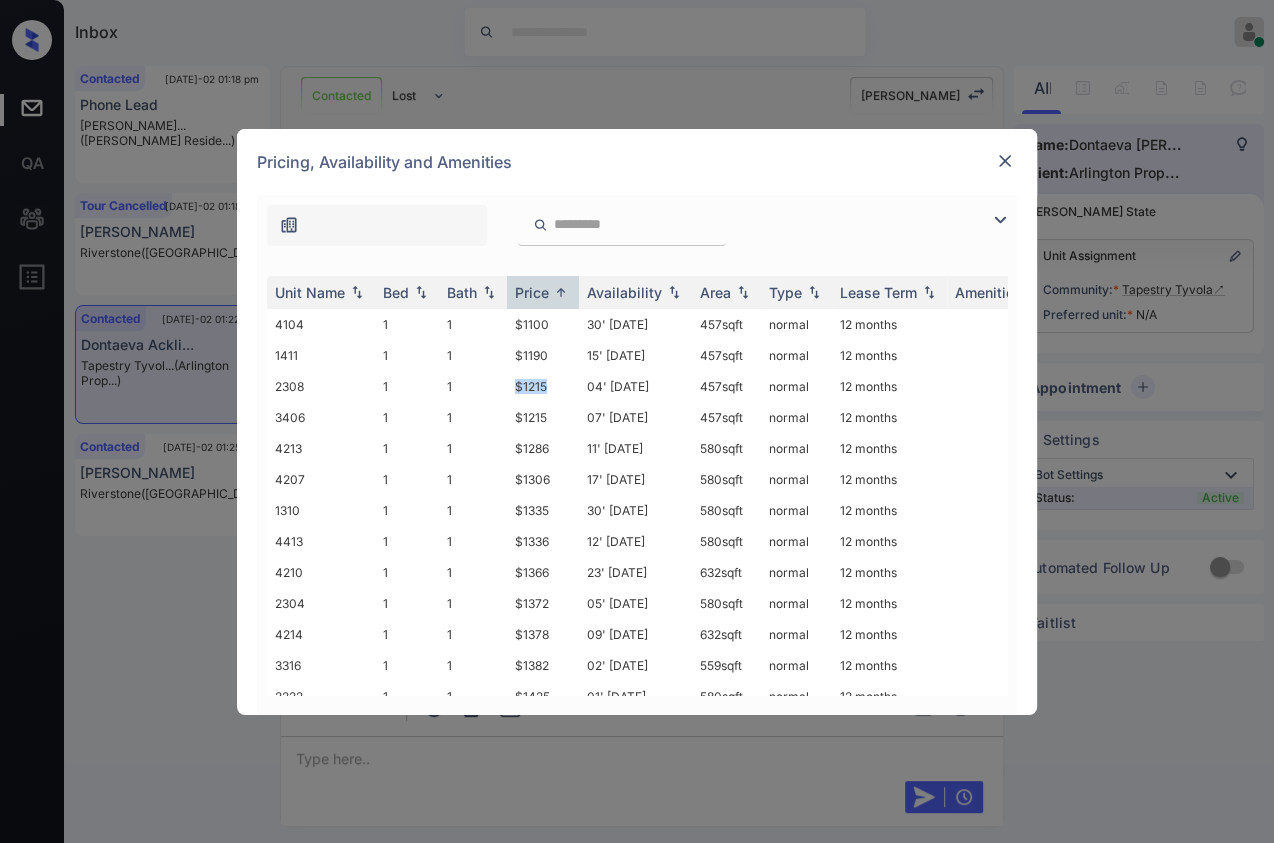 click at bounding box center [1005, 161] 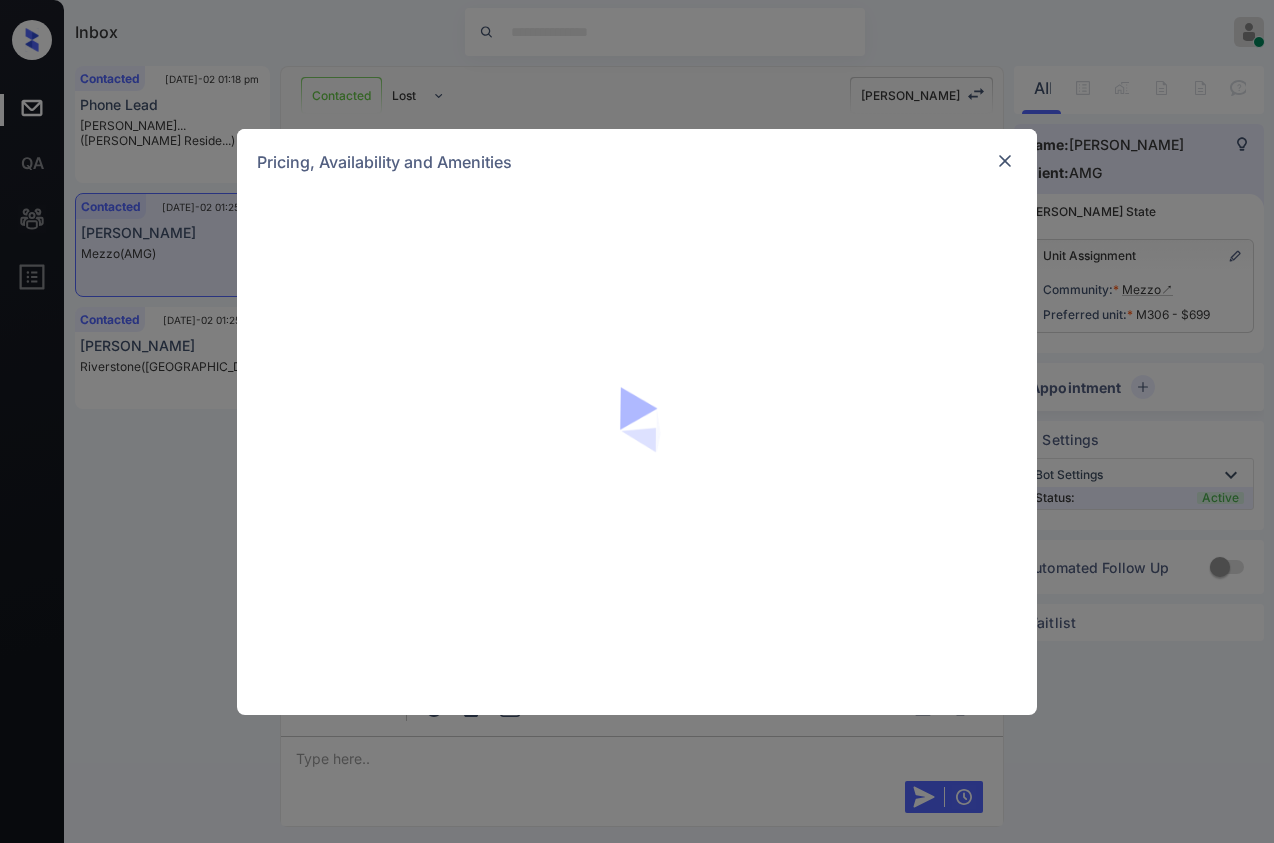 scroll, scrollTop: 0, scrollLeft: 0, axis: both 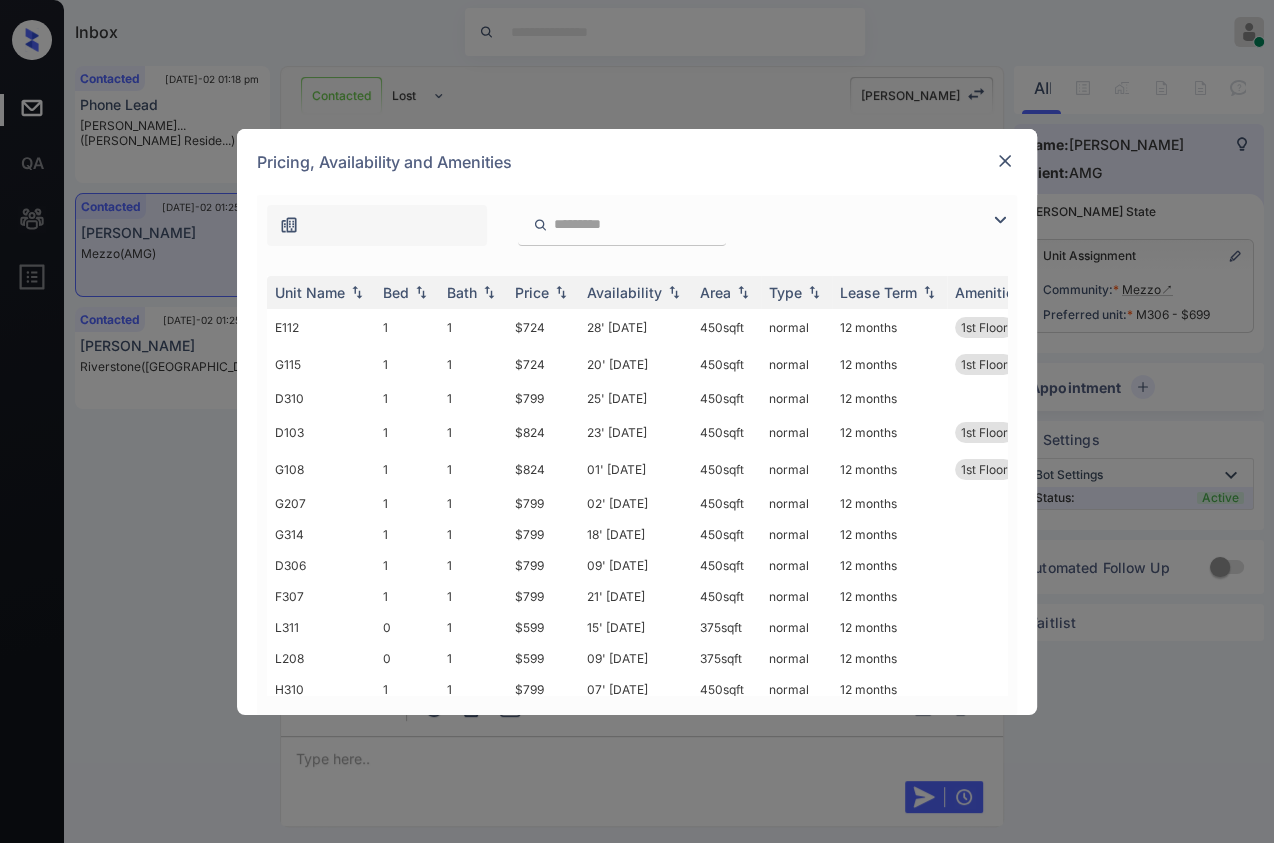 click at bounding box center [1005, 161] 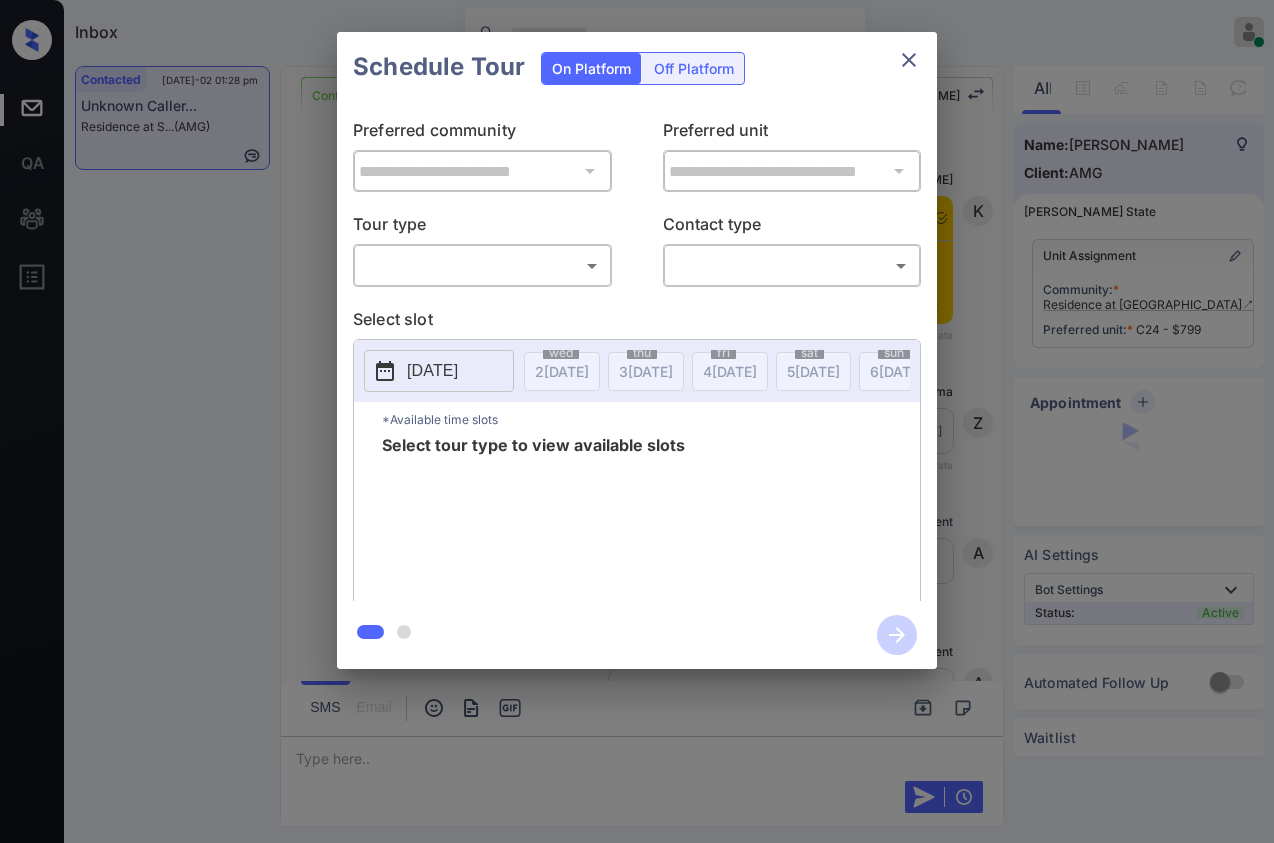 scroll, scrollTop: 0, scrollLeft: 0, axis: both 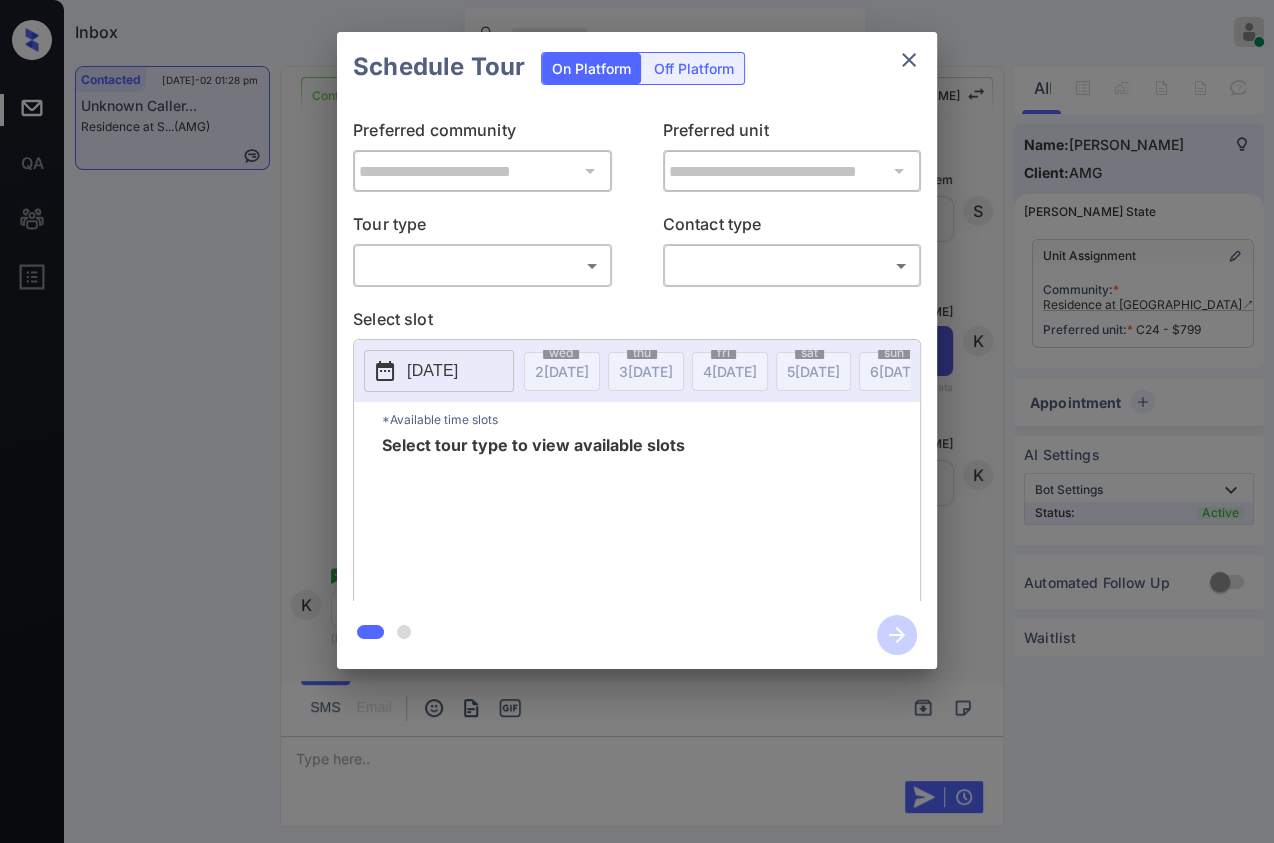 click on "Inbox Danielle Dela Cruz Online Set yourself   offline Set yourself   on break Profile Switch to  dark  mode Sign out Contacted Jul-02 01:28 pm   Unknown Caller... Residence at S...  (AMG) Contacted Lost Lead Sentiment: Angry Upon sliding the acknowledgement:  Lead will move to lost stage. * ​ SMS and call option will be set to opt out. AFM will be turned off for the lead. Kelsey New Message Kelsey Notes Note: <a href="https://conversation.getzuma.com/68607f48c9aac7ec07a4e623">https://conversation.getzuma.com/68607f48c9aac7ec07a4e623</a> - Paste this link into your browser to view Kelsey’s conversation with the prospect Jun 28, 2025 04:48 pm  Sync'd w  entrata K New Message Zuma Lead transferred to leasing agent: kelsey Jun 28, 2025 04:48 pm  Sync'd w  entrata Z New Message Agent Lead created via leadPoller in Inbound stage. Jun 28, 2025 04:48 pm A New Message Agent AFM Request sent to Kelsey. Jun 28, 2025 04:48 pm A New Message Agent Notes Note: Structured Note:
Move In Date: 2025-06-28
A New Message" at bounding box center (637, 421) 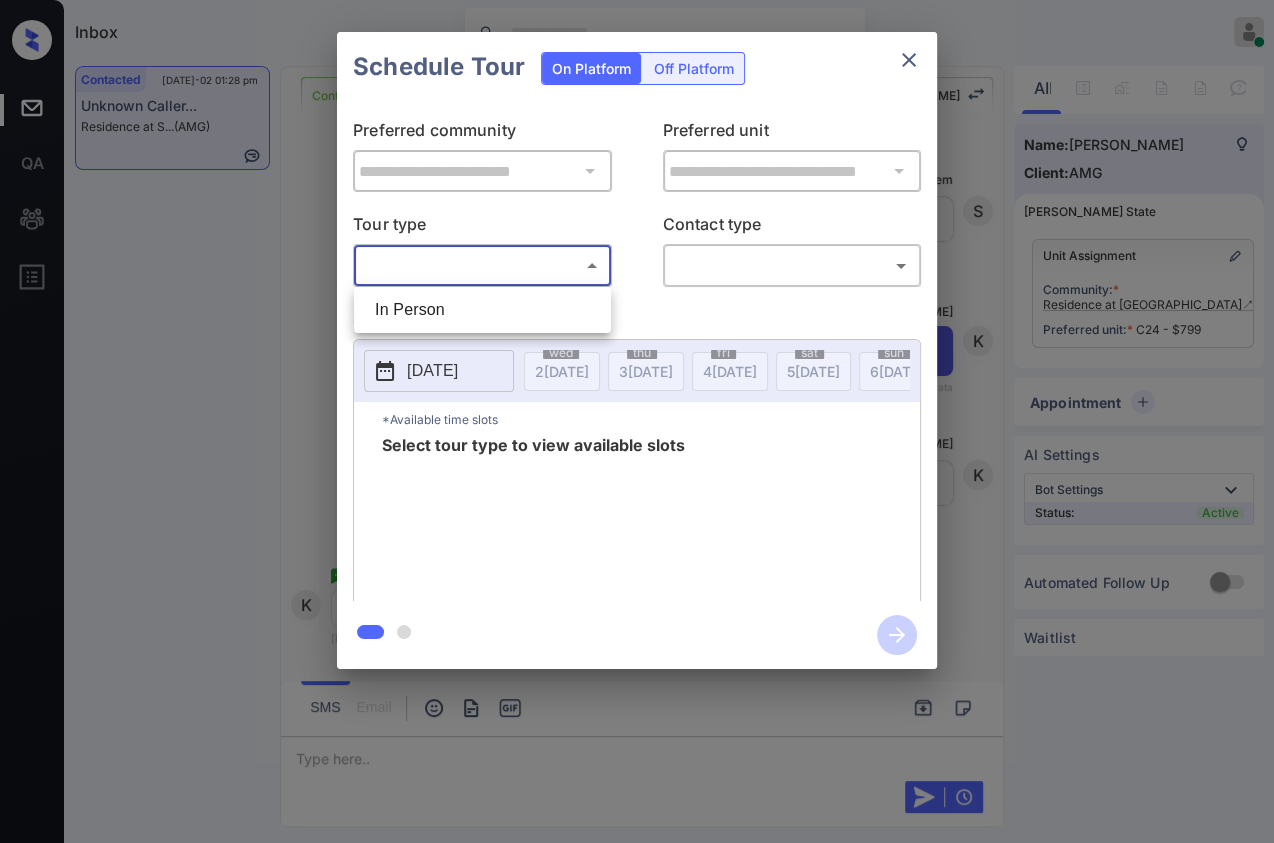 click on "In Person" at bounding box center [482, 310] 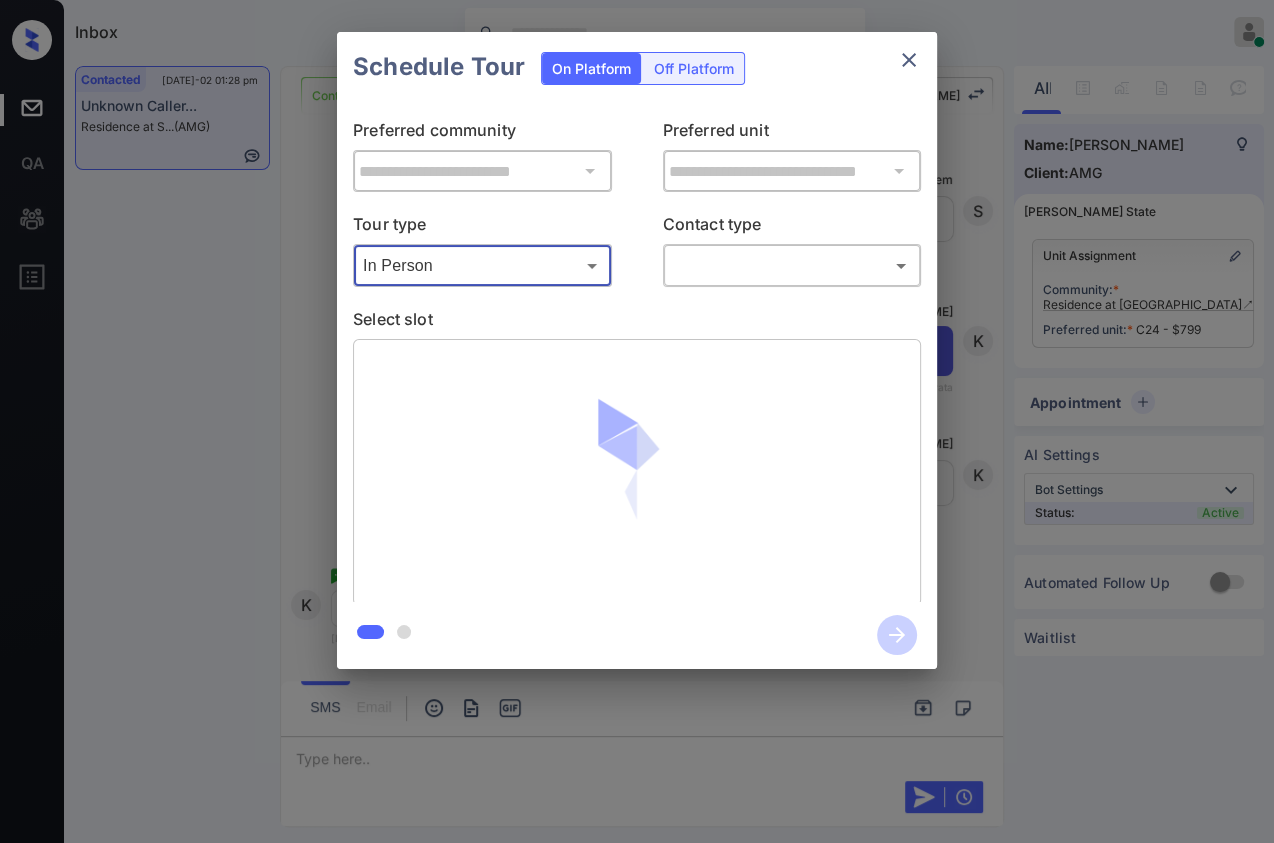 click on "Inbox Danielle Dela Cruz Online Set yourself   offline Set yourself   on break Profile Switch to  dark  mode Sign out Contacted Jul-02 01:28 pm   Unknown Caller... Residence at S...  (AMG) Contacted Lost Lead Sentiment: Angry Upon sliding the acknowledgement:  Lead will move to lost stage. * ​ SMS and call option will be set to opt out. AFM will be turned off for the lead. Kelsey New Message Kelsey Notes Note: <a href="https://conversation.getzuma.com/68607f48c9aac7ec07a4e623">https://conversation.getzuma.com/68607f48c9aac7ec07a4e623</a> - Paste this link into your browser to view Kelsey’s conversation with the prospect Jun 28, 2025 04:48 pm  Sync'd w  entrata K New Message Zuma Lead transferred to leasing agent: kelsey Jun 28, 2025 04:48 pm  Sync'd w  entrata Z New Message Agent Lead created via leadPoller in Inbound stage. Jun 28, 2025 04:48 pm A New Message Agent AFM Request sent to Kelsey. Jun 28, 2025 04:48 pm A New Message Agent Notes Note: Structured Note:
Move In Date: 2025-06-28
A New Message" at bounding box center [637, 421] 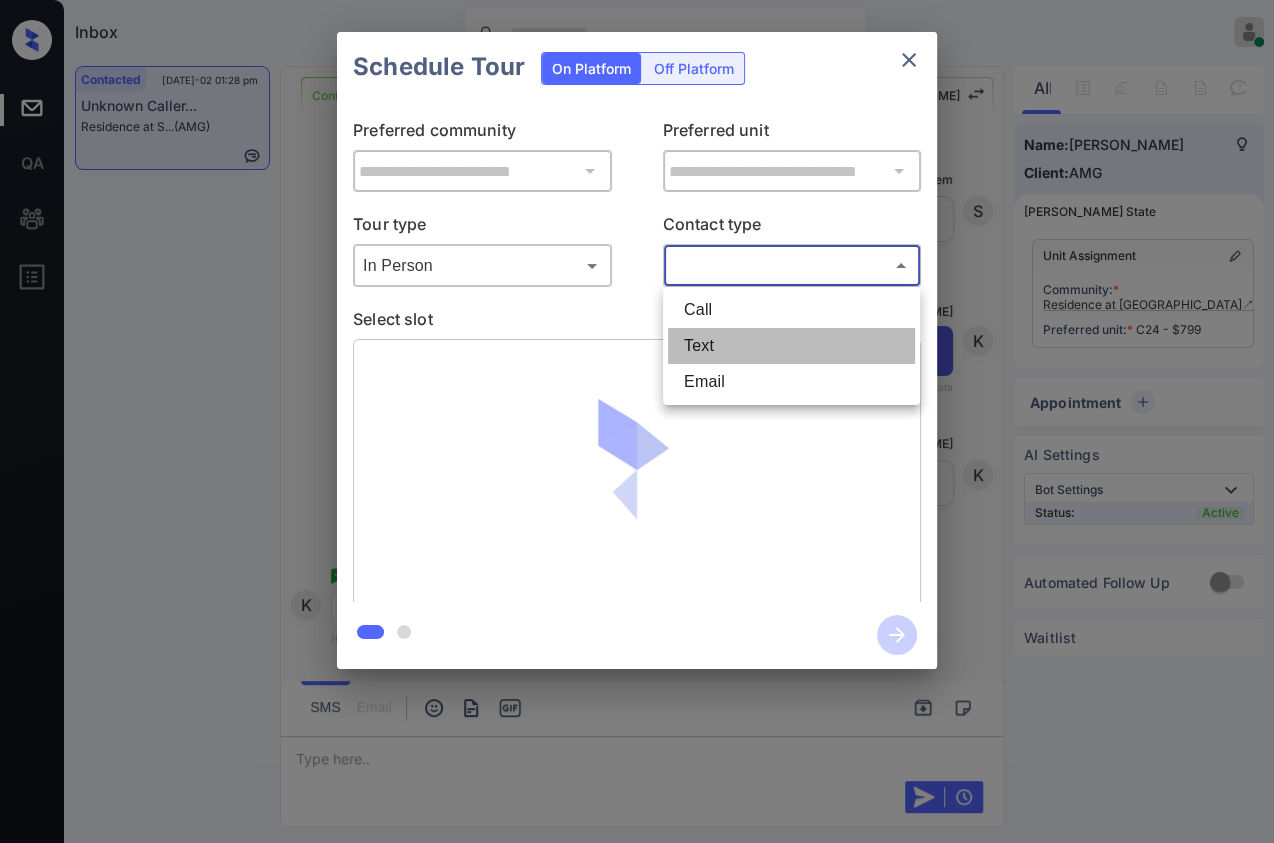 click on "Text" at bounding box center (791, 346) 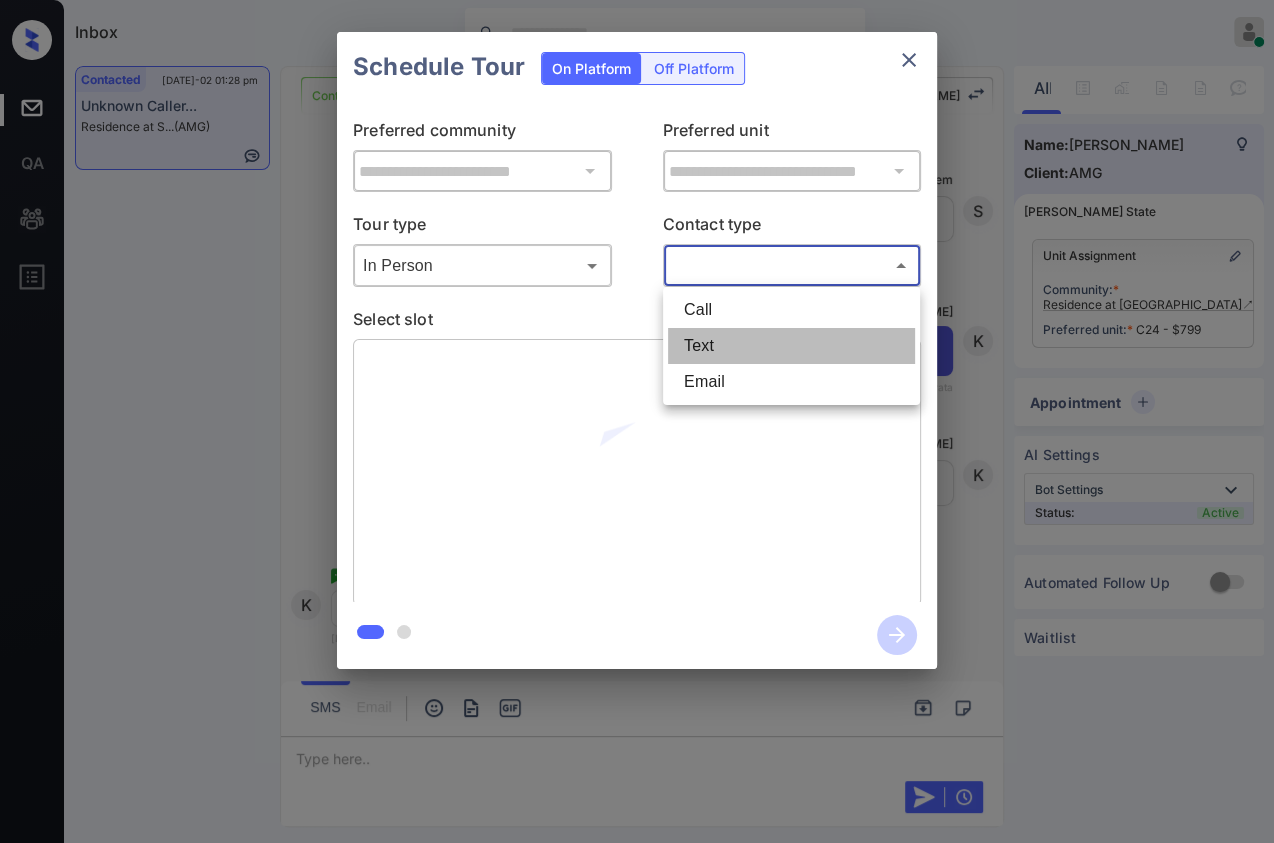 type on "****" 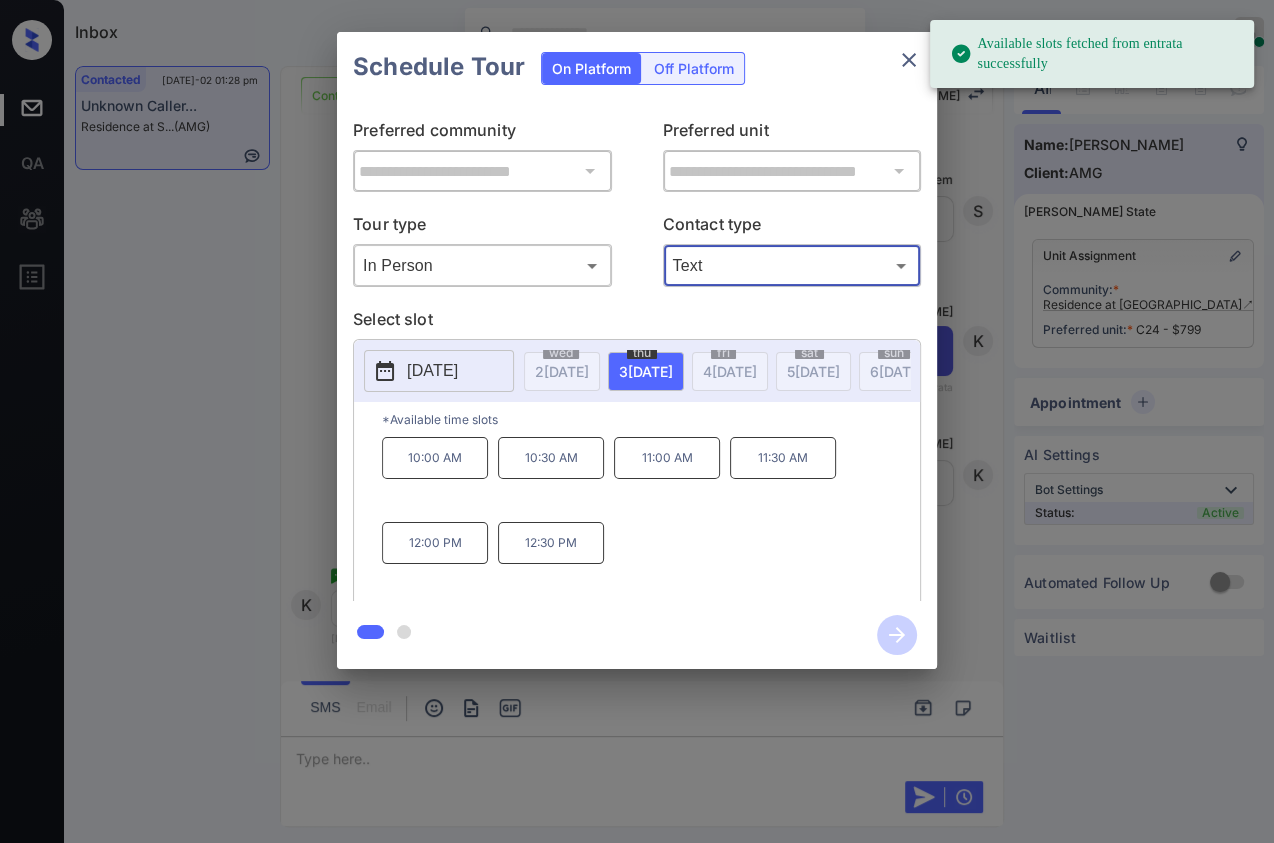 click on "[DATE]" at bounding box center [432, 371] 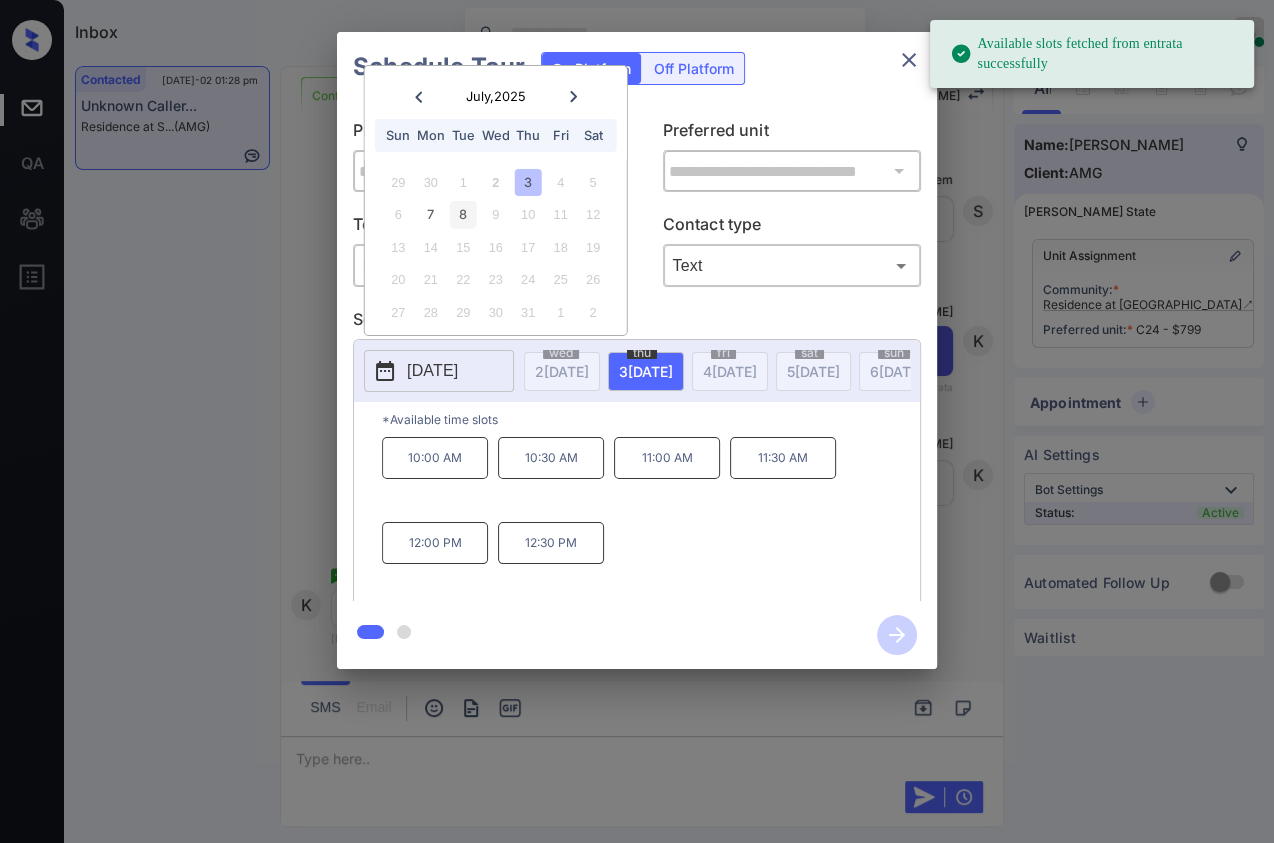click on "8" at bounding box center [463, 214] 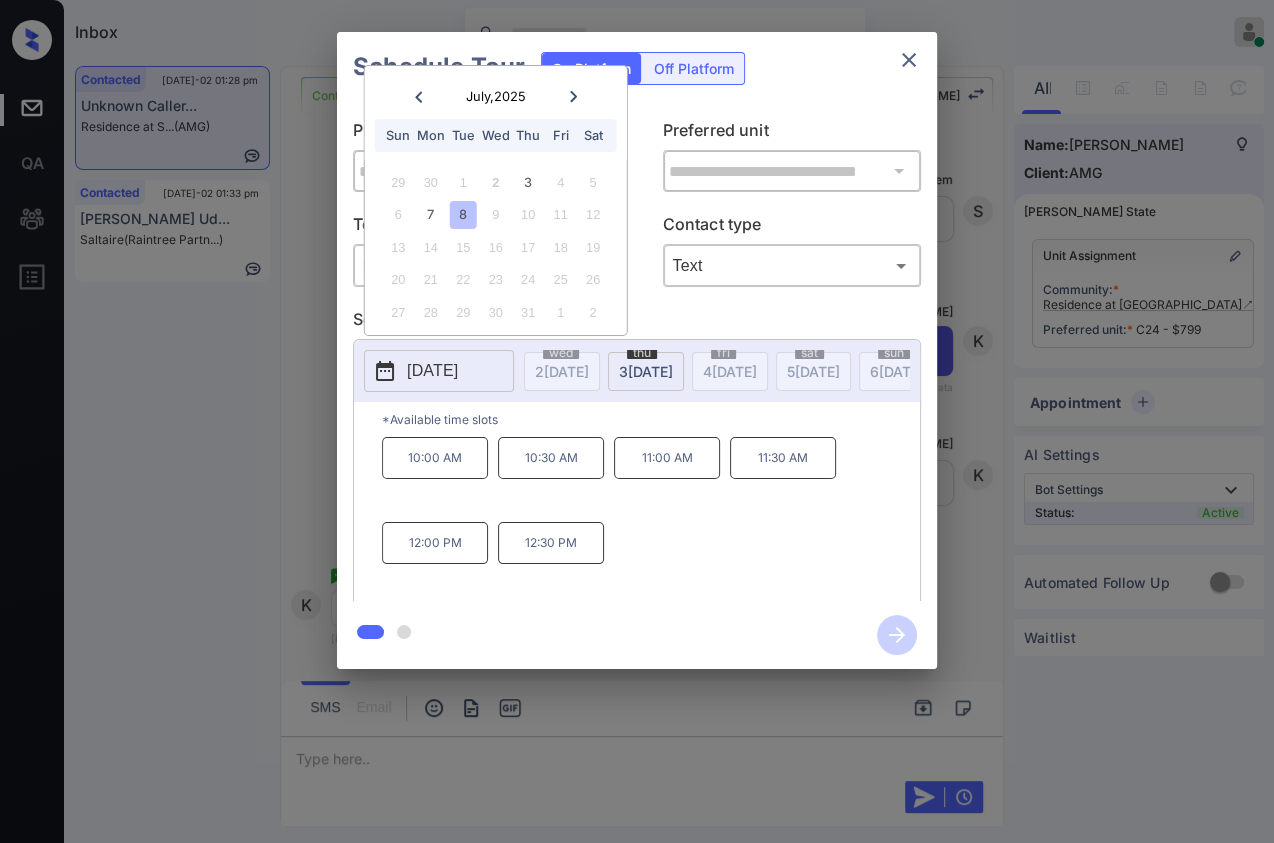 click on "11:00 AM" at bounding box center (667, 458) 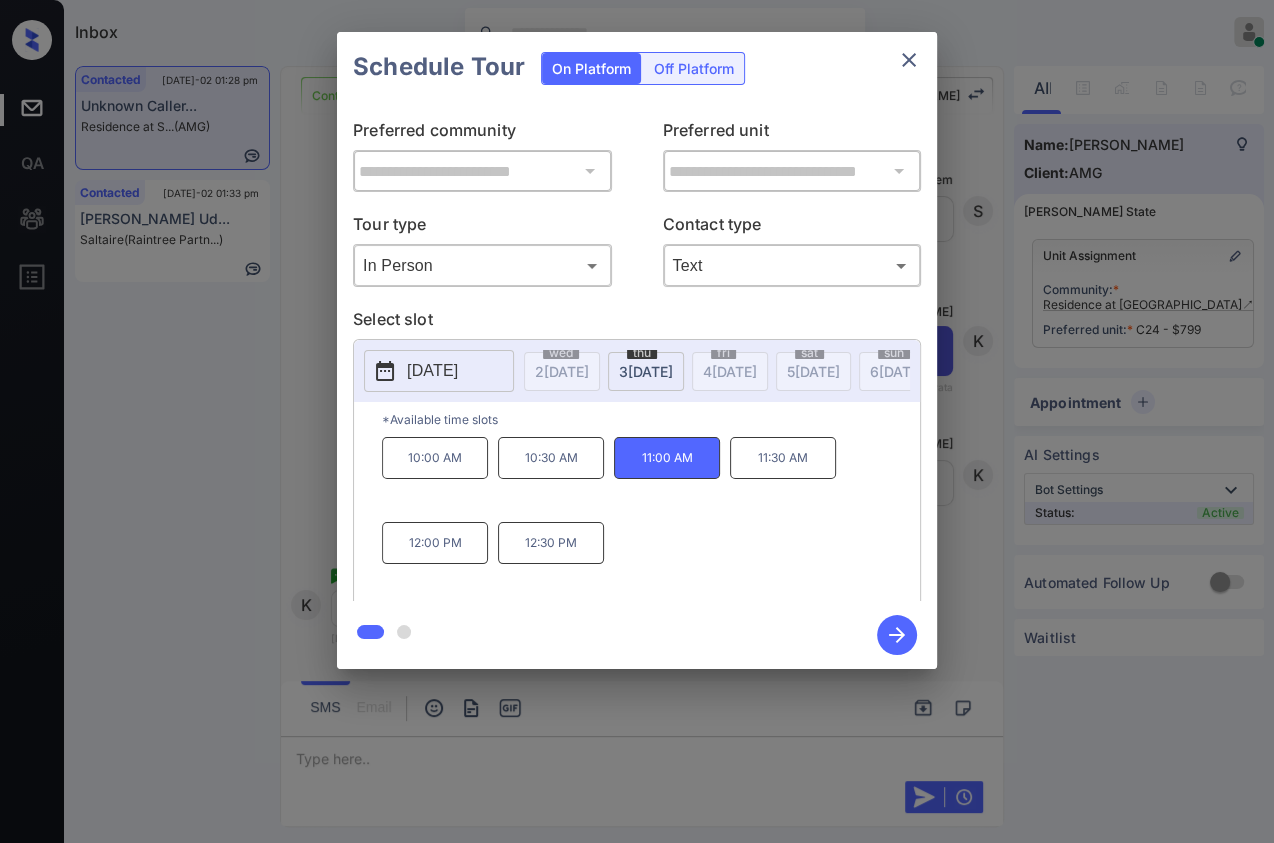 click 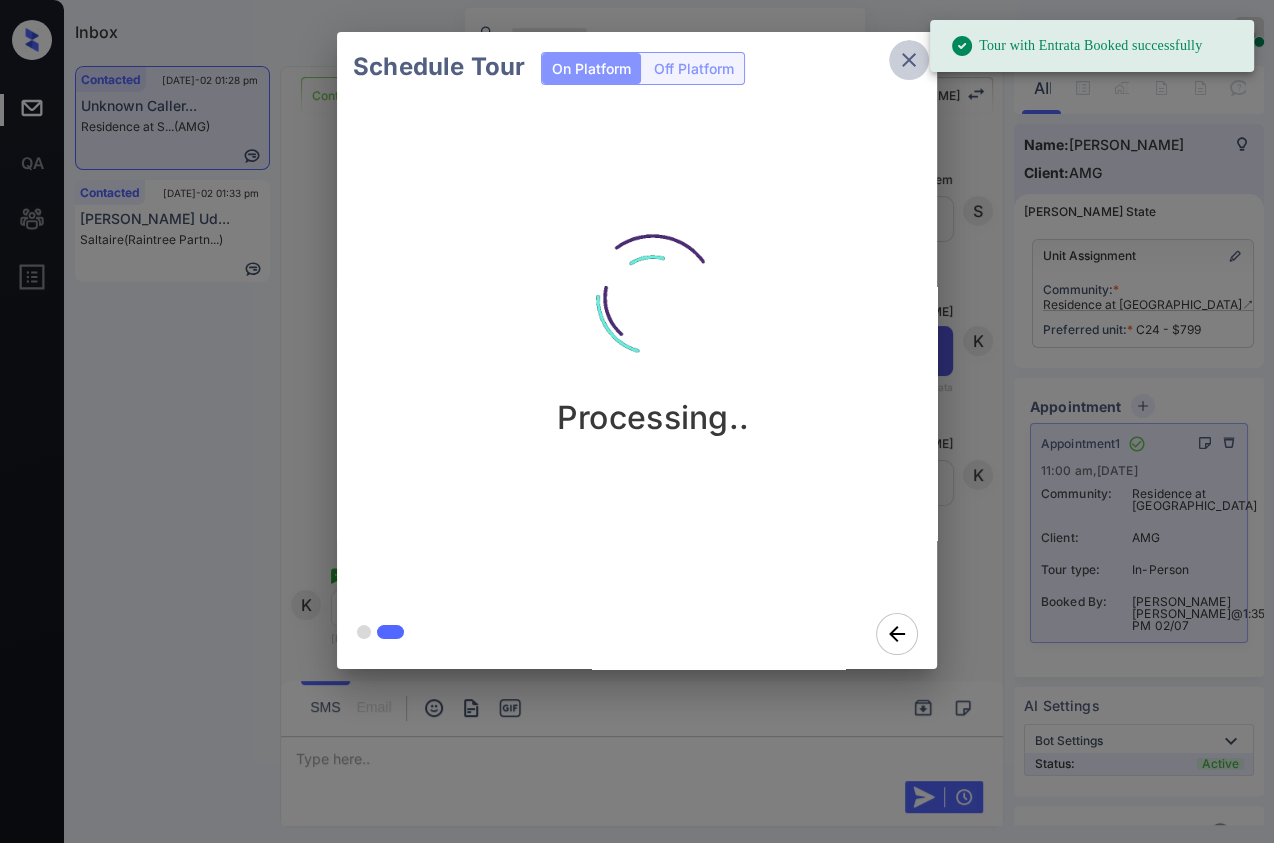 click 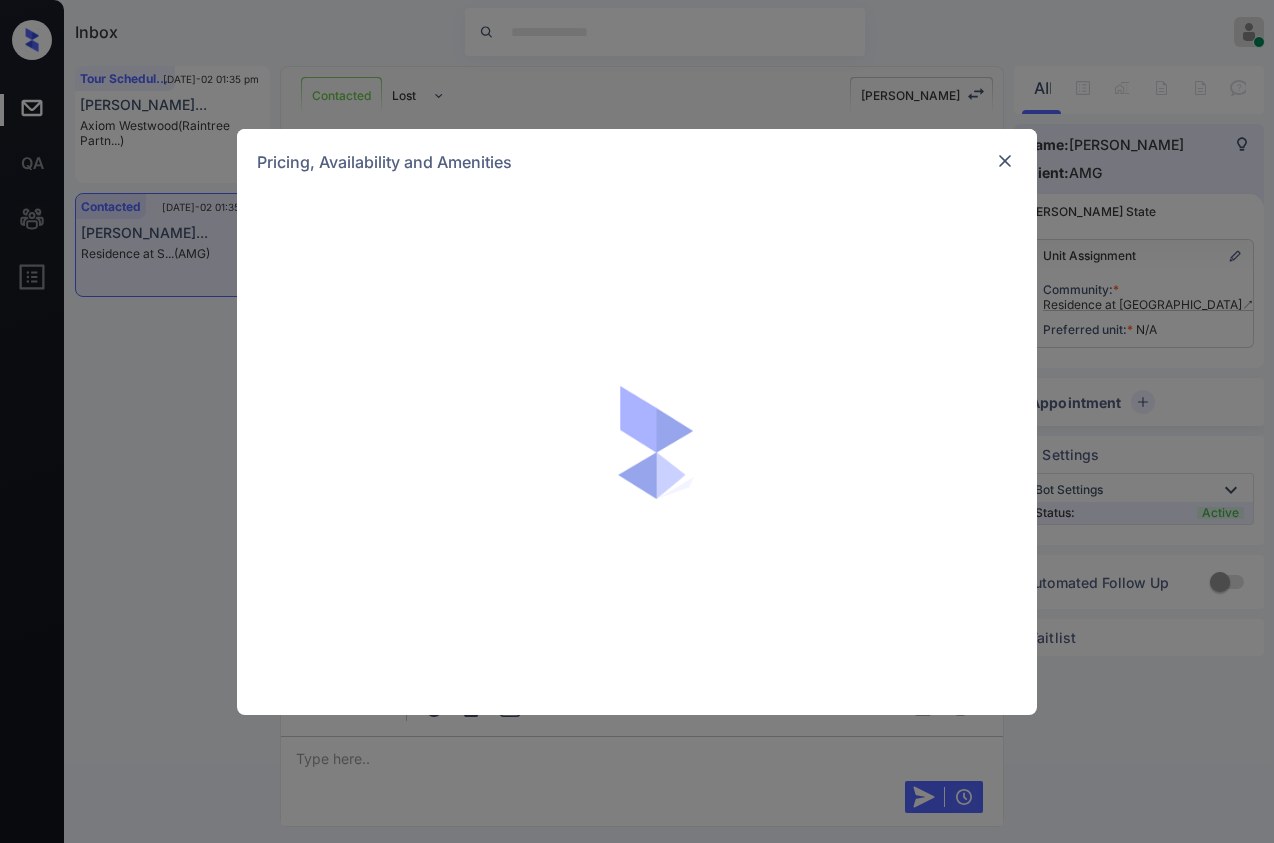scroll, scrollTop: 0, scrollLeft: 0, axis: both 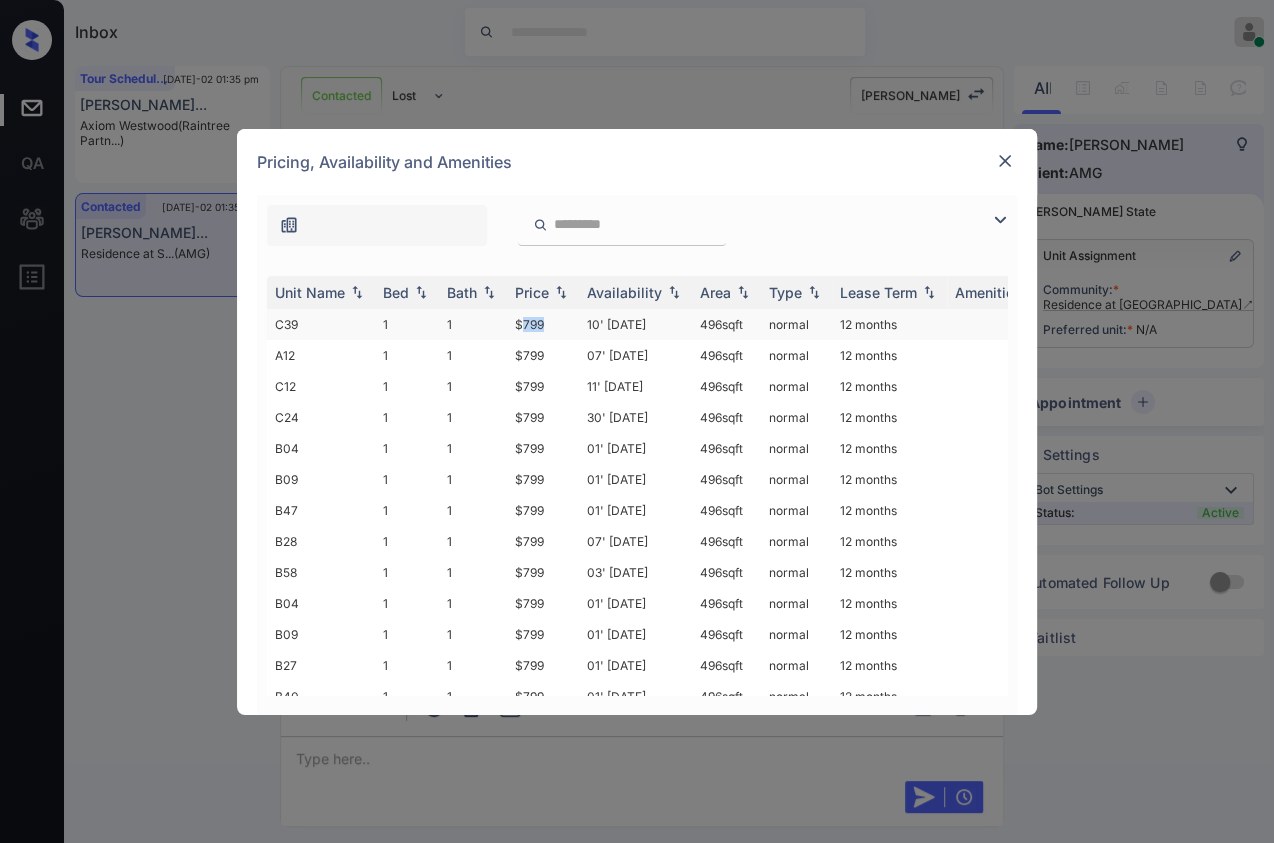 drag, startPoint x: 521, startPoint y: 314, endPoint x: 574, endPoint y: 317, distance: 53.08484 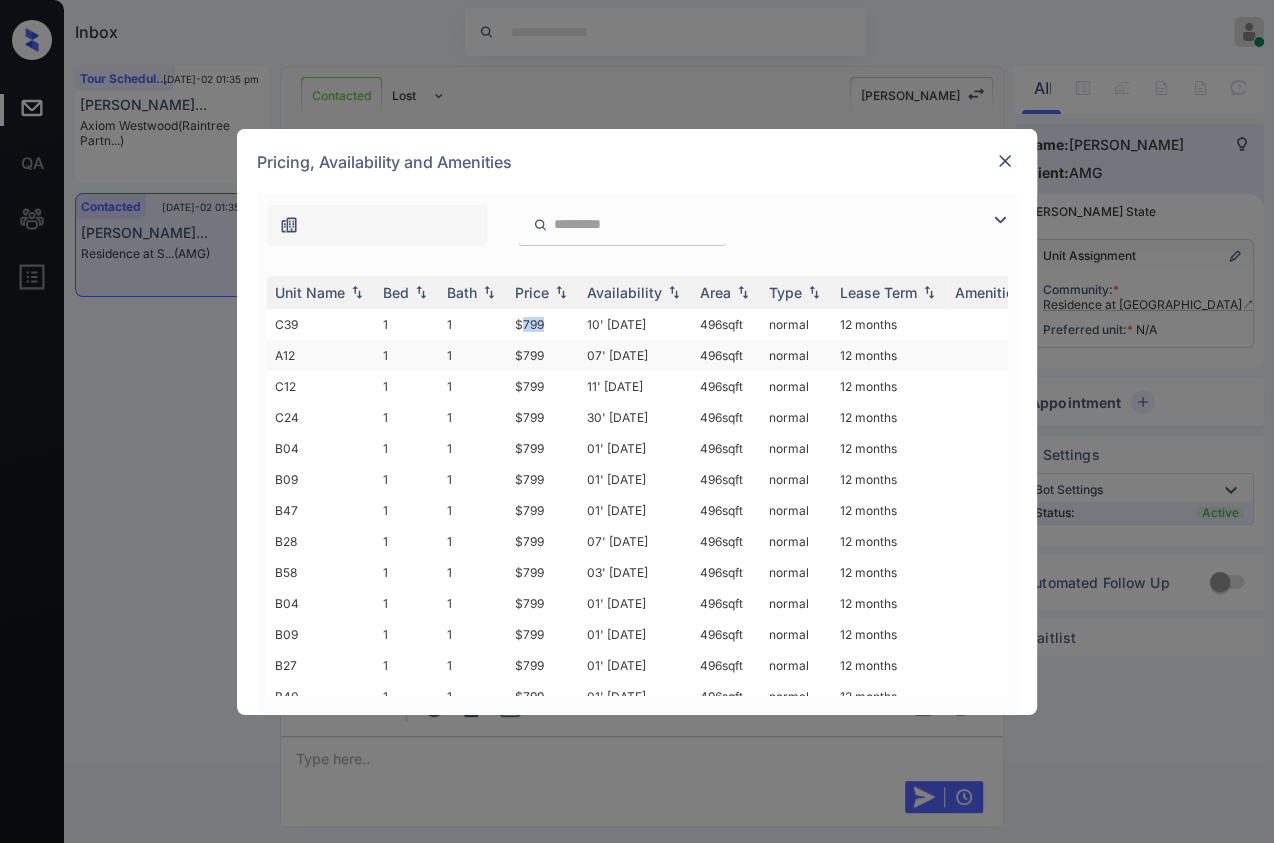 copy on "799" 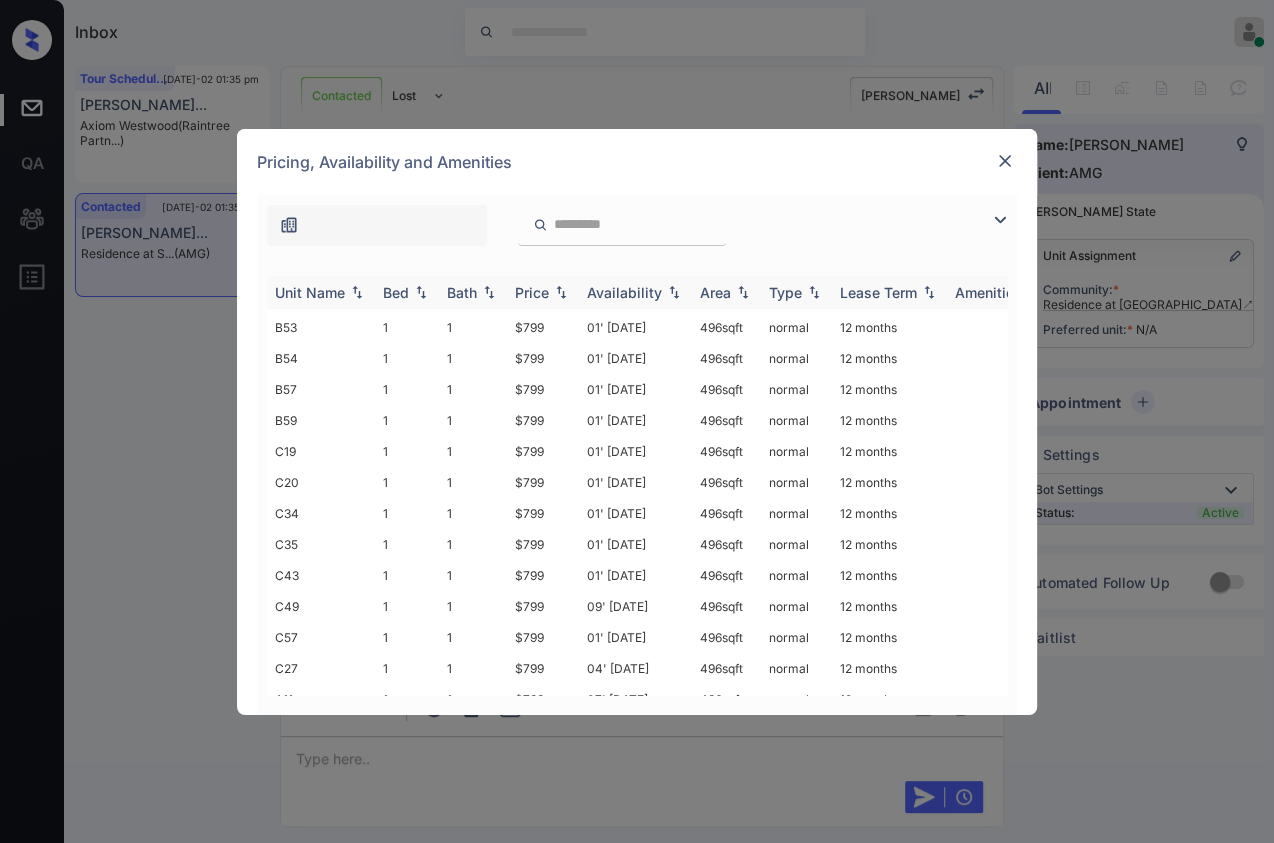 scroll, scrollTop: 1222, scrollLeft: 0, axis: vertical 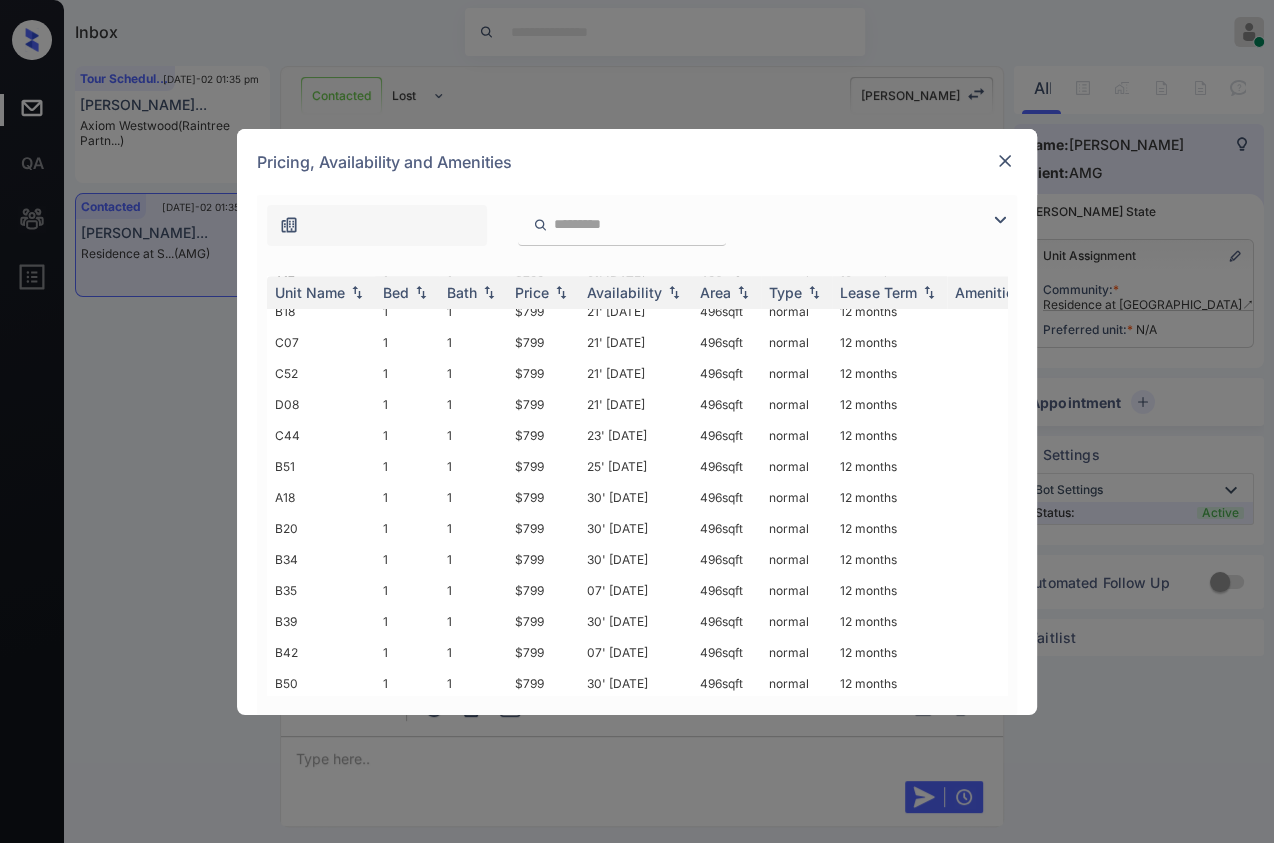 click at bounding box center (1005, 161) 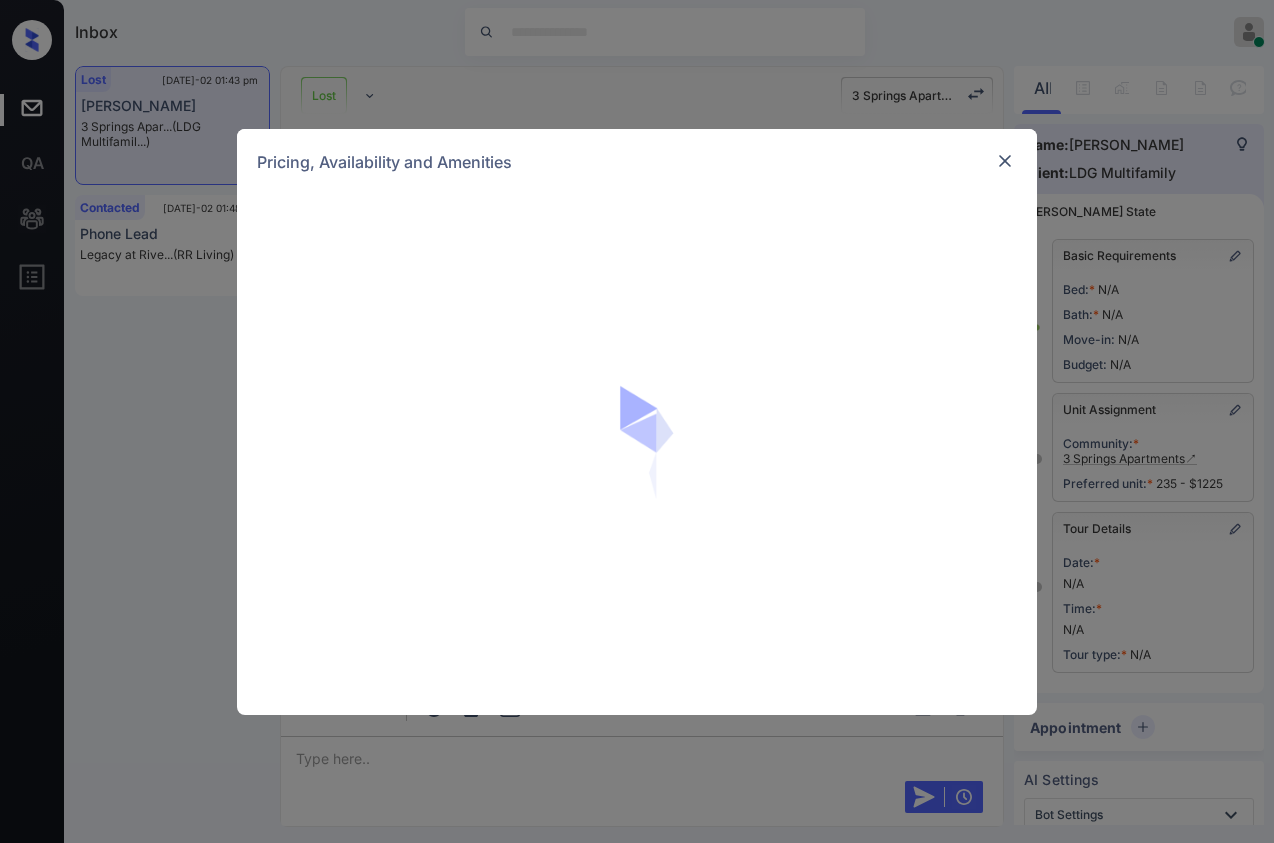 scroll, scrollTop: 0, scrollLeft: 0, axis: both 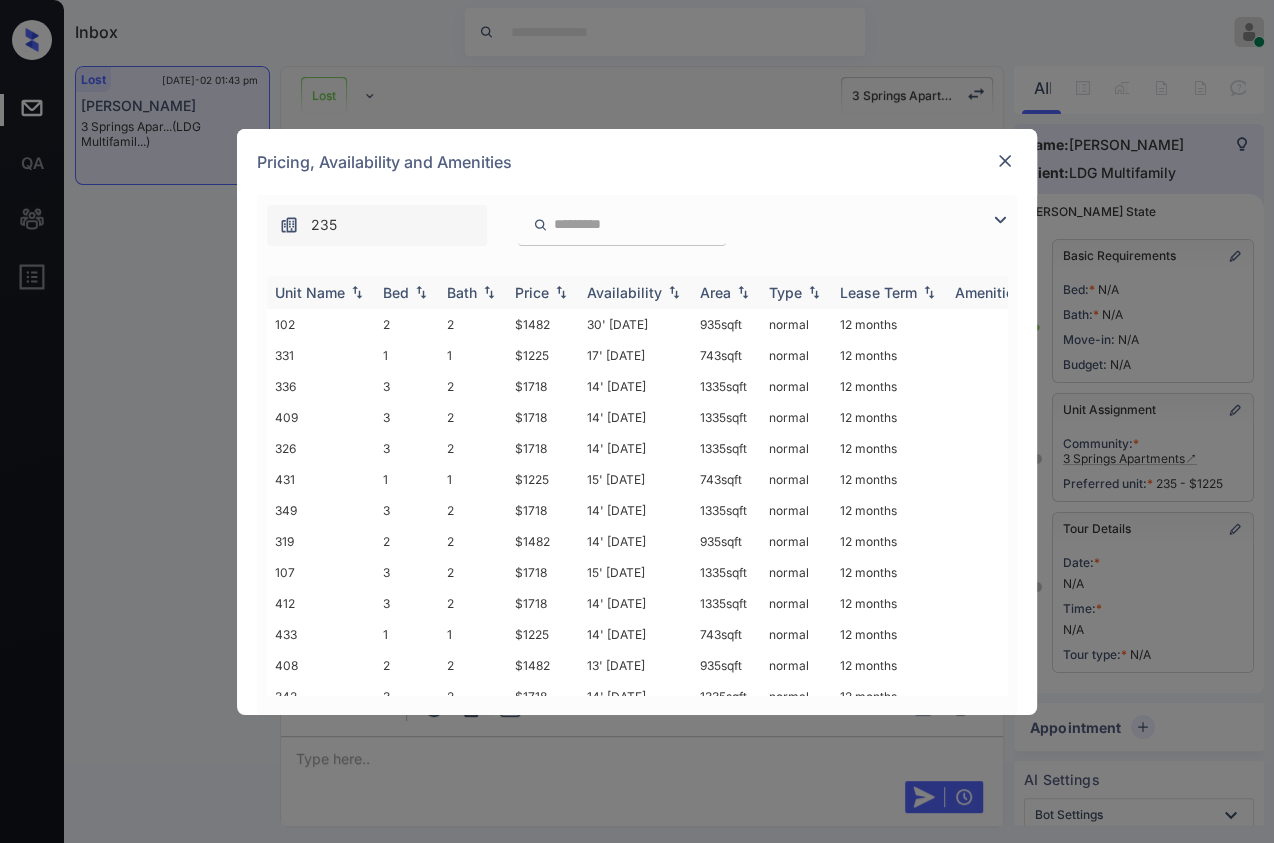 click on "Bed" at bounding box center [396, 292] 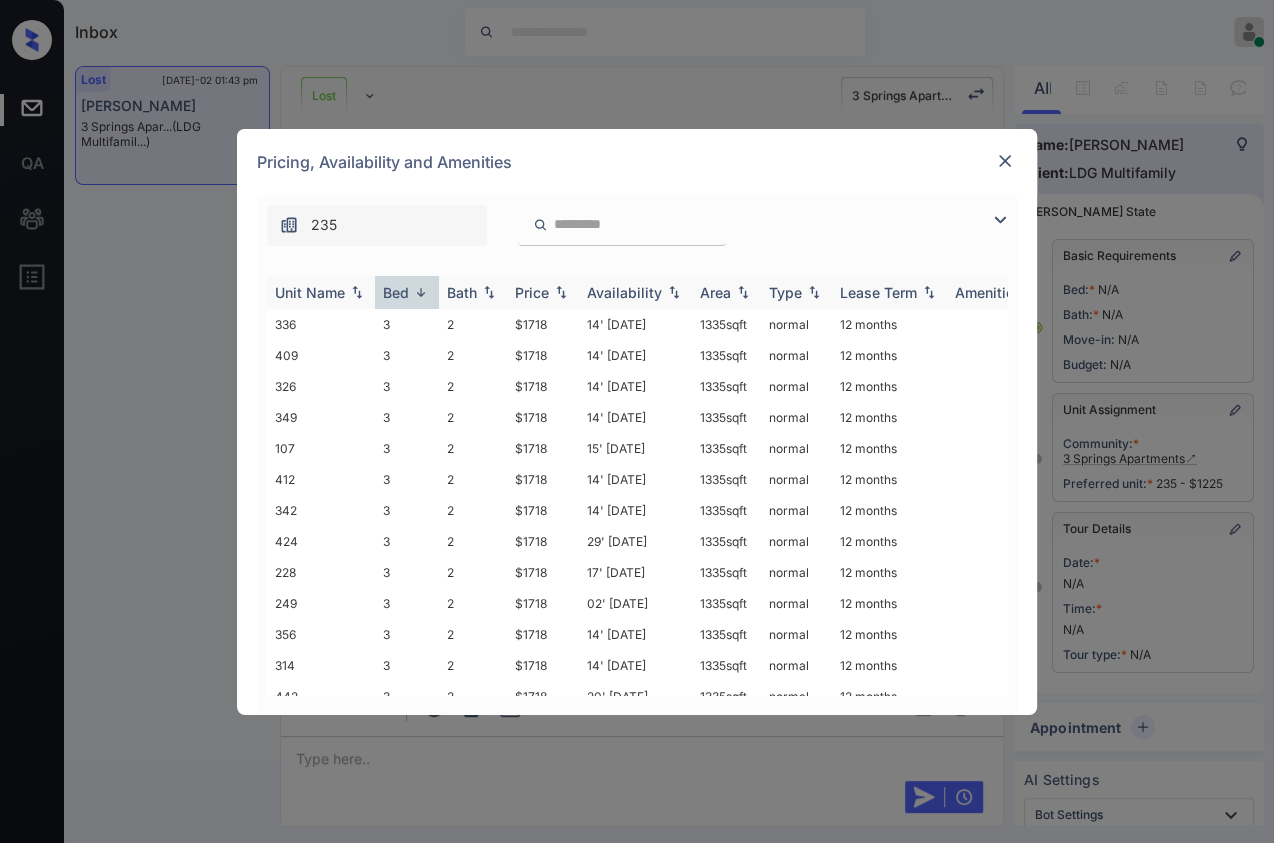 click on "Bed" at bounding box center (396, 292) 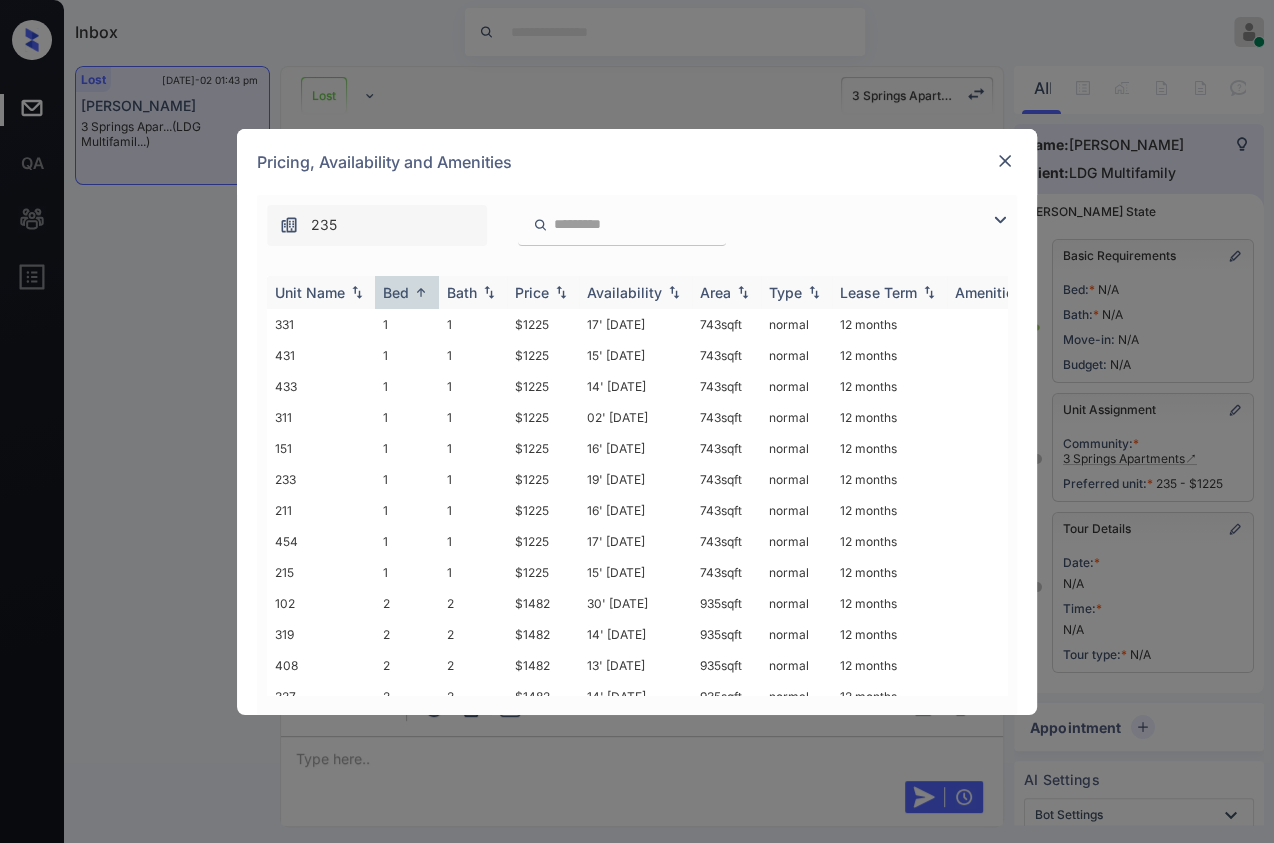 click on "Bed" at bounding box center [396, 292] 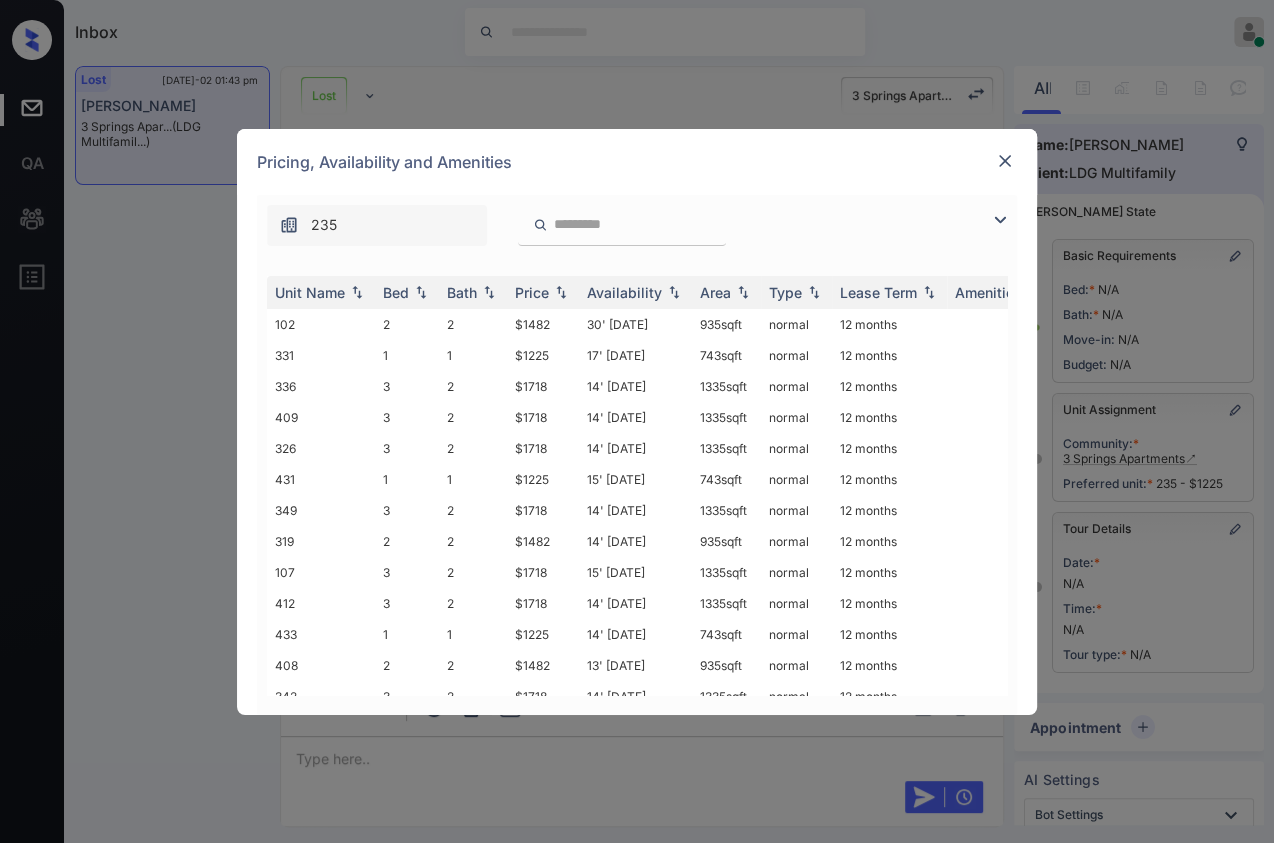 click at bounding box center (1005, 161) 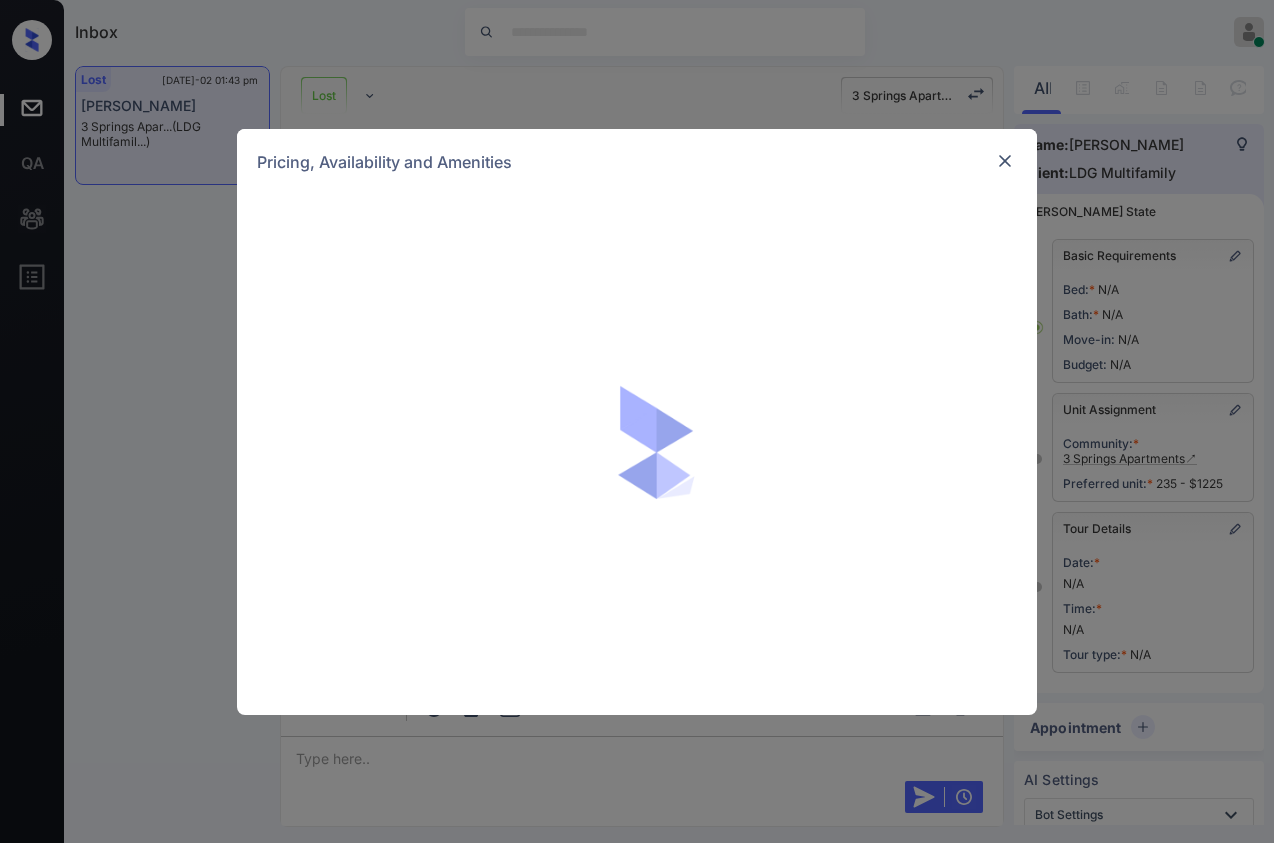 scroll, scrollTop: 0, scrollLeft: 0, axis: both 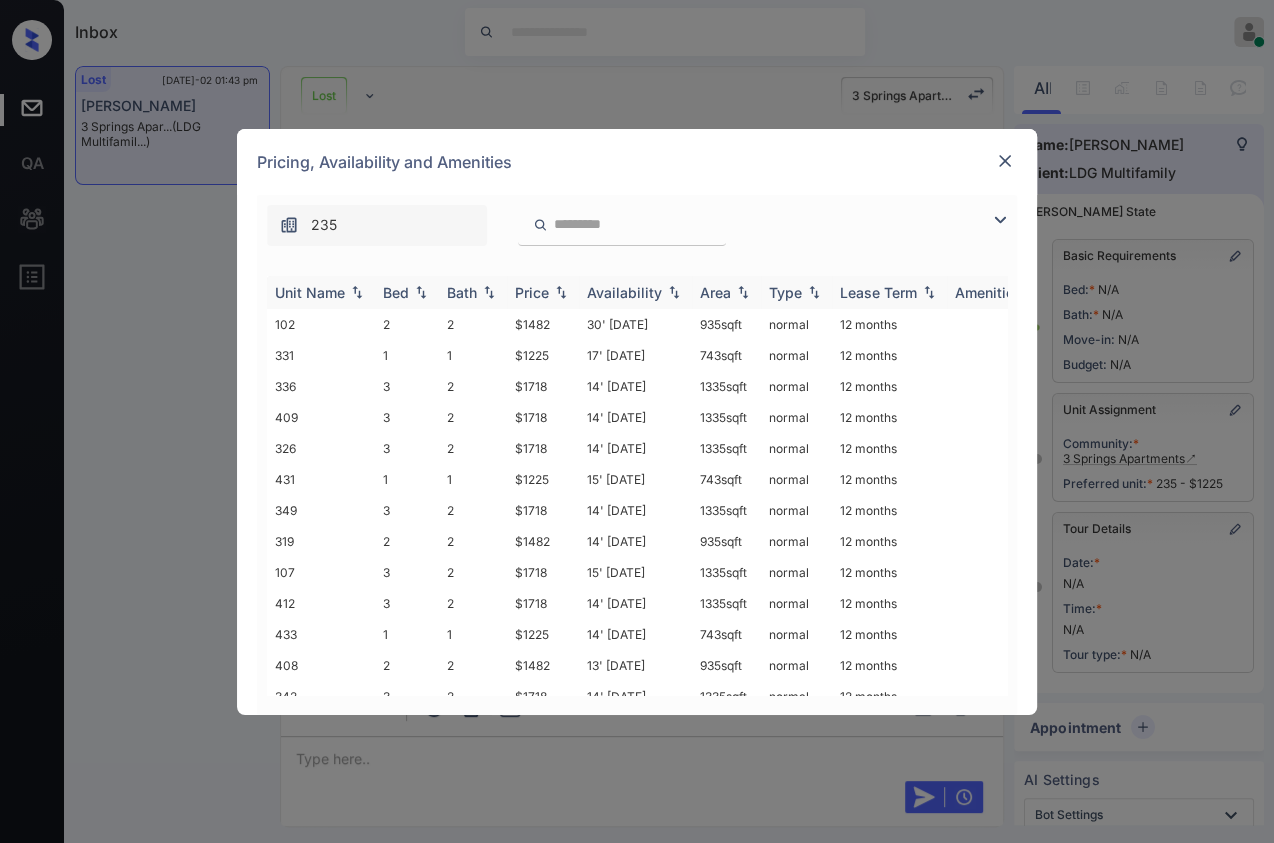 click on "Bed" at bounding box center (396, 292) 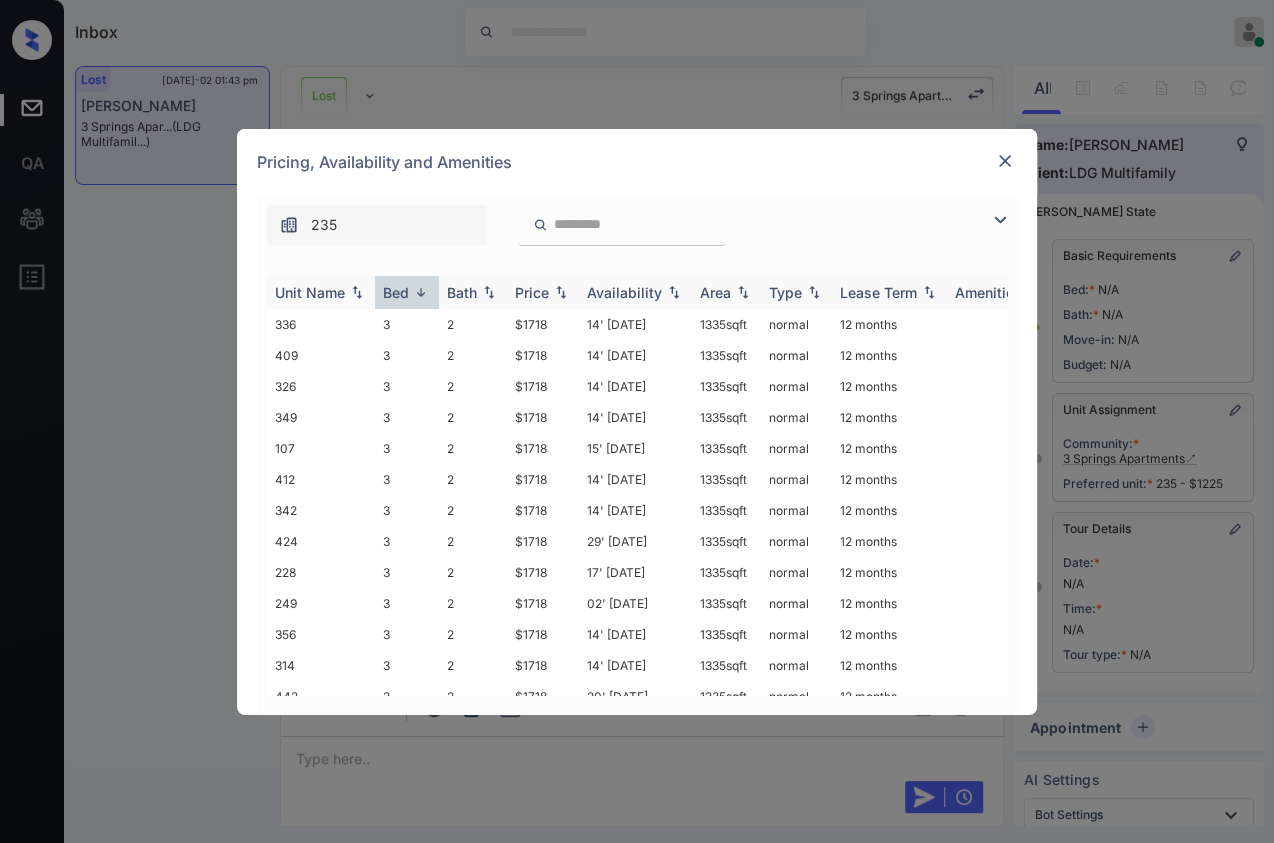 click on "Bed" at bounding box center [396, 292] 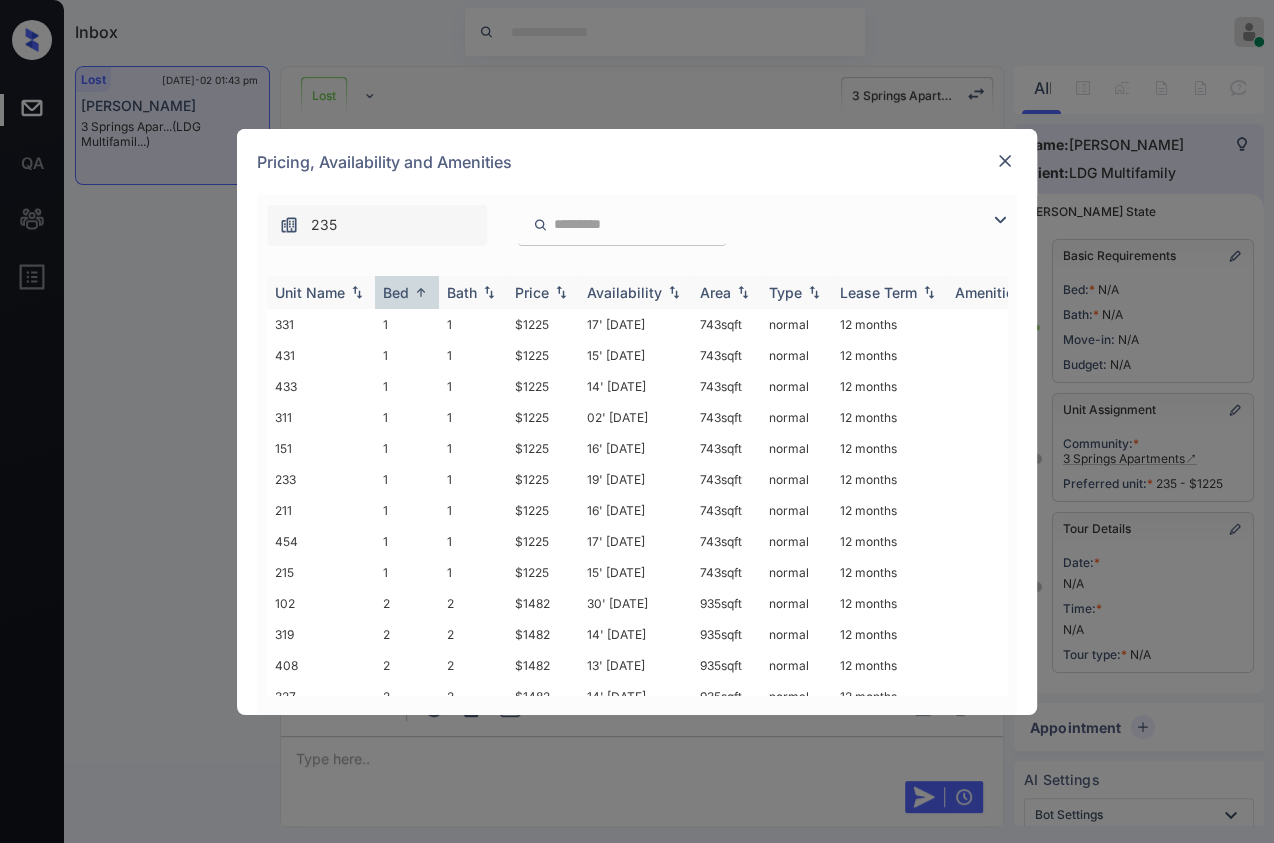 click on "Bed" at bounding box center [396, 292] 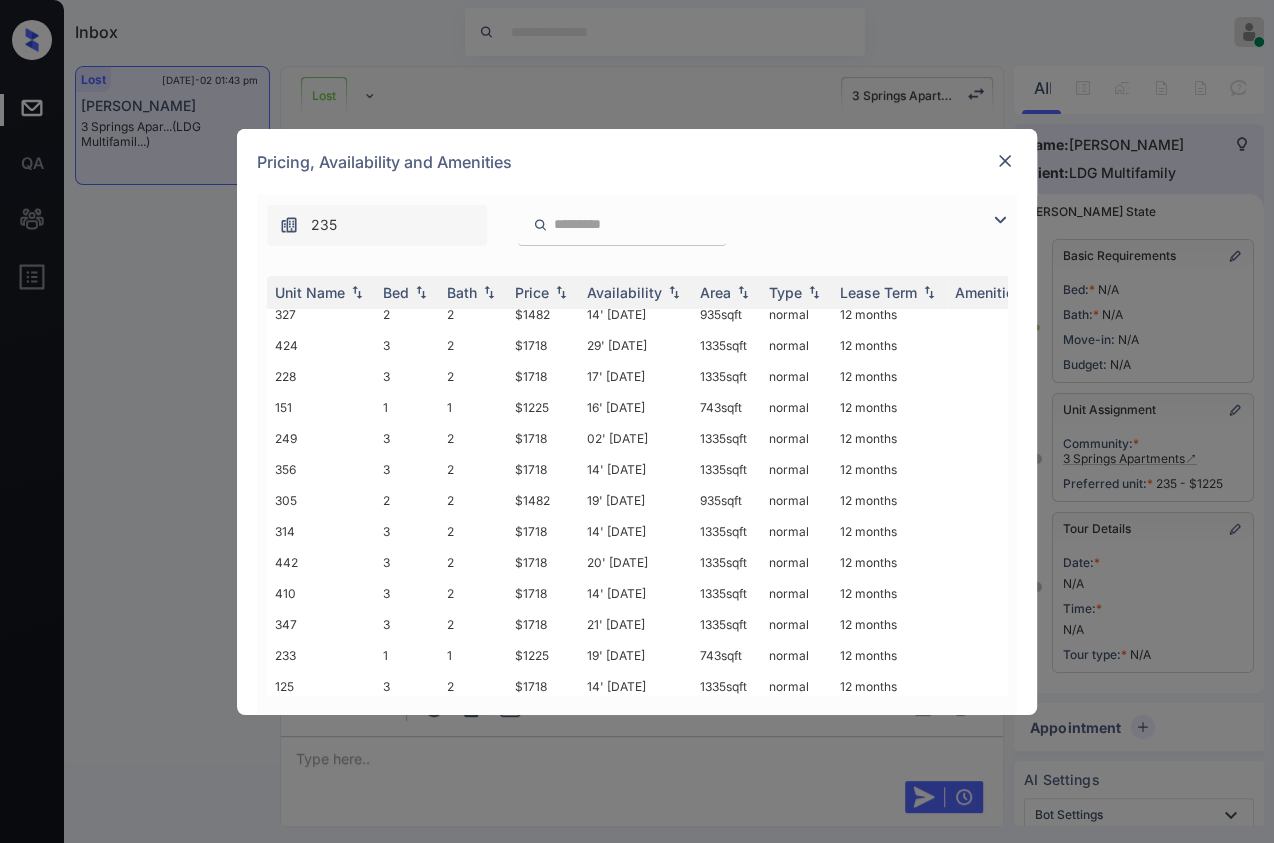 scroll, scrollTop: 555, scrollLeft: 0, axis: vertical 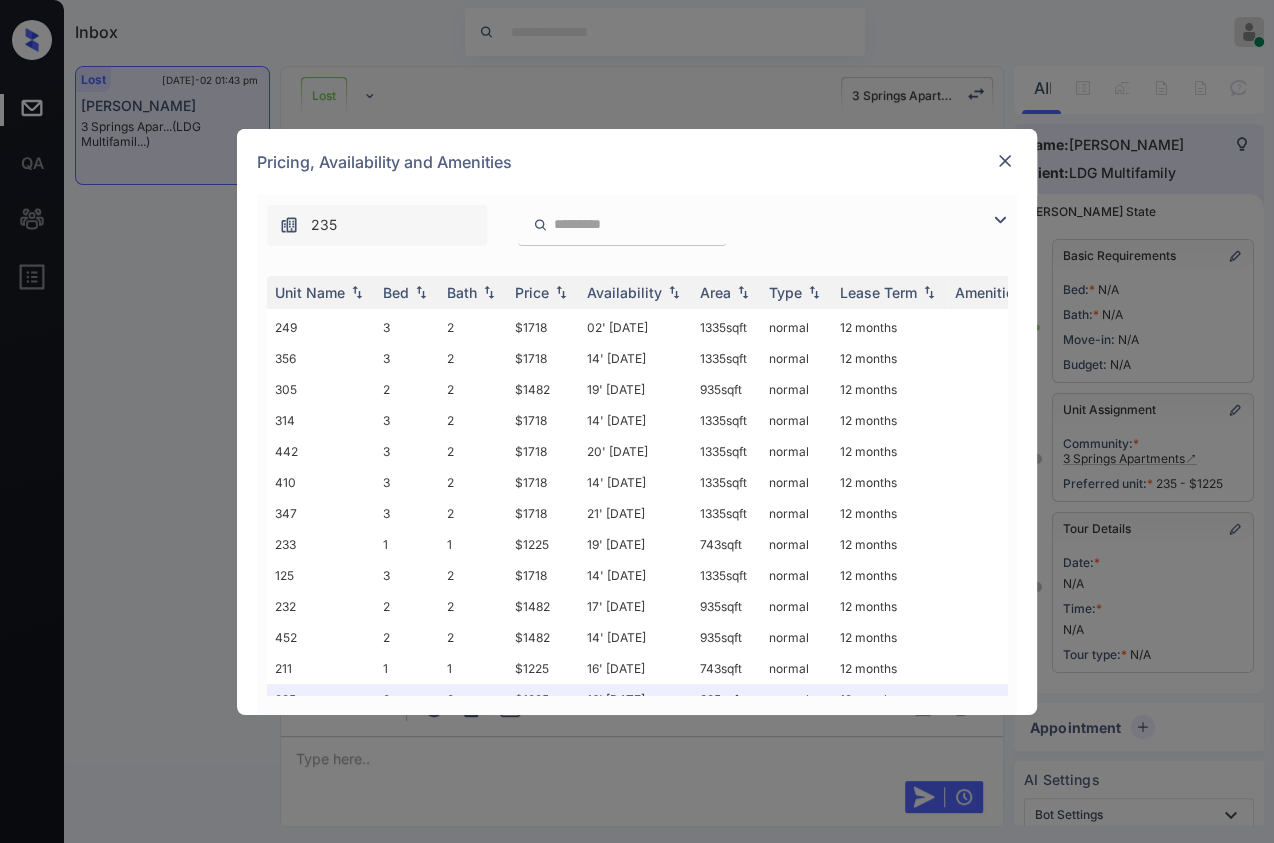 click on "**********" at bounding box center (637, 421) 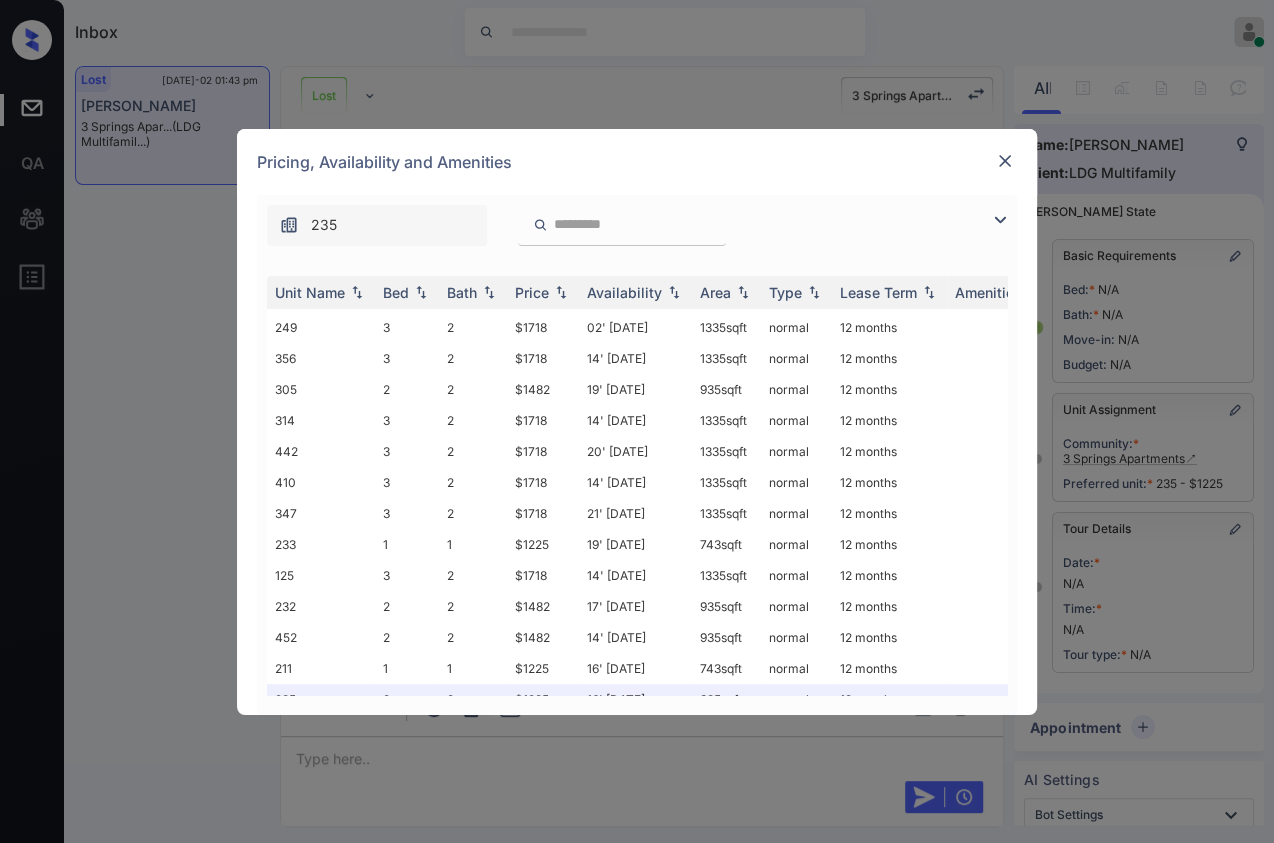 click at bounding box center [1005, 161] 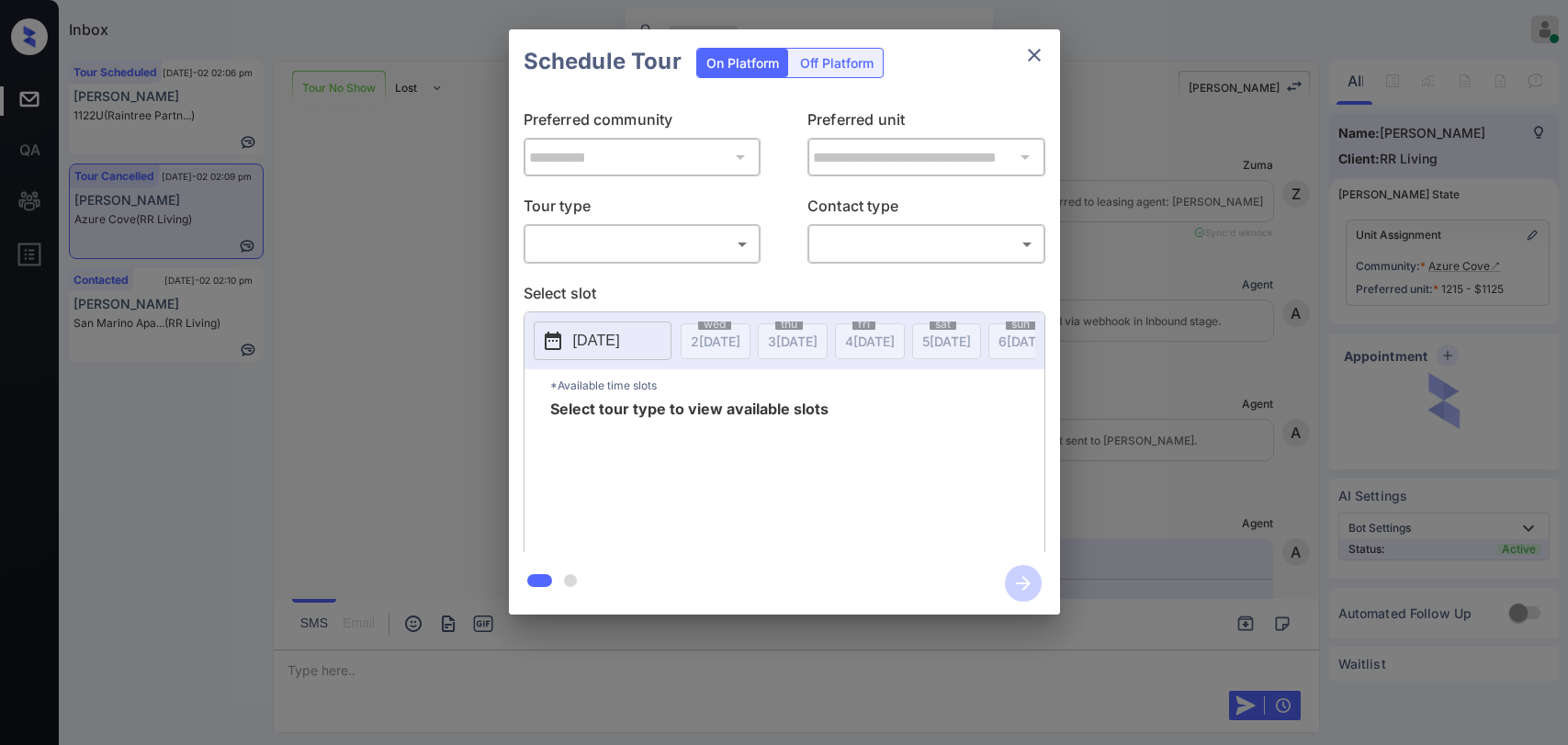 scroll, scrollTop: 0, scrollLeft: 0, axis: both 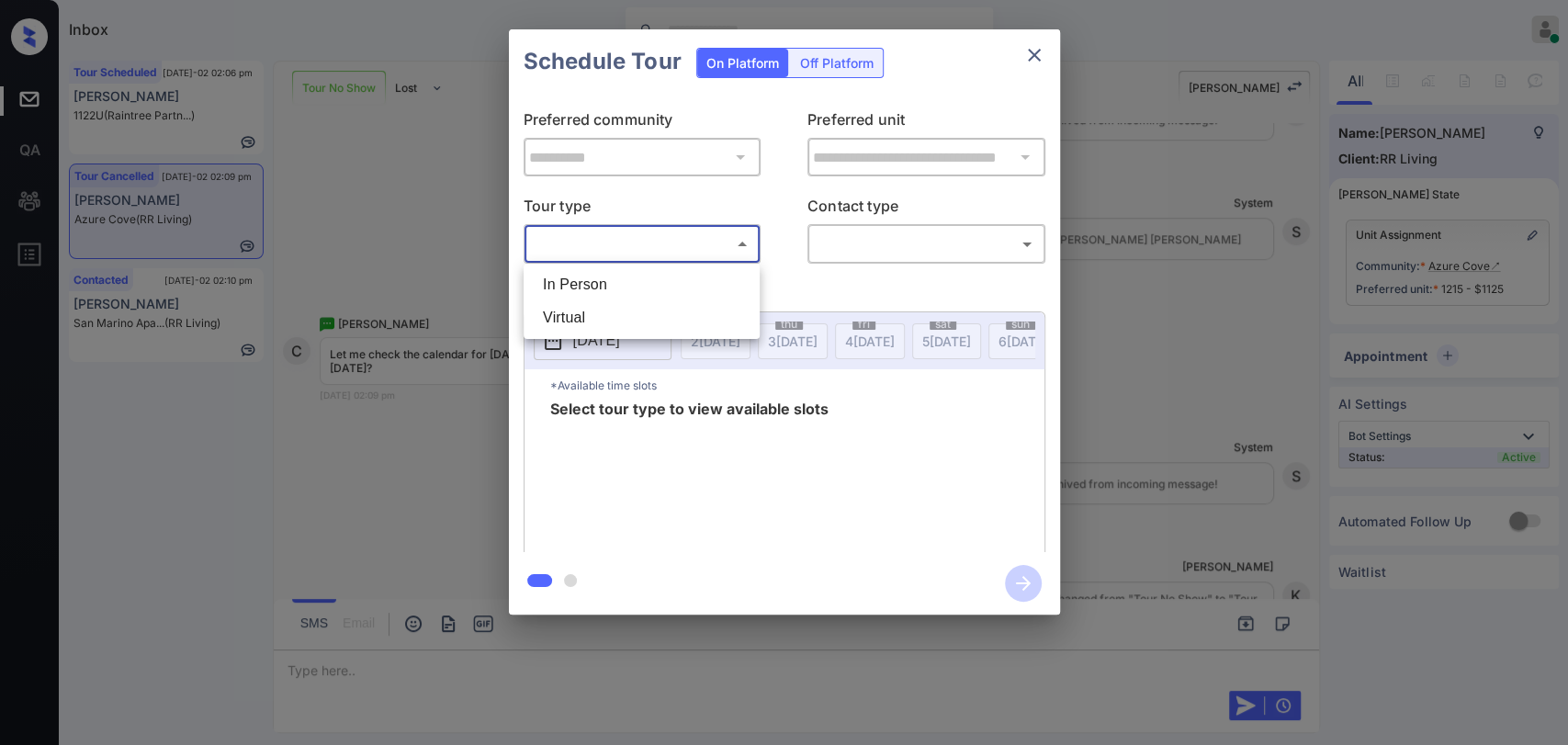 click on "Inbox [PERSON_NAME] [PERSON_NAME] Online Set yourself   offline Set yourself   on break Profile Switch to  dark  mode Sign out Tour Scheduled [DATE]-02 02:06 pm   [PERSON_NAME] 1122U  (Raintree Partn...) Tour Cancelled [DATE]-02 02:09 pm   [PERSON_NAME] Azure Cove  (RR Living) Contacted [DATE]-02 02:10 pm   [PERSON_NAME] [GEOGRAPHIC_DATA] Apa...  (RR Living) Tour No Show Lost Lead Sentiment: Angry Upon sliding the acknowledgement:  Lead will move to lost stage. * ​ SMS and call option will be set to opt out. AFM will be turned off for the lead. Kelsey New Message [PERSON_NAME] Lead transferred to leasing agent: [PERSON_NAME] [DATE] 06:54 am  Sync'd w  knock Z New Message Agent Lead created via webhook in Inbound stage. [DATE] 06:54 am A New Message Agent AFM Request sent to [PERSON_NAME]. [DATE] 06:54 am A New Message Agent Notes Note: Structured Note:
Move In Date: [DATE]
[DATE] 06:54 am A New Message [PERSON_NAME] Lead Details Updated
Move In Date:  [DATE]
[DATE] 06:54 am K New Message [PERSON_NAME] [DATE] 06:54 am" at bounding box center [784, 372] 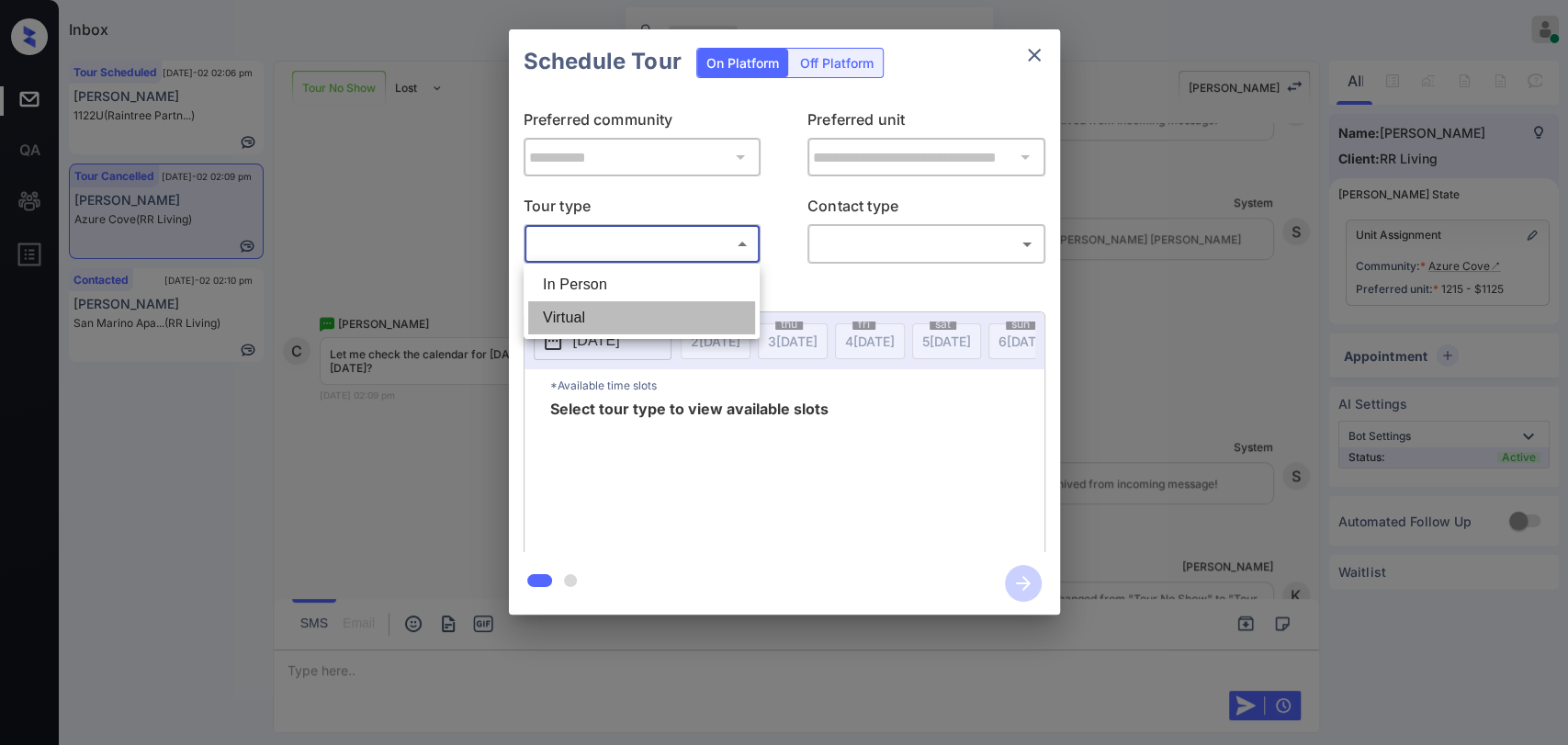 click on "Virtual" at bounding box center (641, 318) 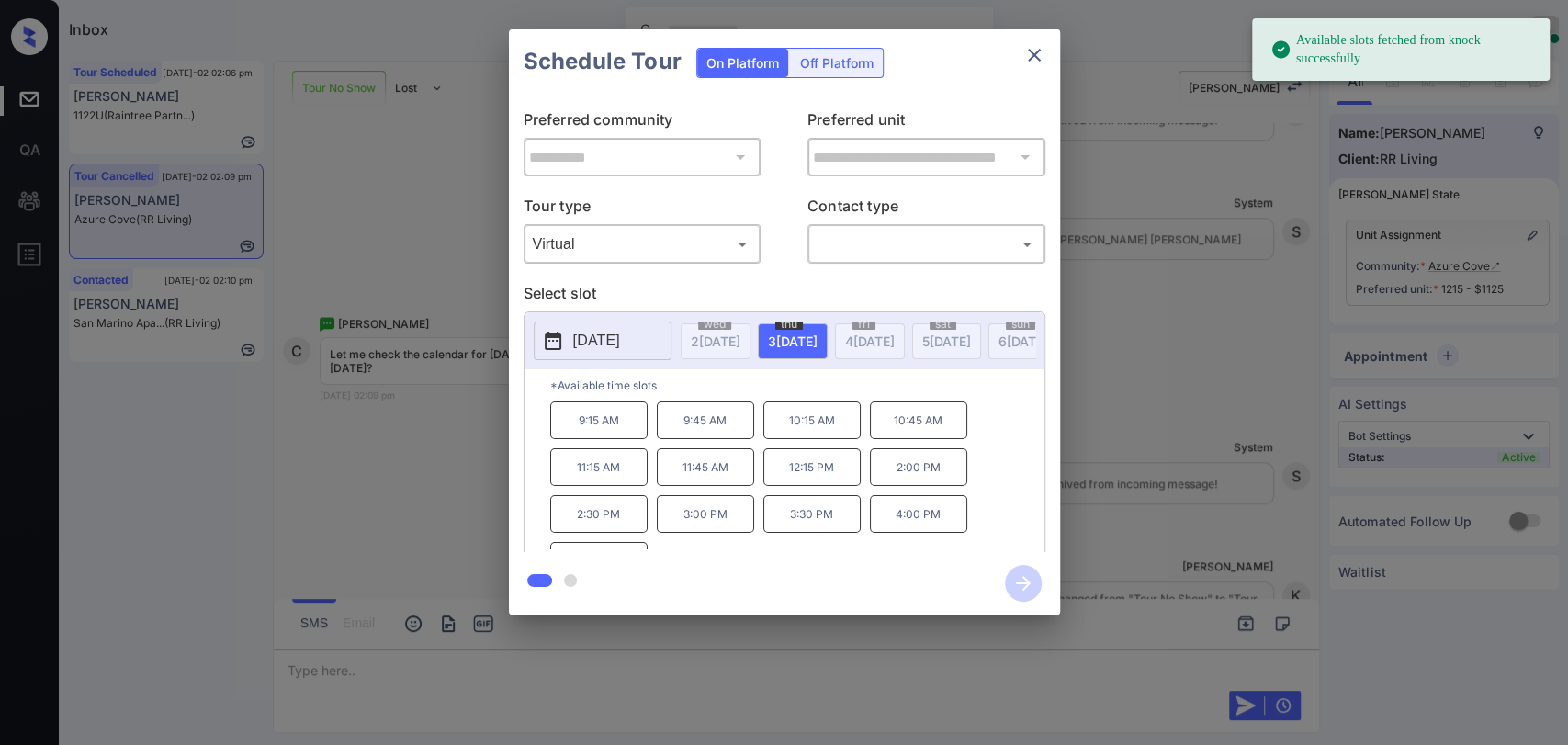 click on "[DATE]" at bounding box center [603, 341] 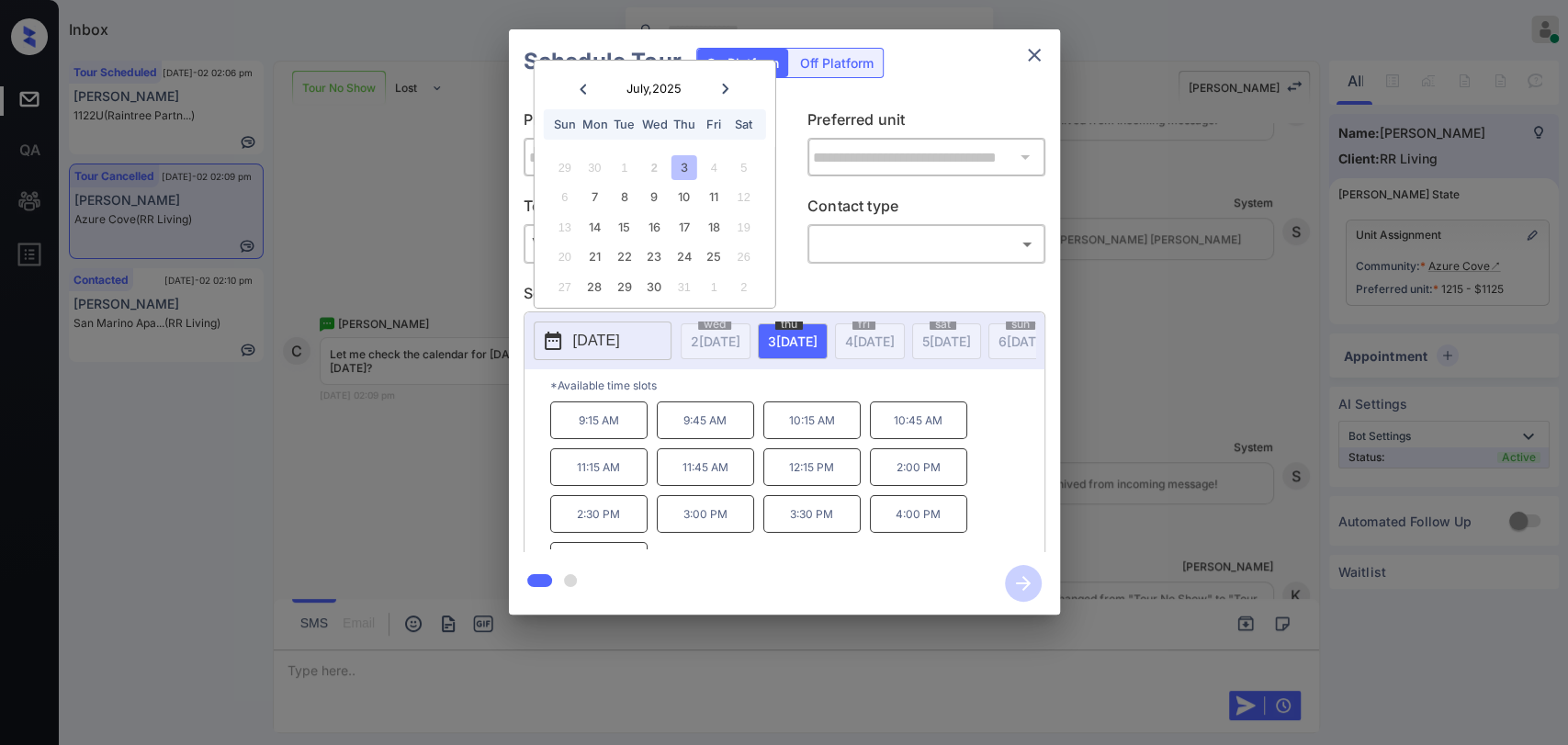 click on "4" at bounding box center [714, 167] 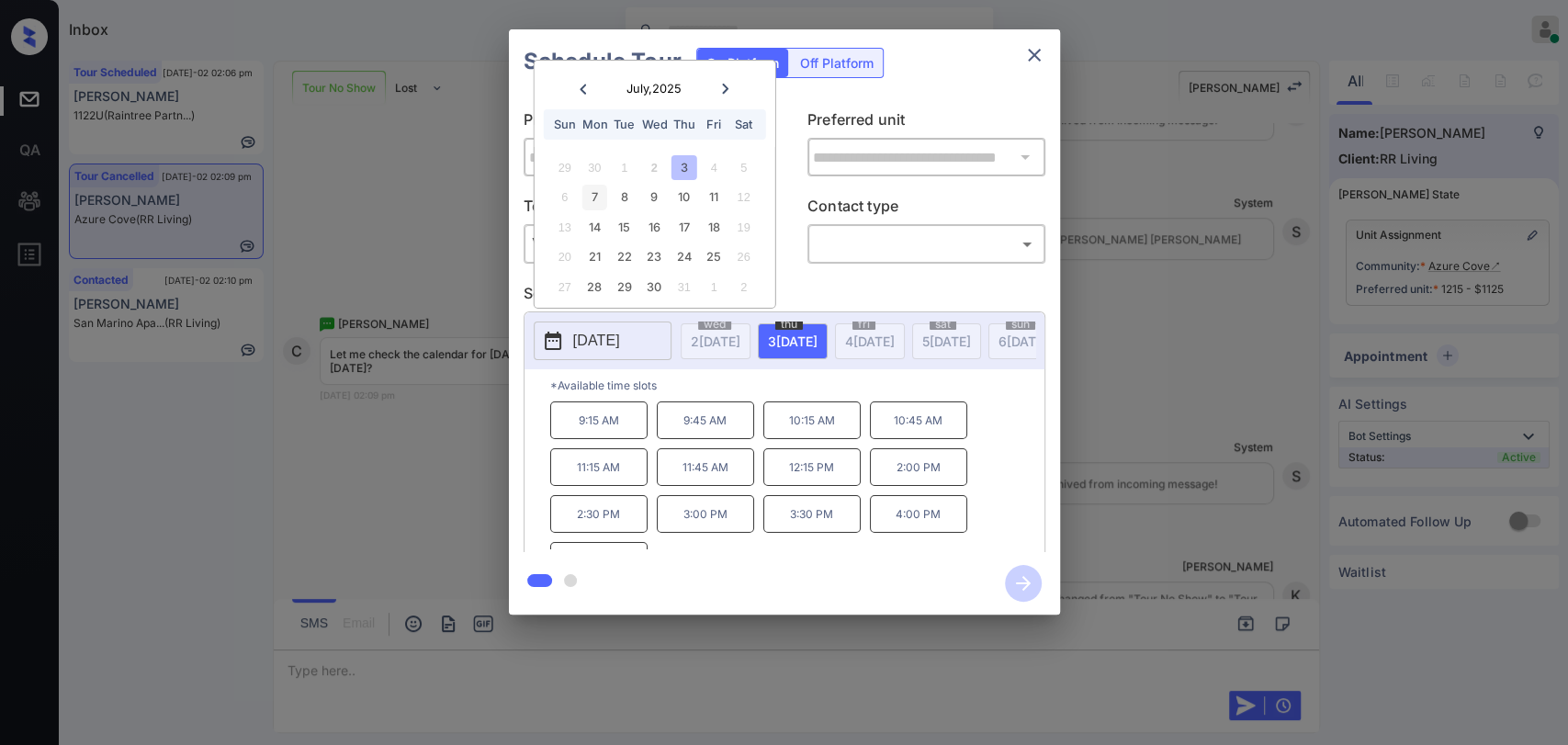 click on "7" at bounding box center [594, 197] 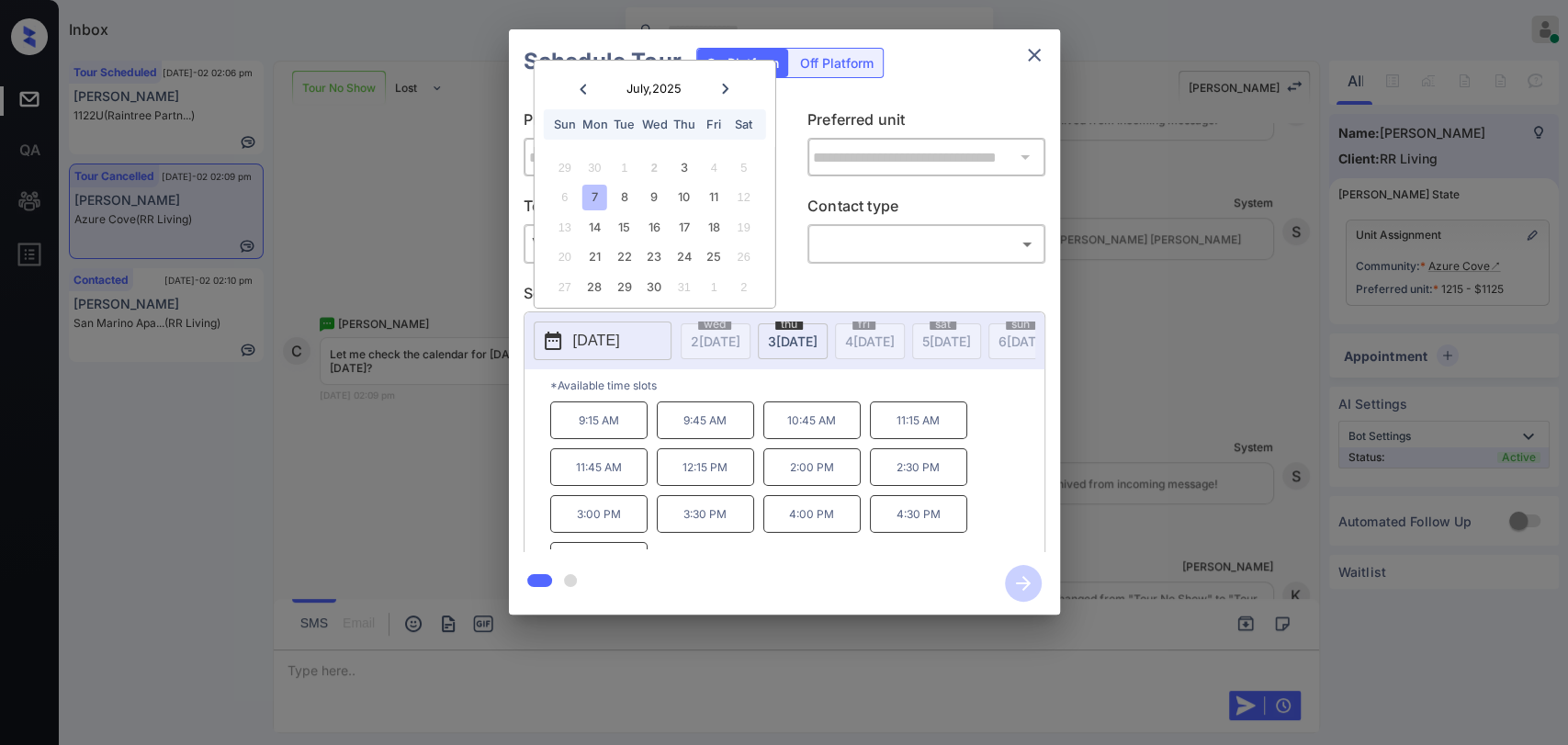 click at bounding box center (784, 372) 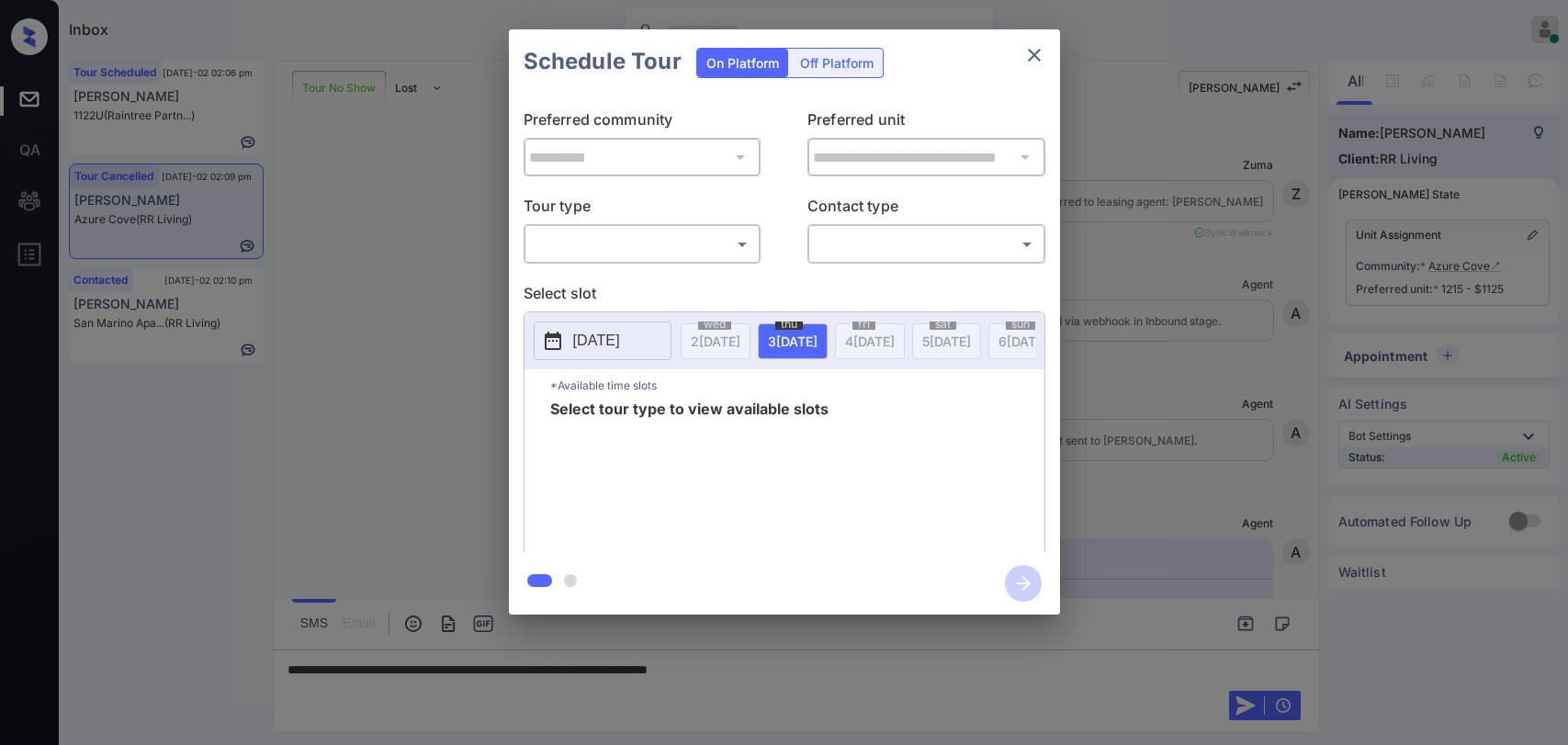 scroll, scrollTop: 0, scrollLeft: 0, axis: both 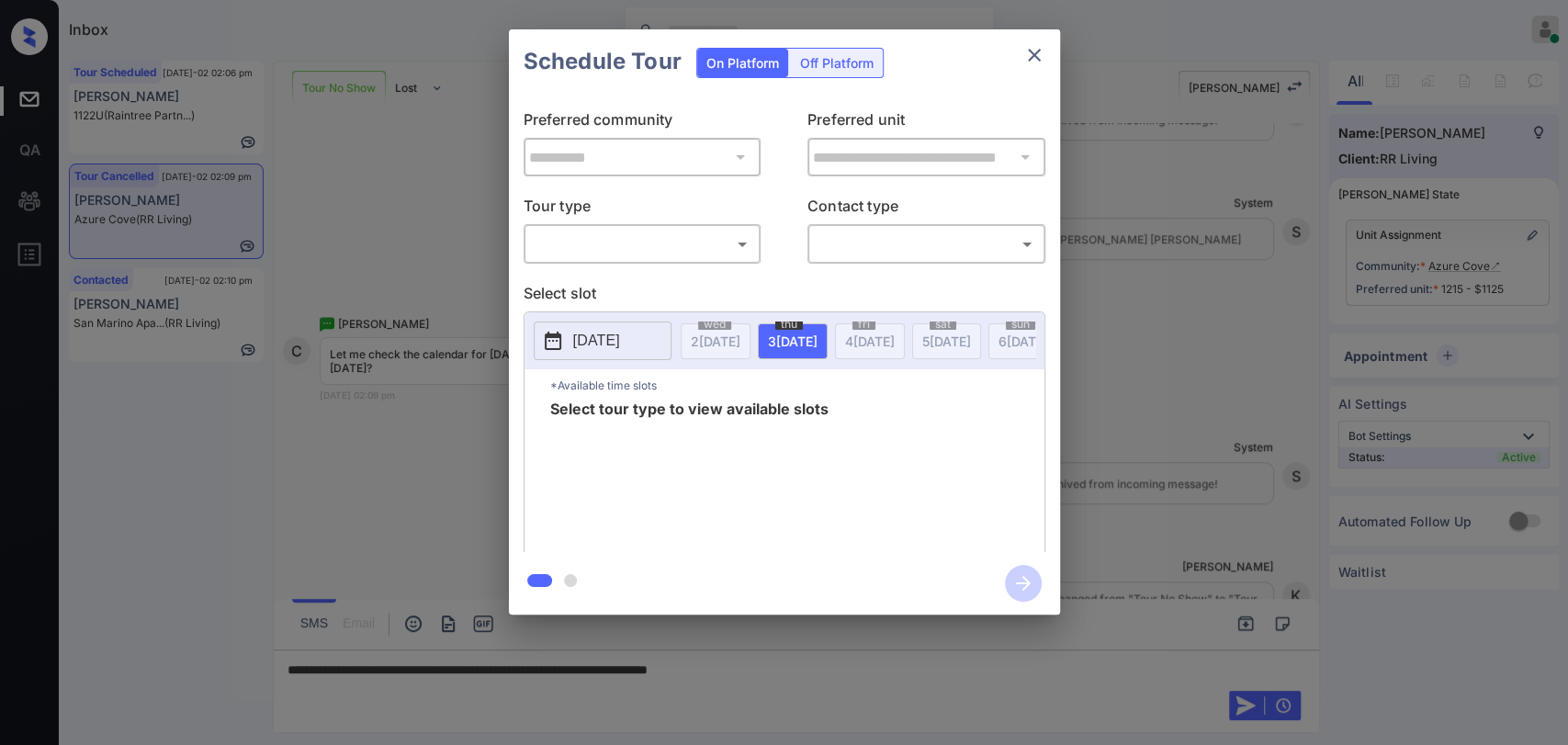 click on "Inbox Danielle Dela Cruz Online Set yourself   offline Set yourself   on break Profile Switch to  dark  mode Sign out Tour Scheduled Jul-02 02:06 pm   Matthew Gill 1122U  (Raintree Partn...) Tour Cancelled Jul-02 02:09 pm   Crystal Miller Azure Cove  (RR Living) Contacted Jul-02 02:10 pm   Nakiyyah Jones San Marino Apa...  (RR Living) Tour No Show Lost Lead Sentiment: Angry Upon sliding the acknowledgement:  Lead will move to lost stage. * ​ SMS and call option will be set to opt out. AFM will be turned off for the lead. Kelsey New Message Zuma Lead transferred to leasing agent: kelsey Jul 02, 2025 06:54 am  Sync'd w  knock Z New Message Agent Lead created via webhook in Inbound stage. Jul 02, 2025 06:54 am A New Message Agent AFM Request sent to Kelsey. Jul 02, 2025 06:54 am A New Message Agent Notes Note: Structured Note:
Move In Date: 2025-07-03
Jul 02, 2025 06:54 am A New Message Kelsey Lead Details Updated
Move In Date:  3-7-2025
Jul 02, 2025 06:54 am K New Message Kelsey Jul 02, 2025 06:54 am" at bounding box center (784, 372) 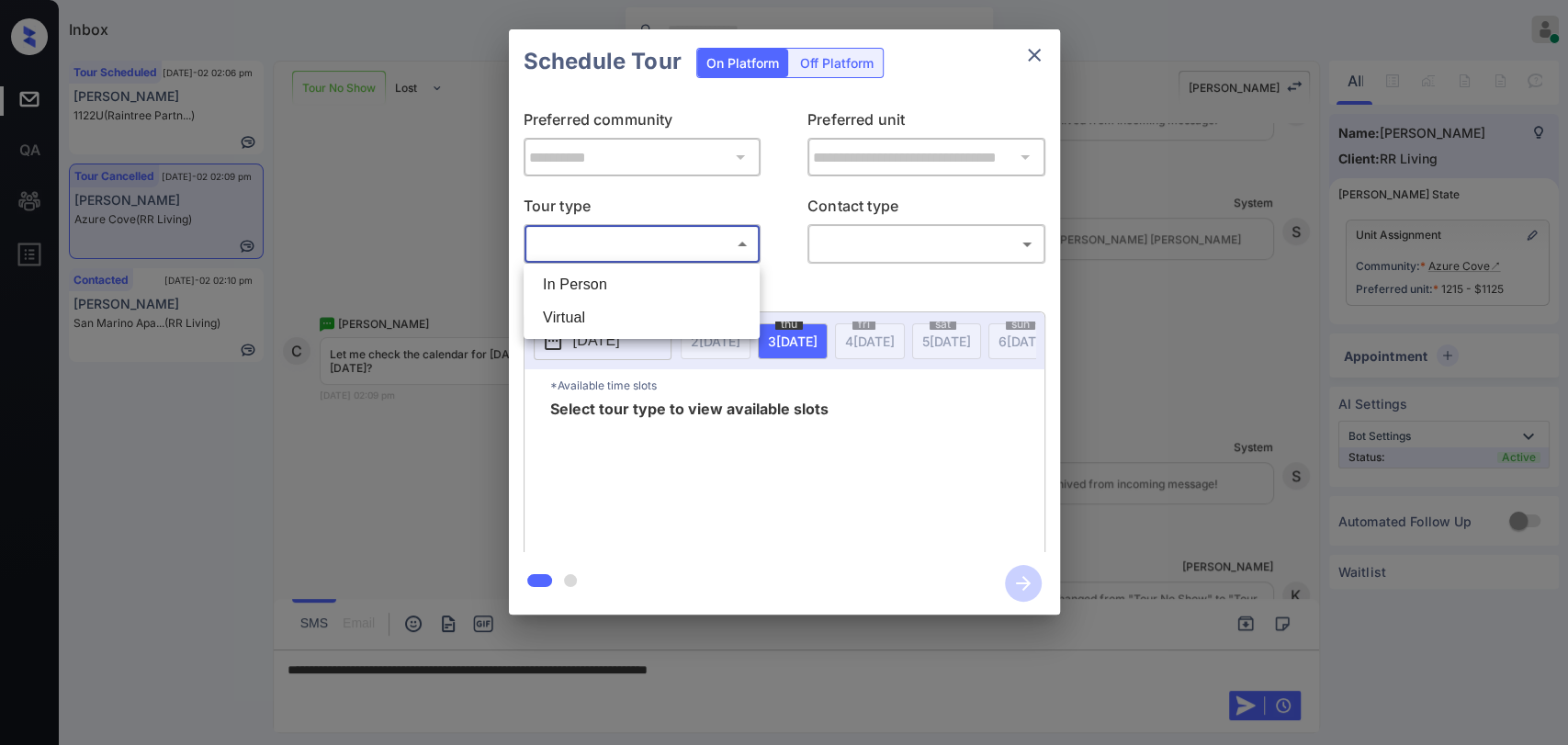 click on "Virtual" at bounding box center [641, 318] 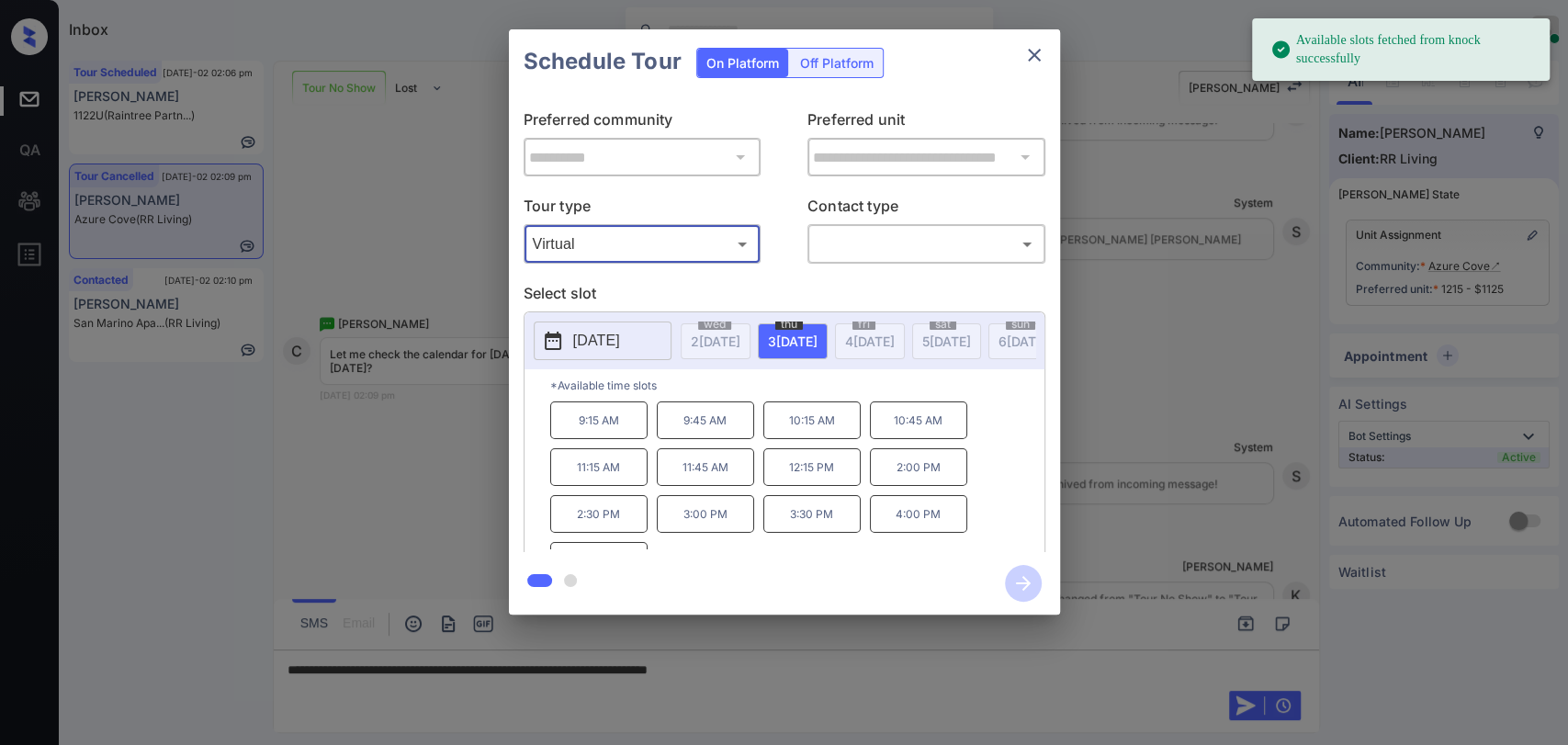 click on "2025-07-03" at bounding box center [596, 341] 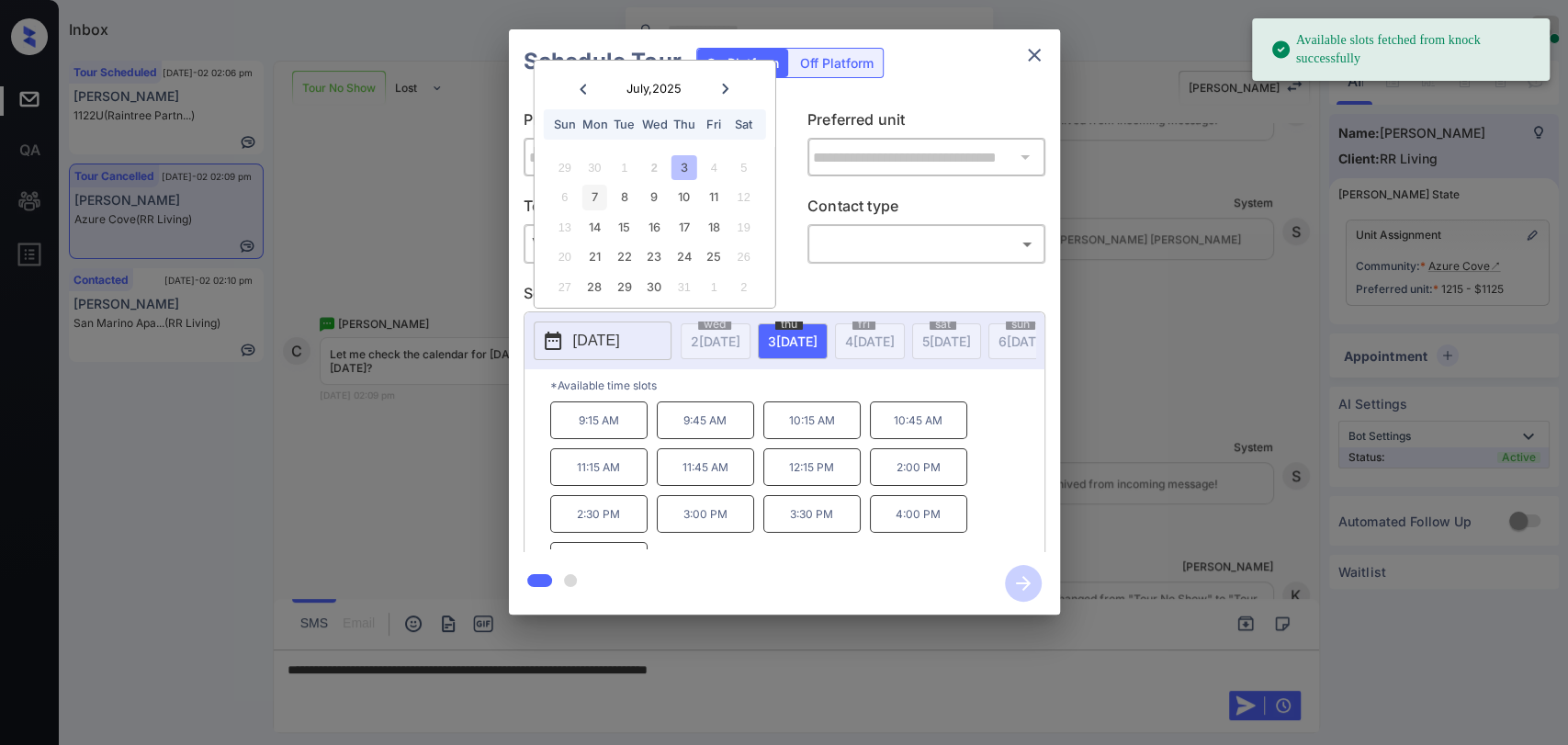 click on "7" at bounding box center (594, 197) 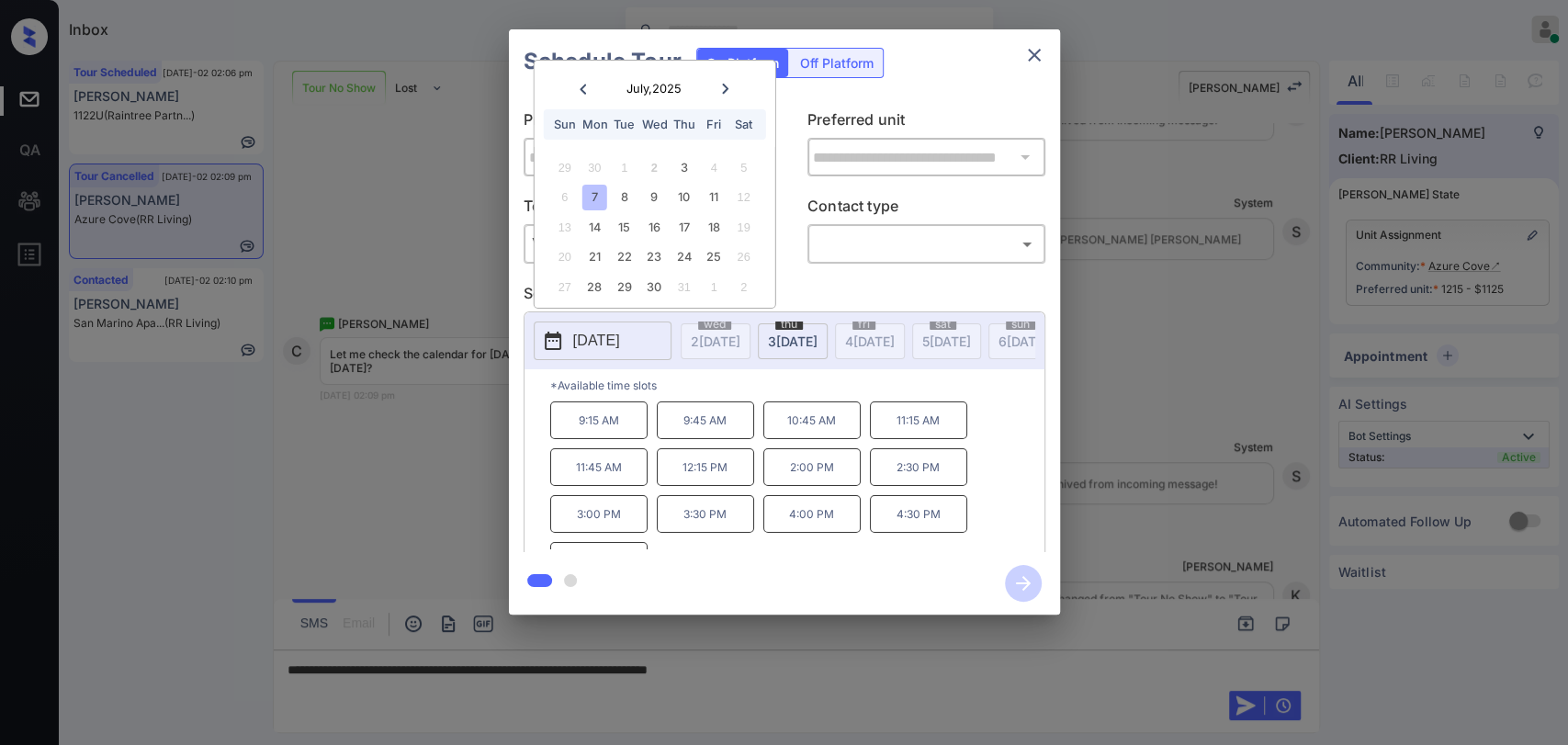 scroll, scrollTop: 29, scrollLeft: 0, axis: vertical 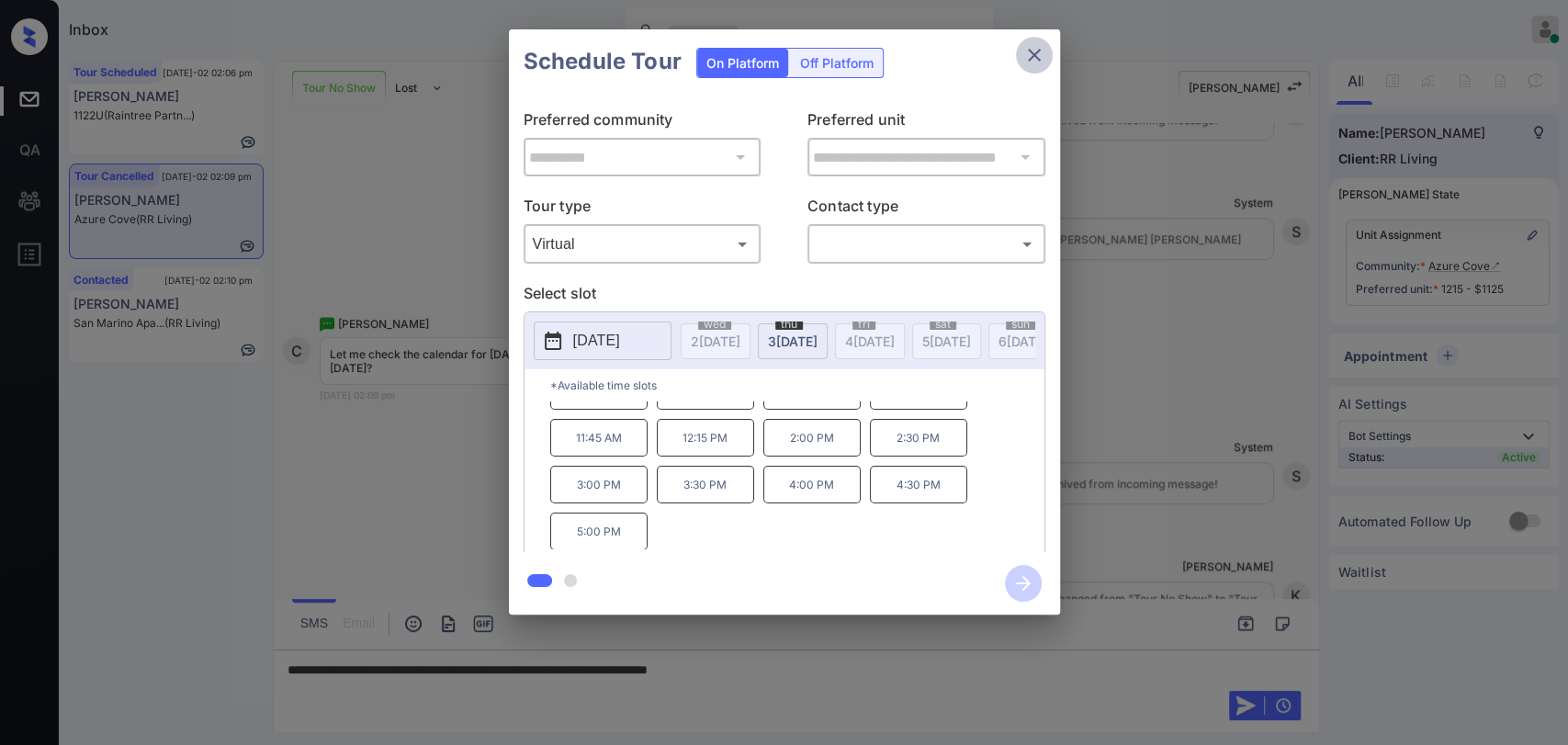 click 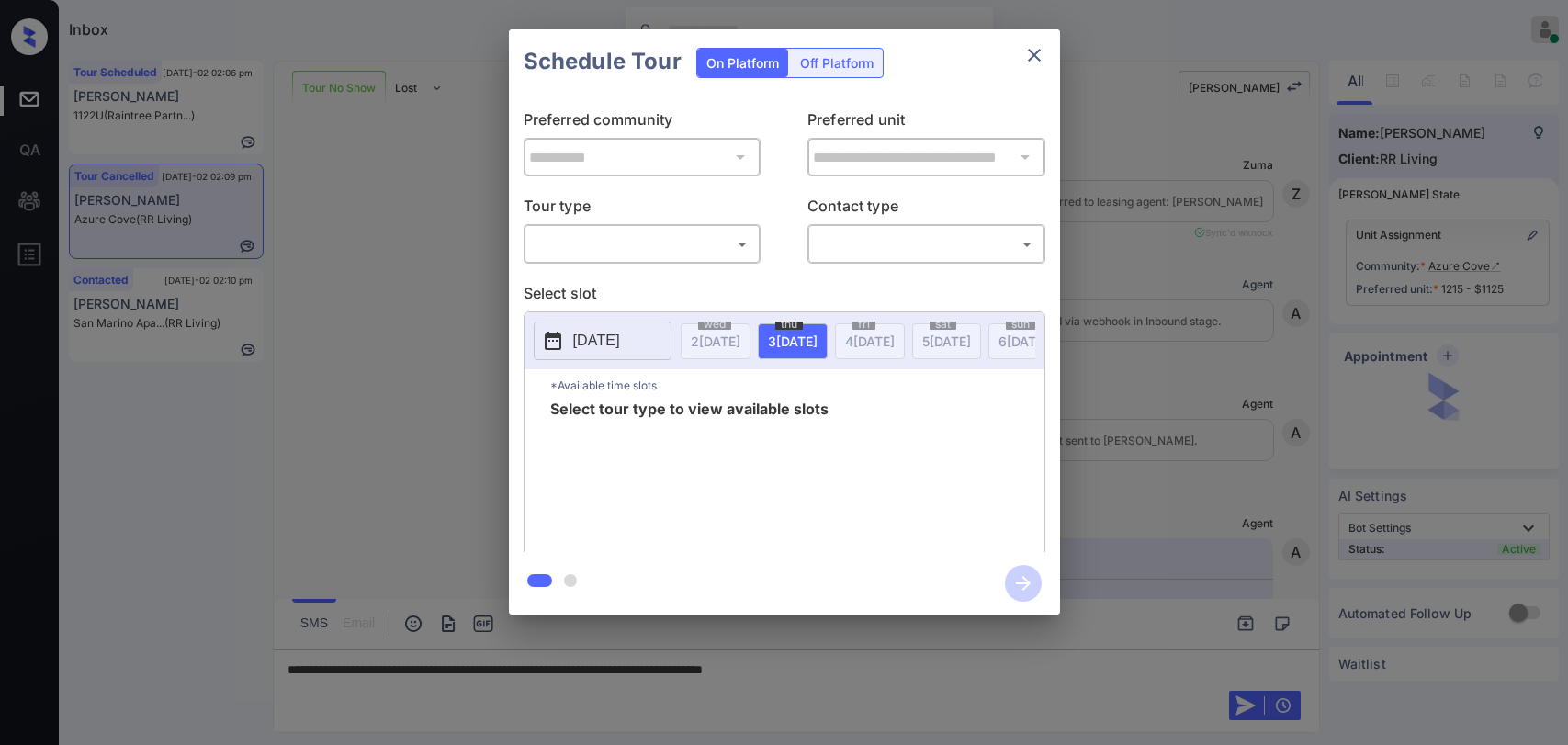 scroll, scrollTop: 0, scrollLeft: 0, axis: both 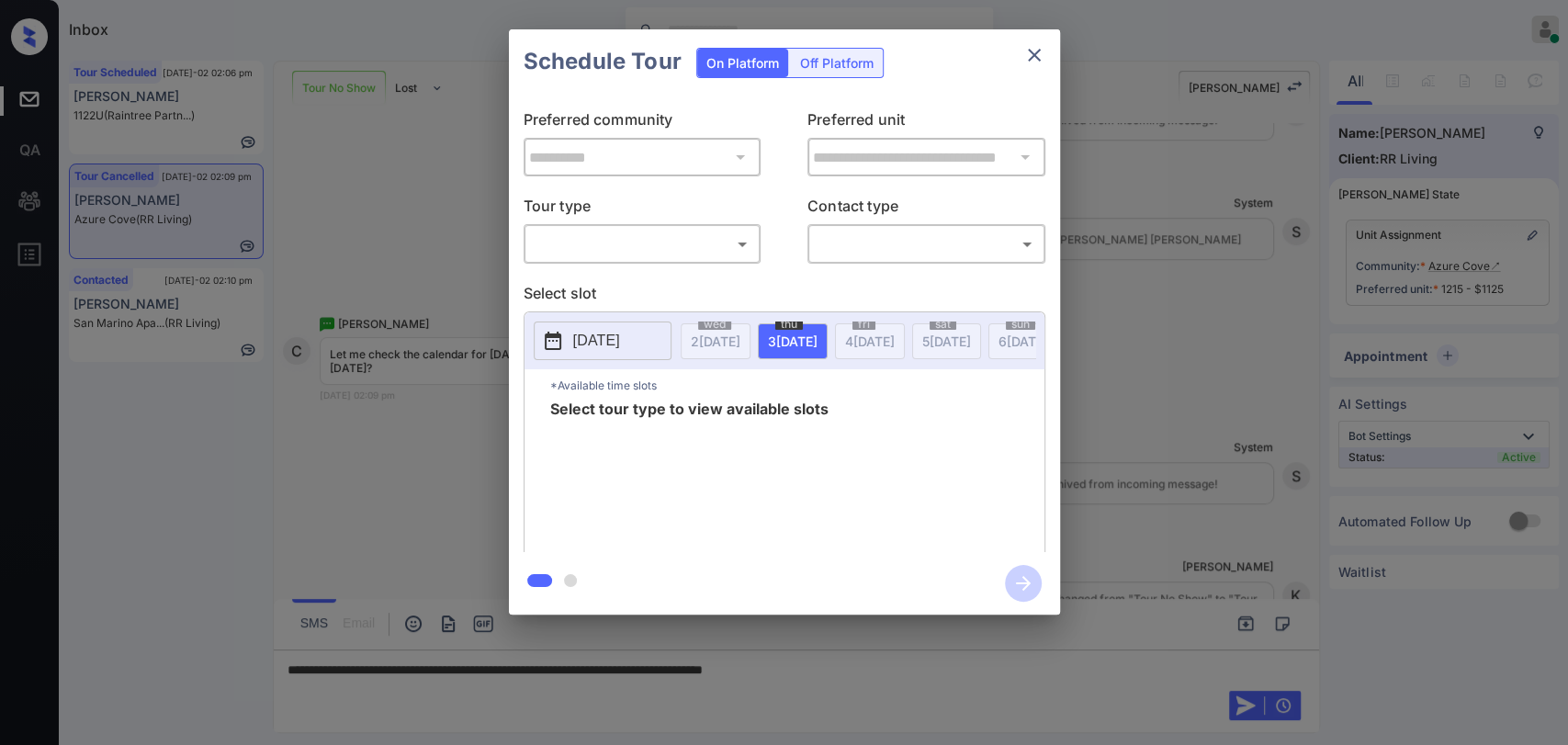 click on "Inbox Danielle Dela Cruz Online Set yourself   offline Set yourself   on break Profile Switch to  dark  mode Sign out Tour Scheduled Jul-02 02:06 pm   Matthew Gill 1122U  (Raintree Partn...) Tour Cancelled Jul-02 02:09 pm   Crystal Miller Azure Cove  (RR Living) Contacted Jul-02 02:10 pm   Nakiyyah Jones San Marino Apa...  (RR Living) Tour No Show Lost Lead Sentiment: Angry Upon sliding the acknowledgement:  Lead will move to lost stage. * ​ SMS and call option will be set to opt out. AFM will be turned off for the lead. Kelsey New Message Zuma Lead transferred to leasing agent: kelsey Jul 02, 2025 06:54 am  Sync'd w  knock Z New Message Agent Lead created via webhook in Inbound stage. Jul 02, 2025 06:54 am A New Message Agent AFM Request sent to Kelsey. Jul 02, 2025 06:54 am A New Message Agent Notes Note: Structured Note:
Move In Date: 2025-07-03
Jul 02, 2025 06:54 am A New Message Kelsey Lead Details Updated
Move In Date:  3-7-2025
Jul 02, 2025 06:54 am K New Message Kelsey Jul 02, 2025 06:54 am" at bounding box center (784, 372) 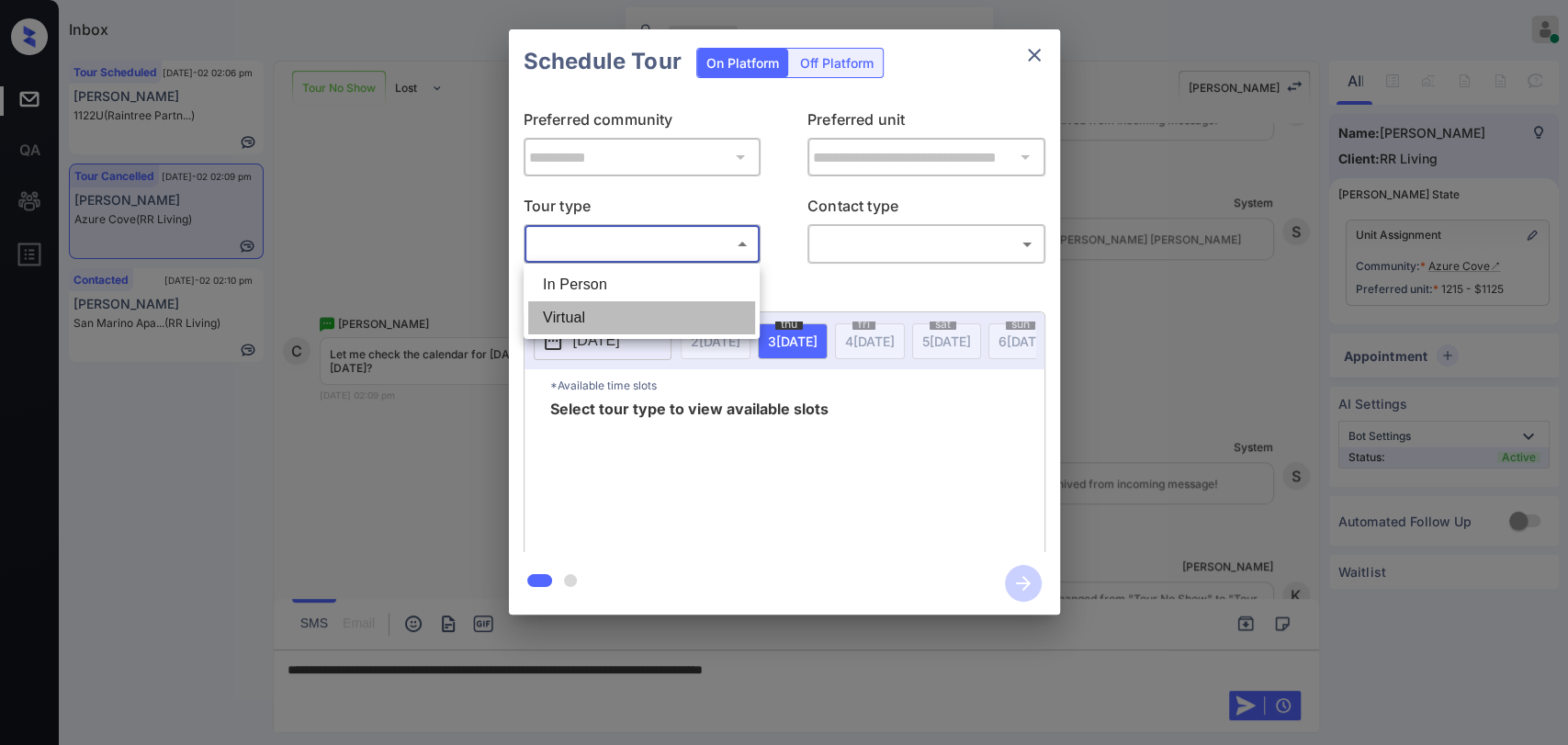 click on "Virtual" at bounding box center [641, 318] 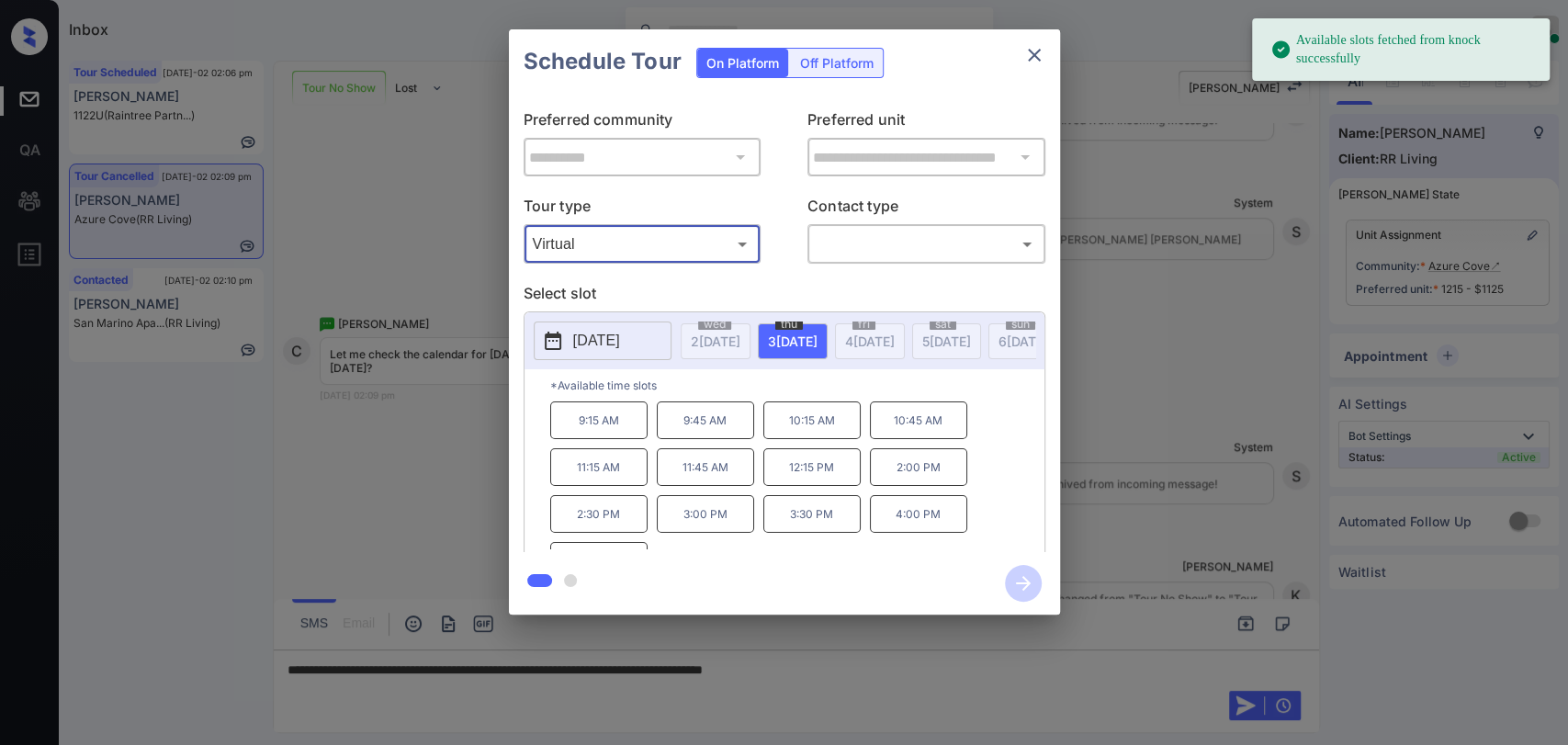 click on "2025-07-03" at bounding box center [603, 341] 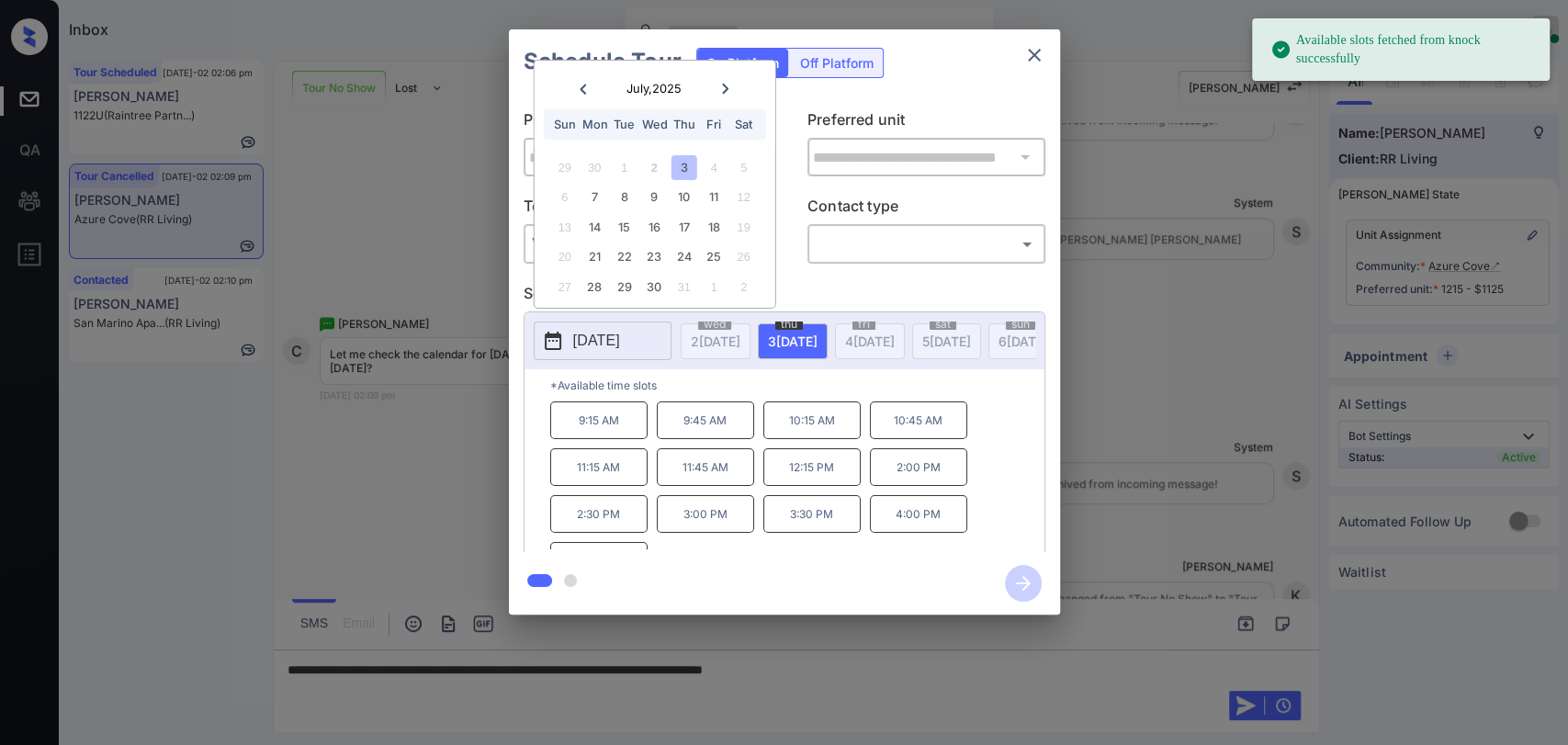 click on "2025-07-03" at bounding box center [596, 341] 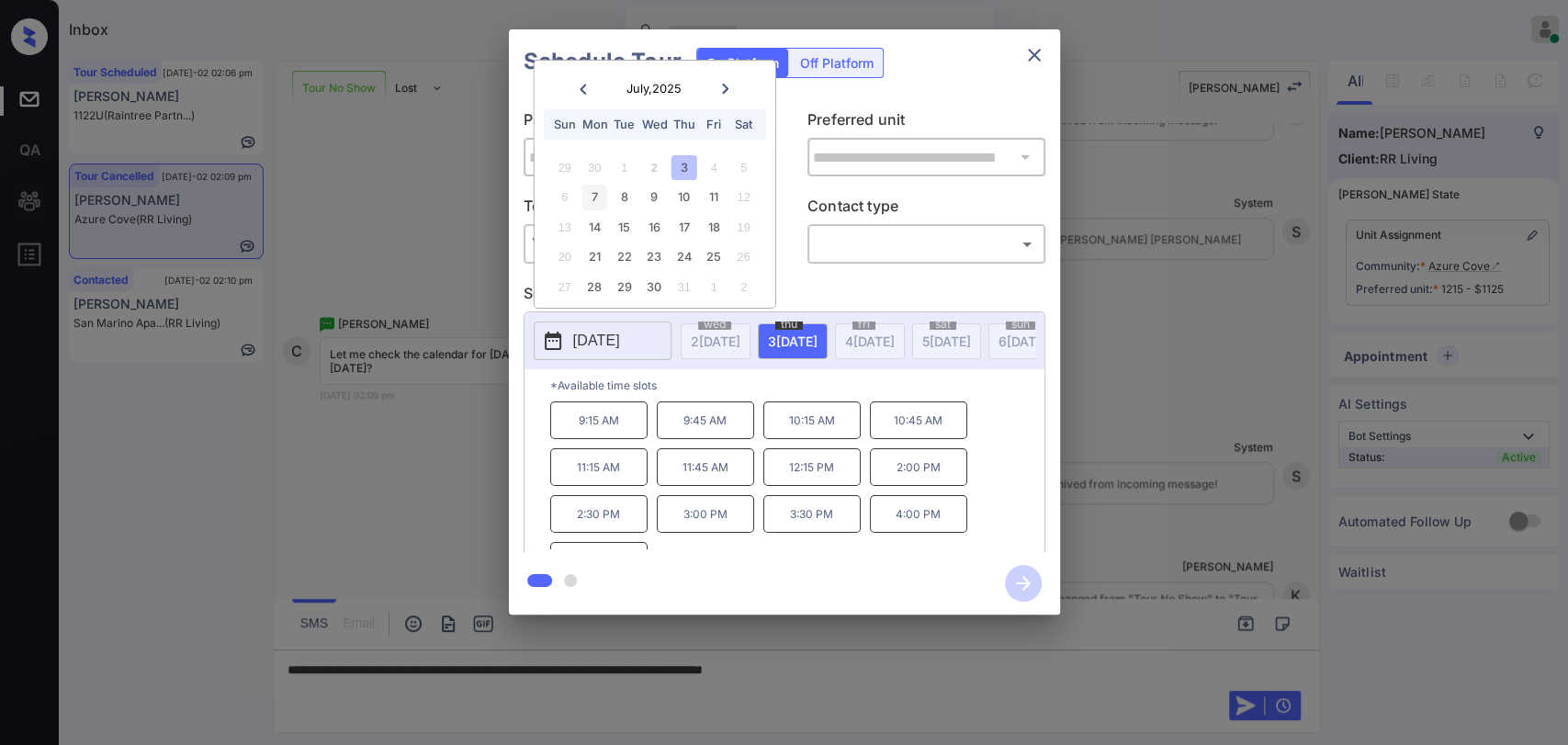 click on "7" at bounding box center (594, 197) 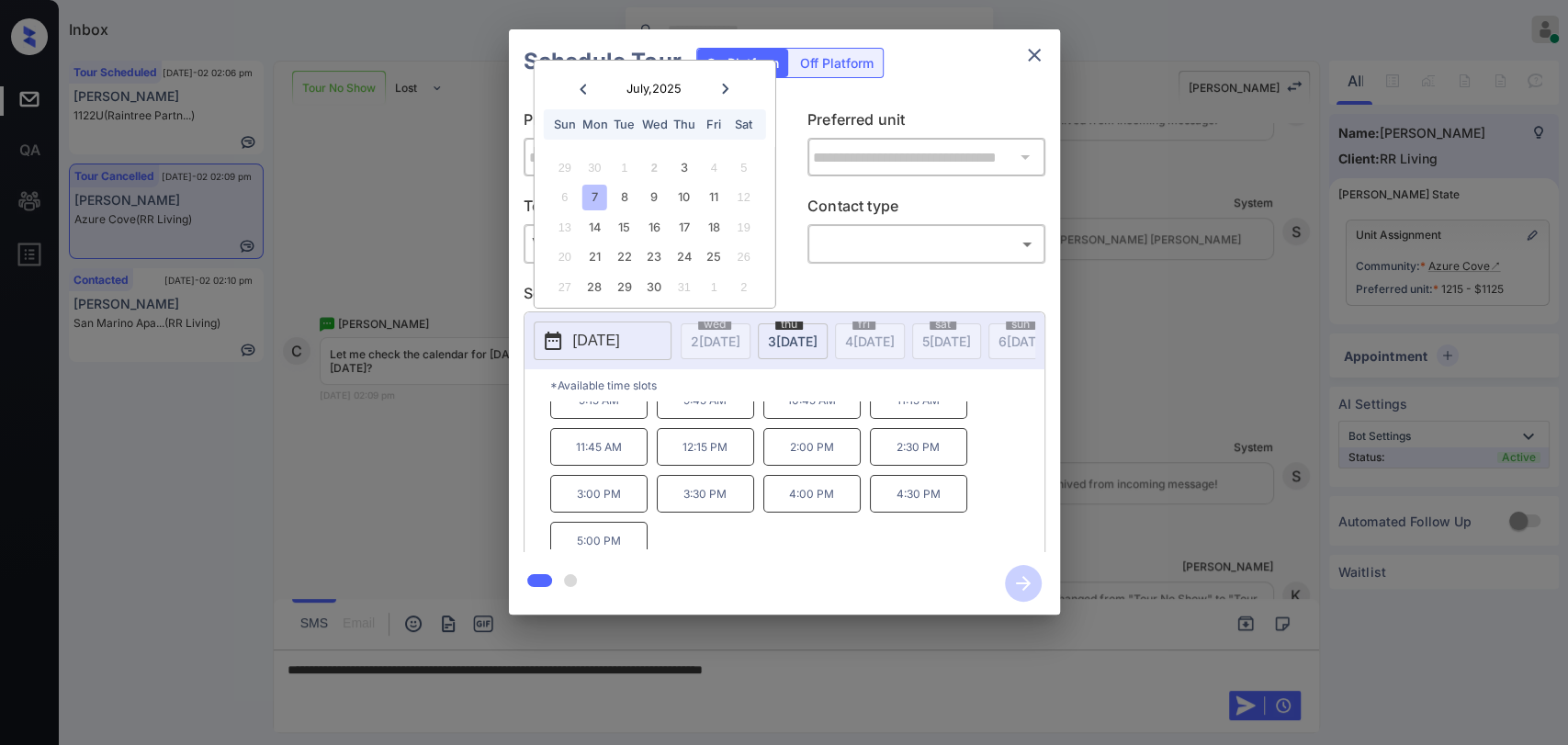 scroll, scrollTop: 29, scrollLeft: 0, axis: vertical 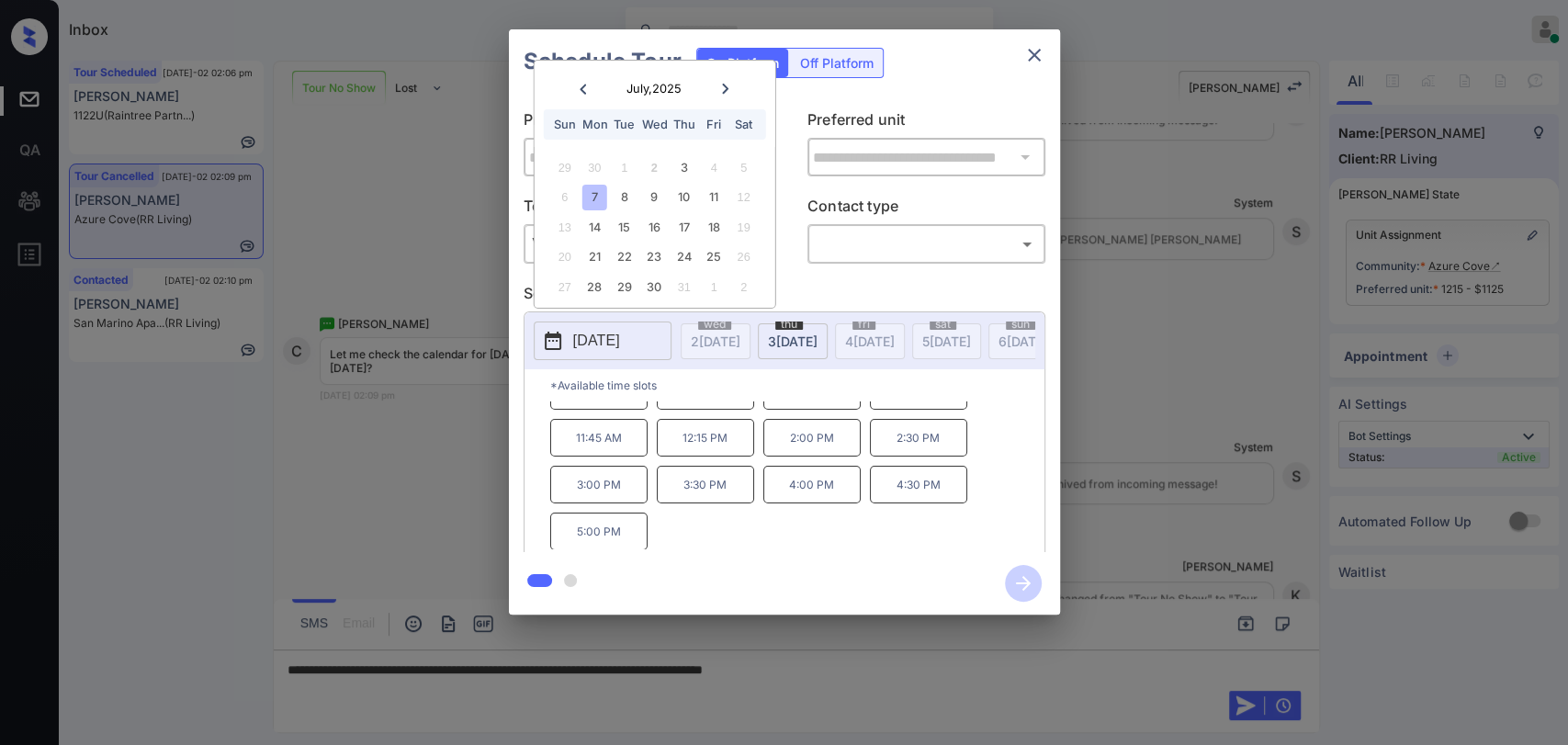 click 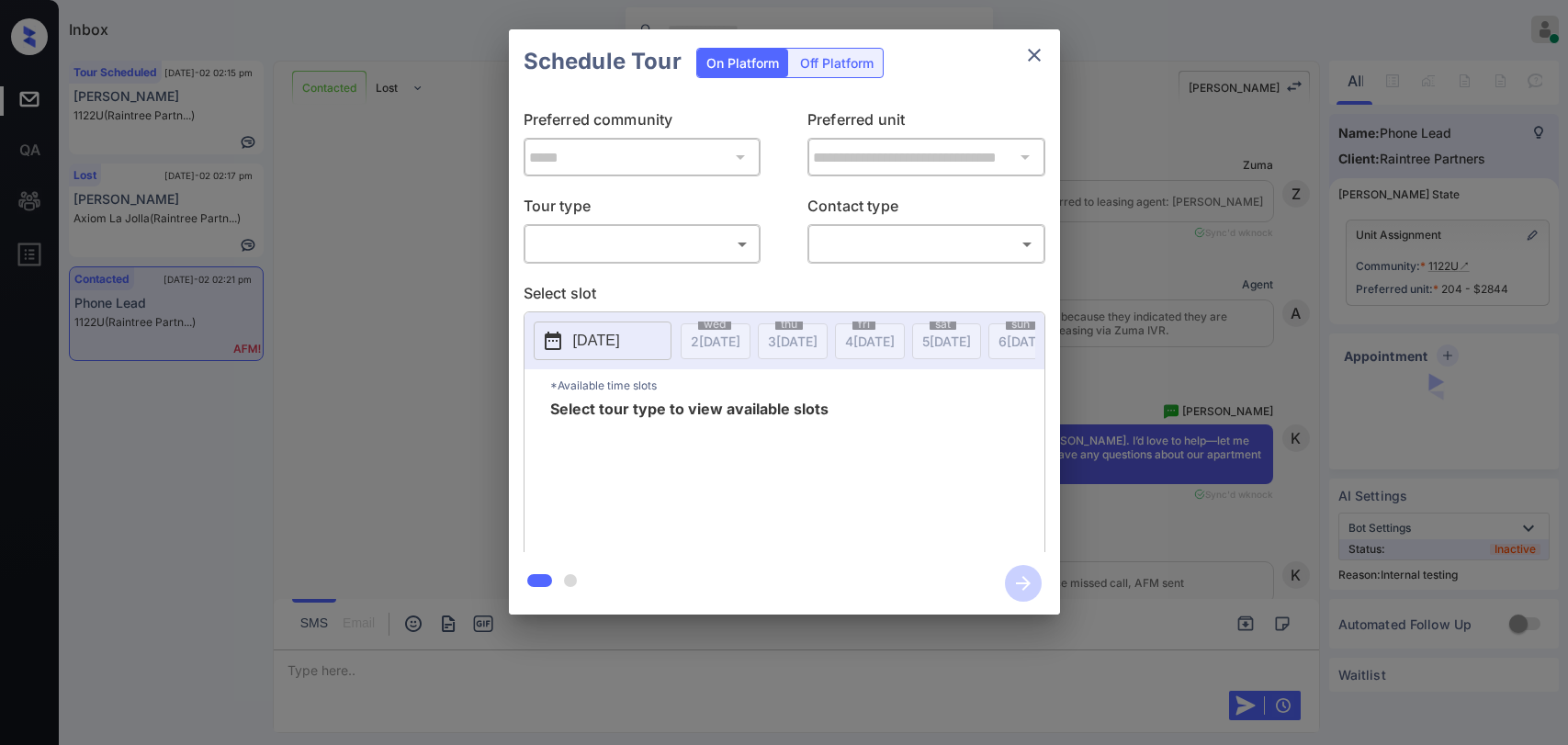 scroll, scrollTop: 0, scrollLeft: 0, axis: both 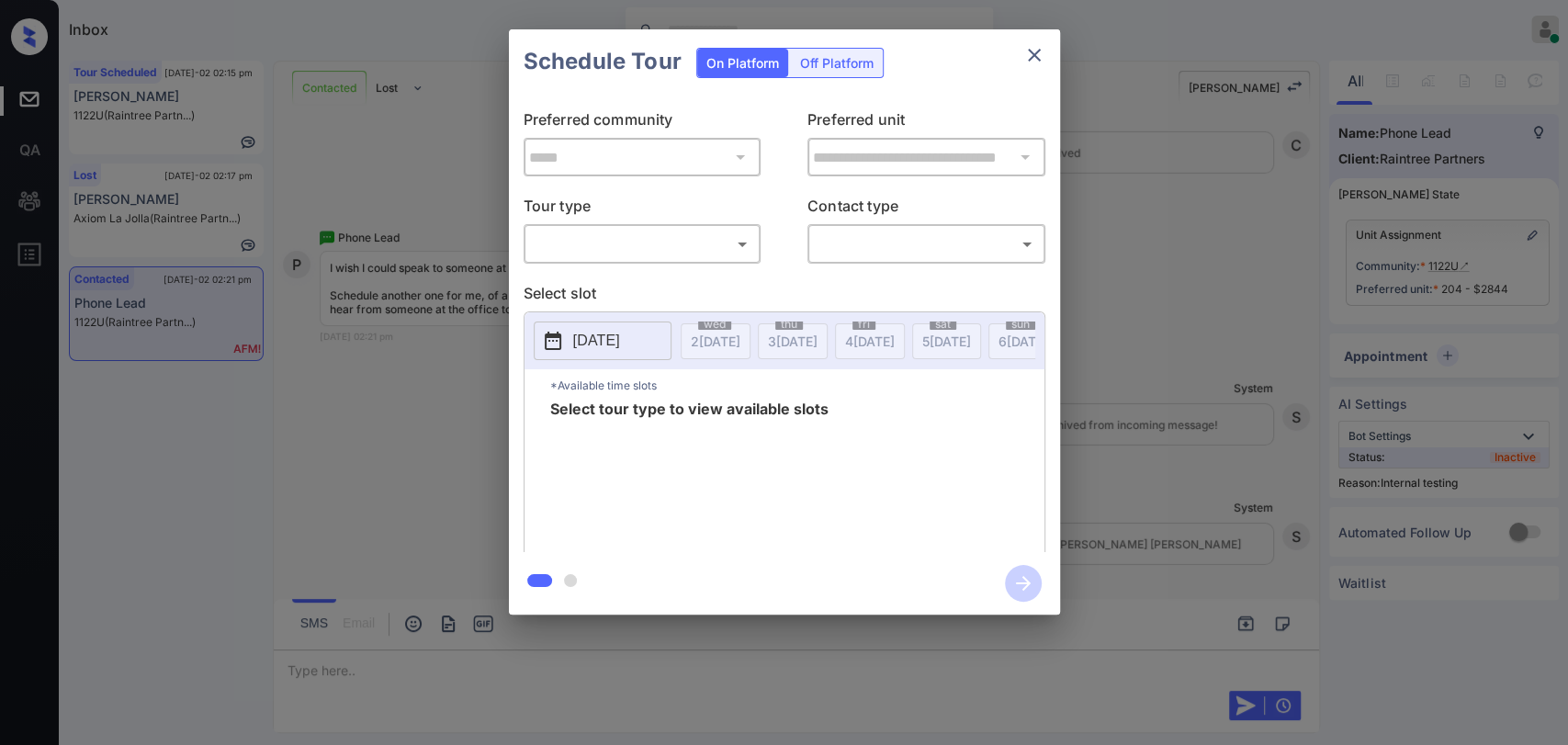 click on "Inbox Danielle Dela Cruz Online Set yourself   offline Set yourself   on break Profile Switch to  dark  mode Sign out Tour Scheduled Jul-02 02:15 pm   Matthew Gill 1122U  (Raintree Partn...) Lost Jul-02 02:17 pm   Xinyi Chen Axiom La Jolla  (Raintree Partn...) Contacted Jul-02 02:21 pm   Phone Lead 1122U  (Raintree Partn...) Contacted Lost Lead Sentiment: Angry Upon sliding the acknowledgement:  Lead will move to lost stage. * ​ SMS and call option will be set to opt out. AFM will be turned off for the lead. Kelsey New Message Zuma Lead transferred to leasing agent: kelsey Jul 02, 2025 02:02 pm  Sync'd w  knock Z New Message Agent Lead created because they indicated they are interested in leasing via Zuma IVR. Jul 02, 2025 02:02 pm A New Message Kelsey Thank you for calling 1122U! This is Kelsey. I’d love to help—let me know if you’d like to schedule a tour or have any questions about our apartment homes. Jul 02, 2025 02:02 pm   | conversationalSms  Sync'd w  knock K New Message Jul 02, 2025 02:02 pm" at bounding box center [784, 372] 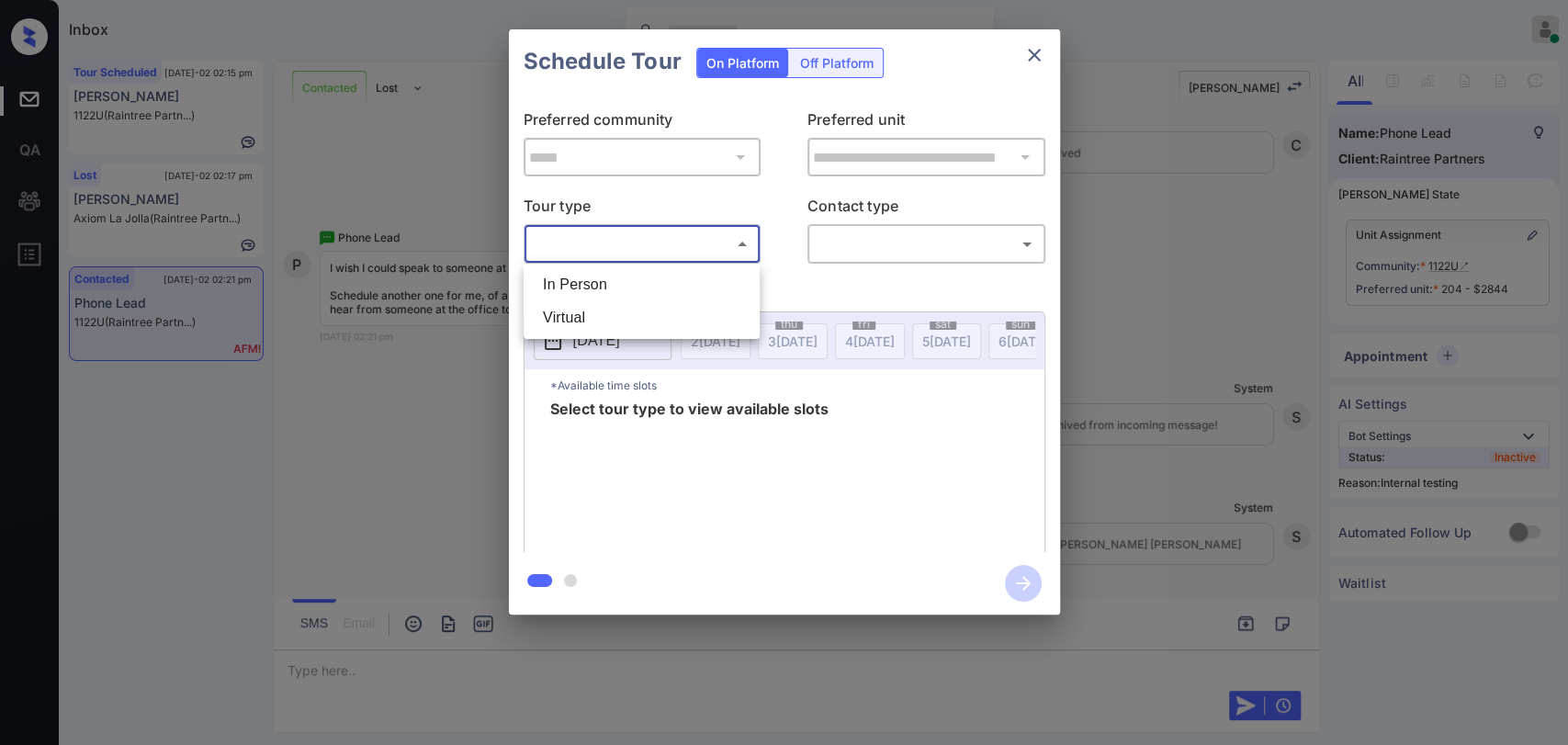 click on "Virtual" at bounding box center [641, 318] 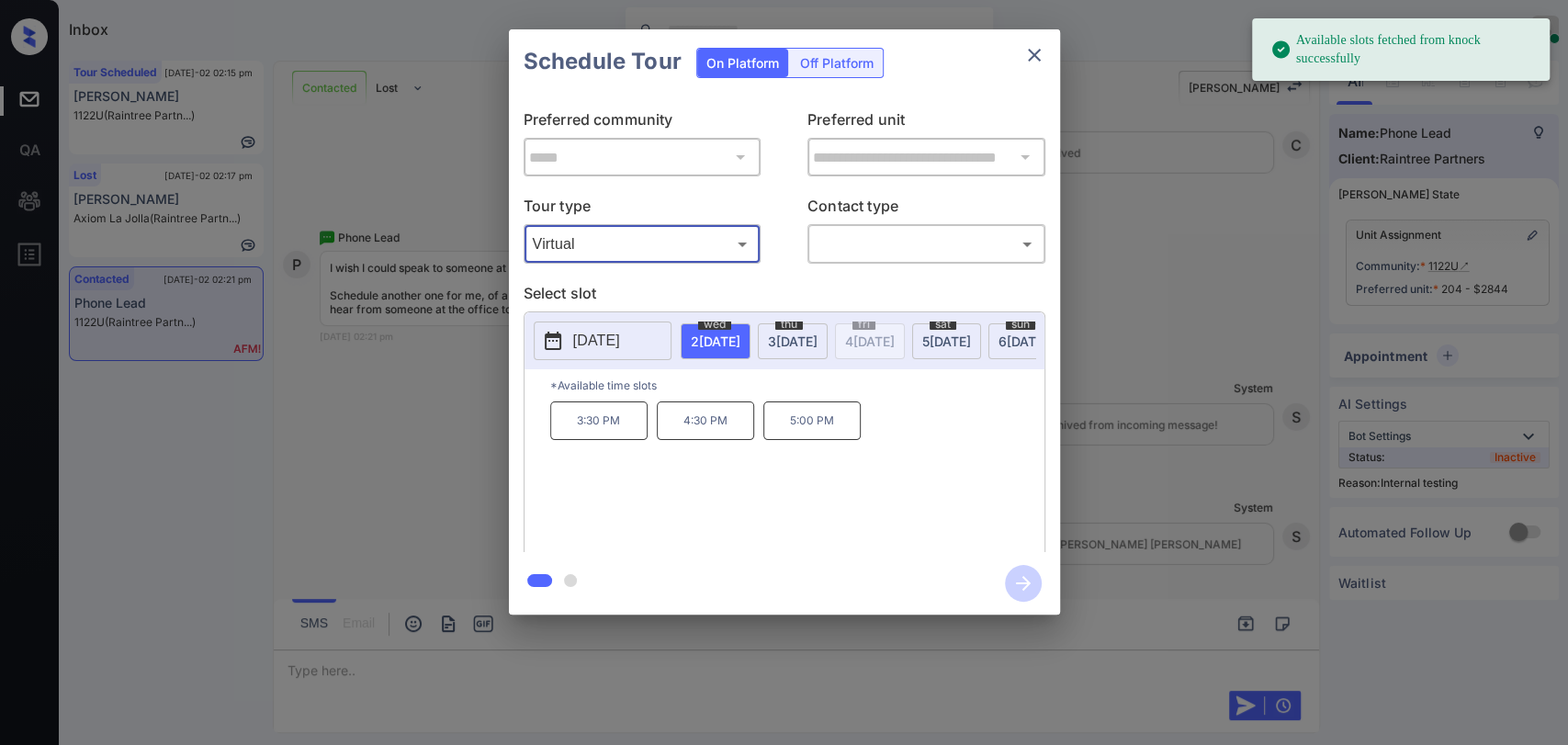 click on "3:30 PM" at bounding box center (599, 421) 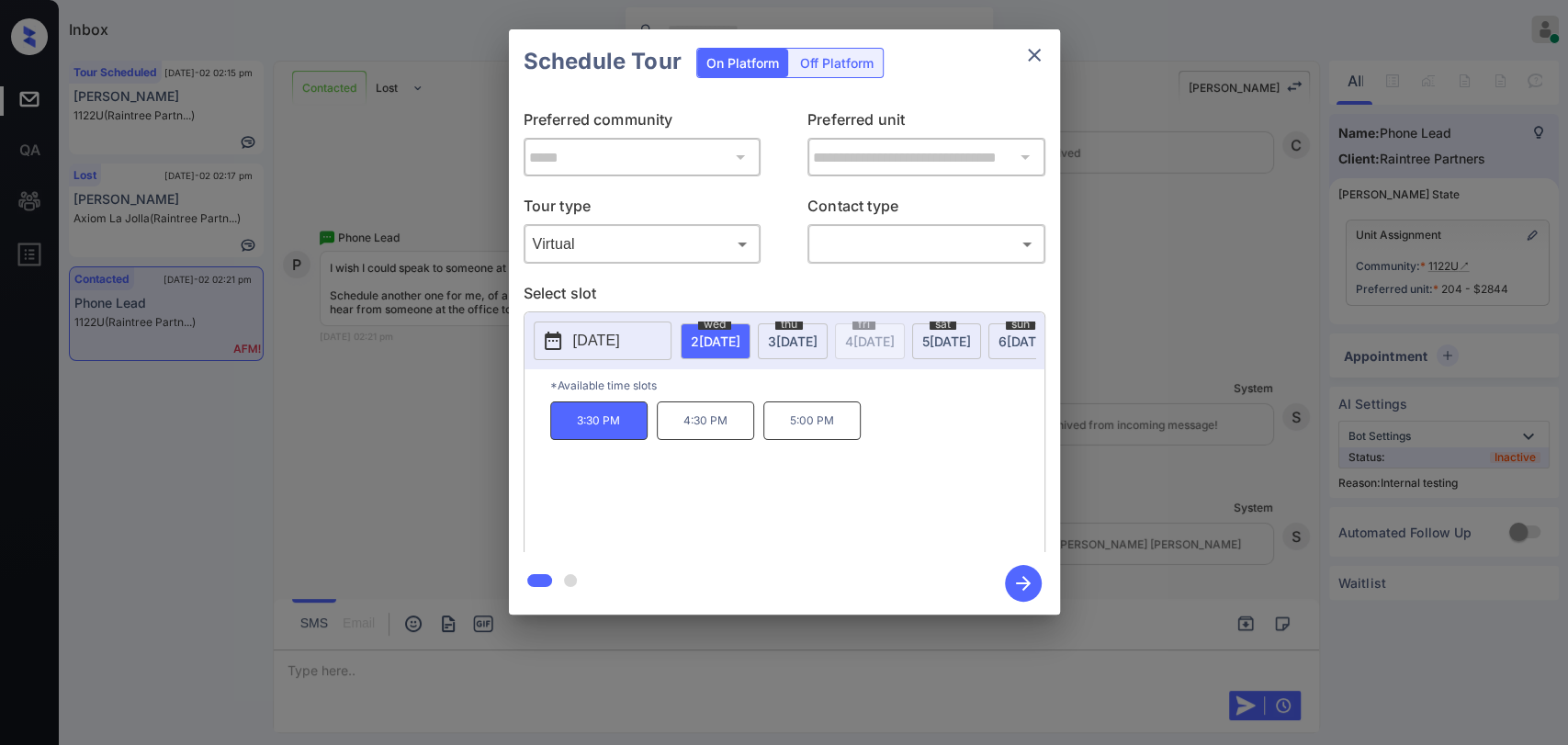 click on "Available slots fetched from knock successfully Inbox Danielle Dela Cruz Online Set yourself   offline Set yourself   on break Profile Switch to  dark  mode Sign out Tour Scheduled Jul-02 02:15 pm   Matthew Gill 1122U  (Raintree Partn...) Lost Jul-02 02:17 pm   Xinyi Chen Axiom La Jolla  (Raintree Partn...) Contacted Jul-02 02:21 pm   Phone Lead 1122U  (Raintree Partn...) Contacted Lost Lead Sentiment: Angry Upon sliding the acknowledgement:  Lead will move to lost stage. * ​ SMS and call option will be set to opt out. AFM will be turned off for the lead. Kelsey New Message Zuma Lead transferred to leasing agent: kelsey Jul 02, 2025 02:02 pm  Sync'd w  knock Z New Message Agent Lead created because they indicated they are interested in leasing via Zuma IVR. Jul 02, 2025 02:02 pm A New Message Kelsey Thank you for calling 1122U! This is Kelsey. I’d love to help—let me know if you’d like to schedule a tour or have any questions about our apartment homes. Jul 02, 2025 02:02 pm   | conversationalSms knock" at bounding box center (784, 372) 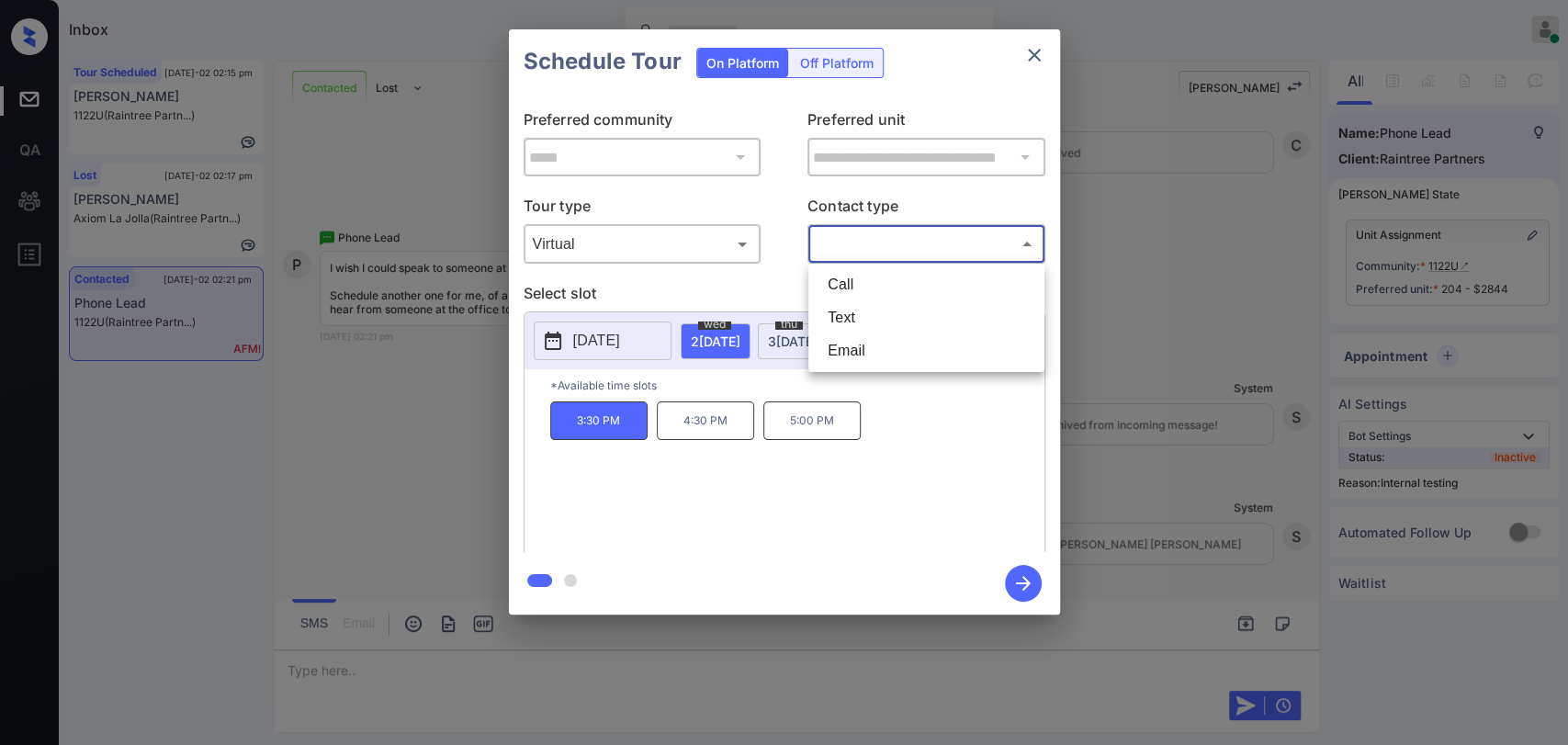 click on "Text" at bounding box center [926, 318] 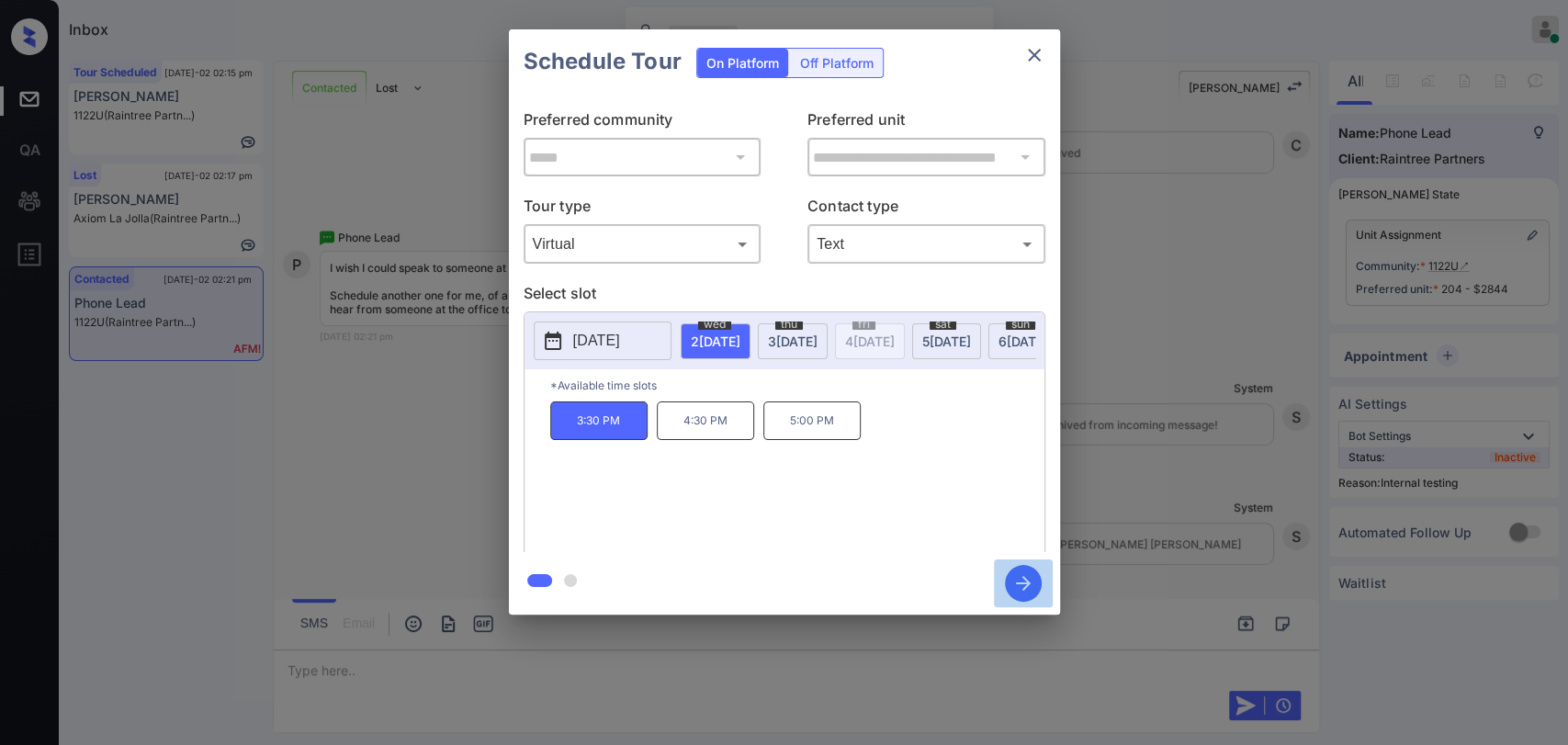 click 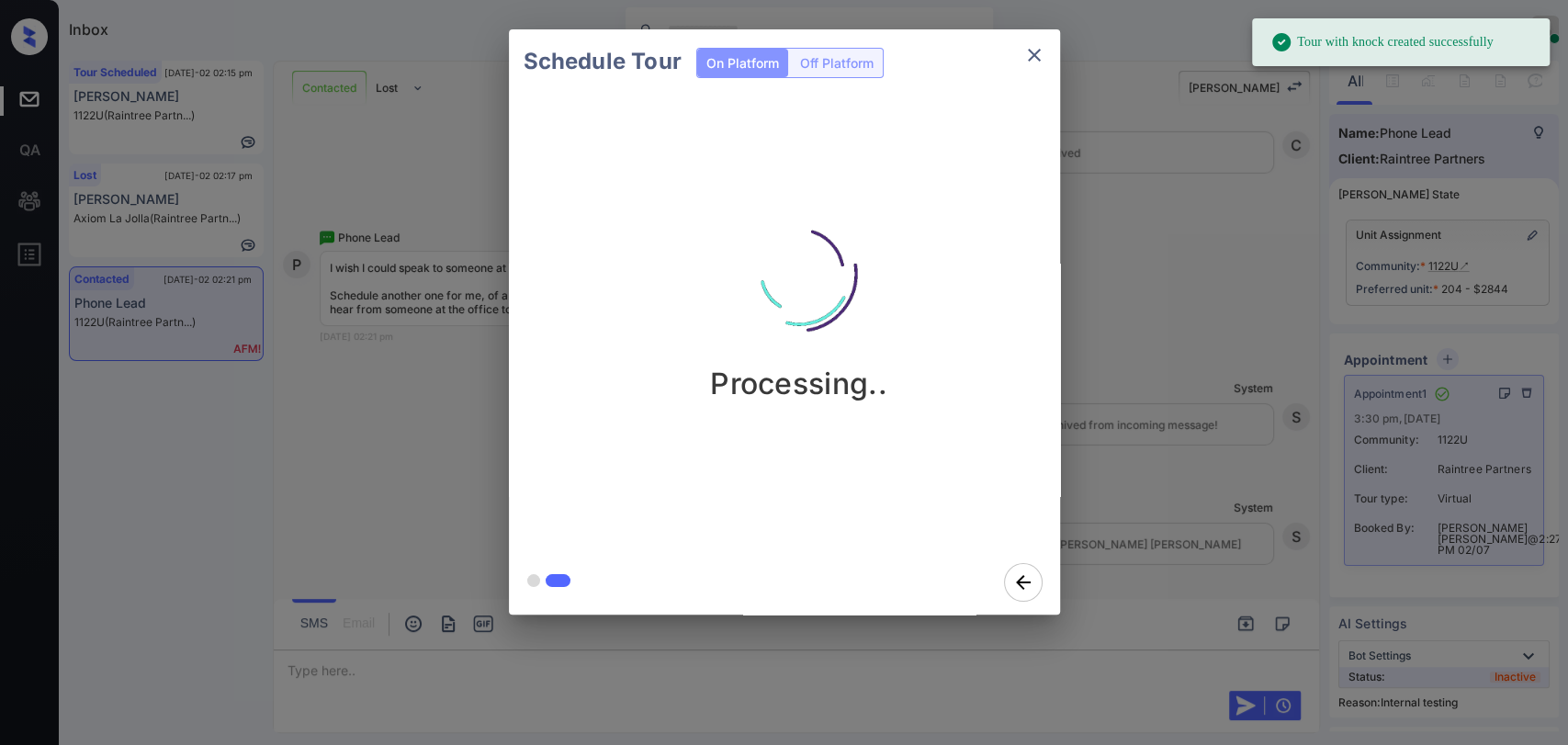 click 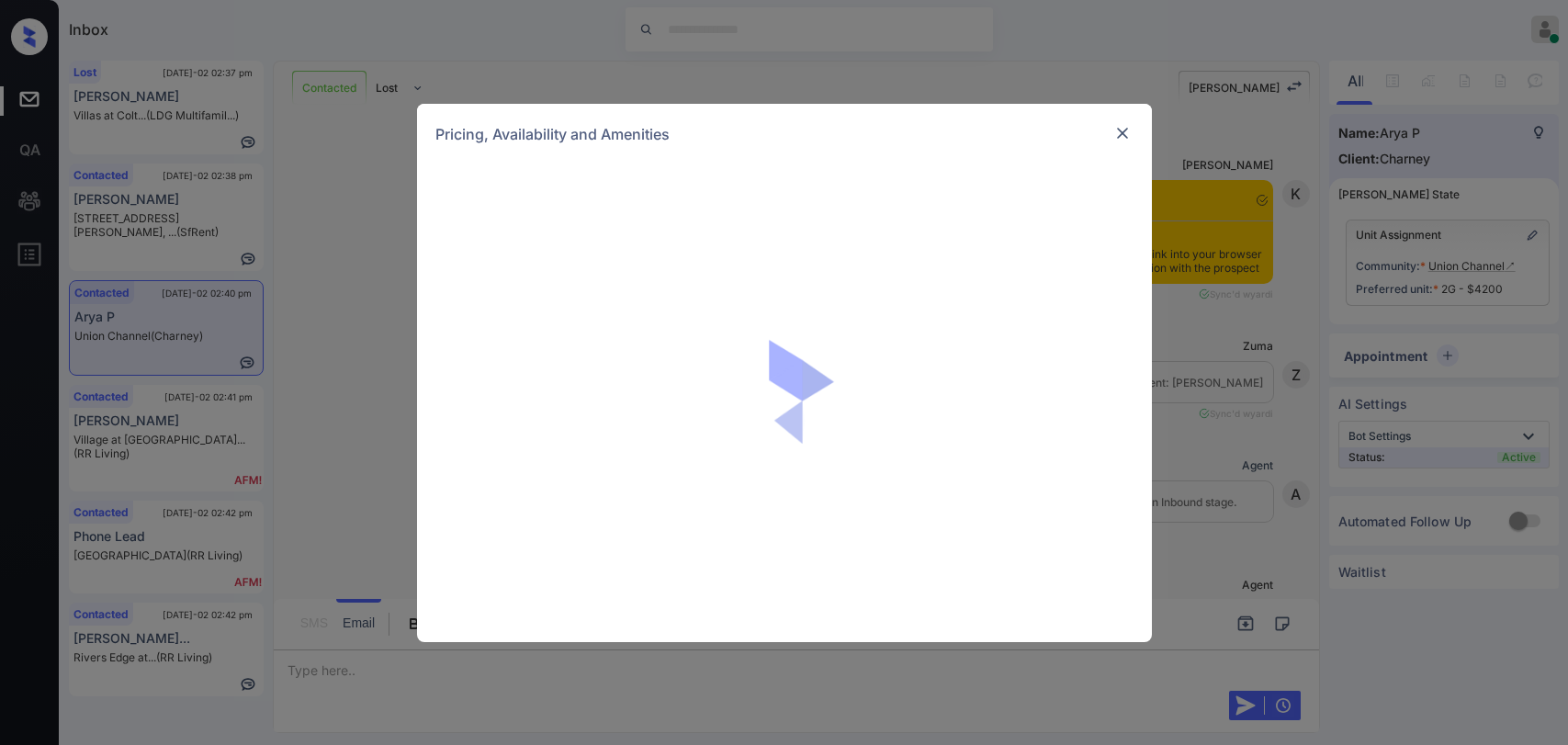 scroll, scrollTop: 0, scrollLeft: 0, axis: both 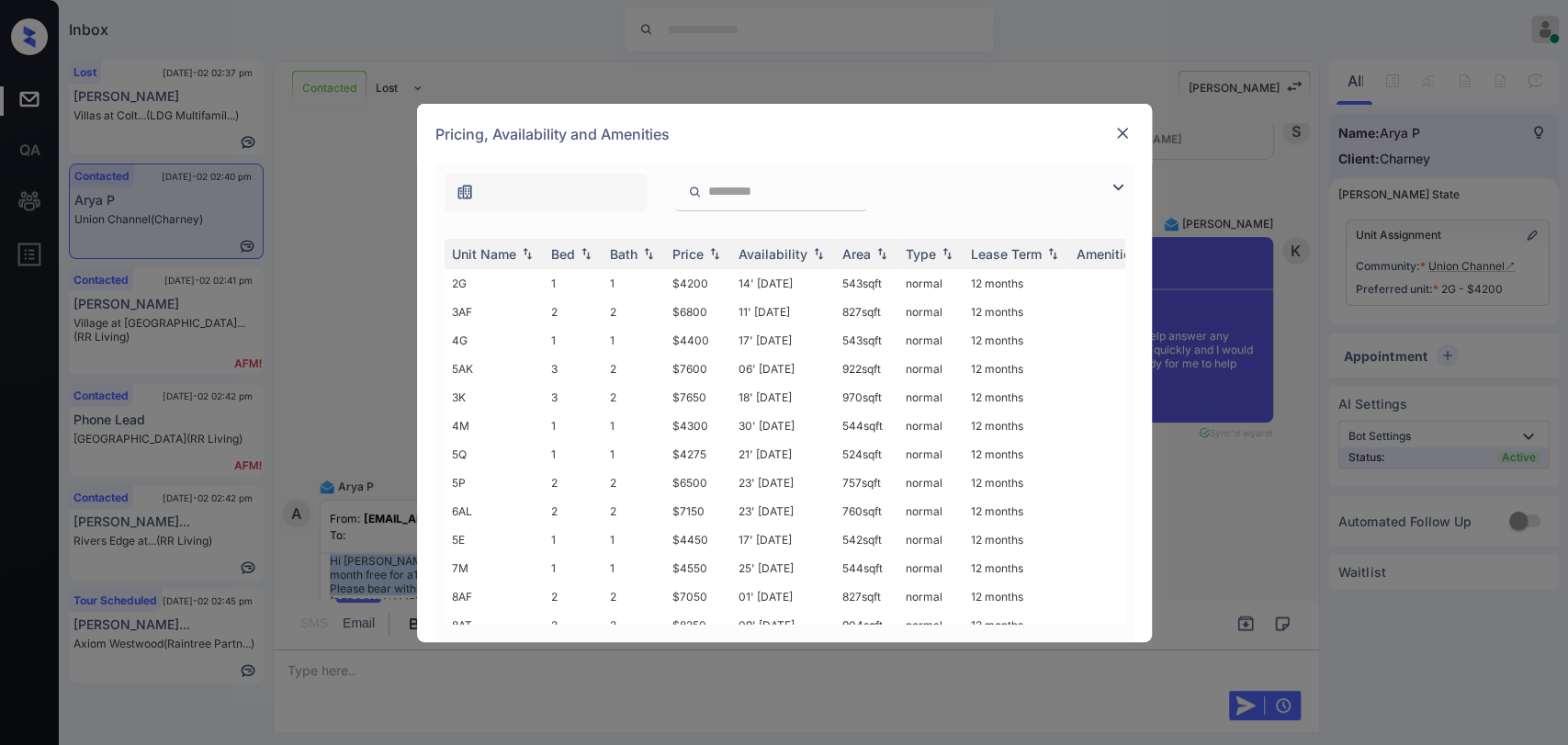 click at bounding box center (1122, 133) 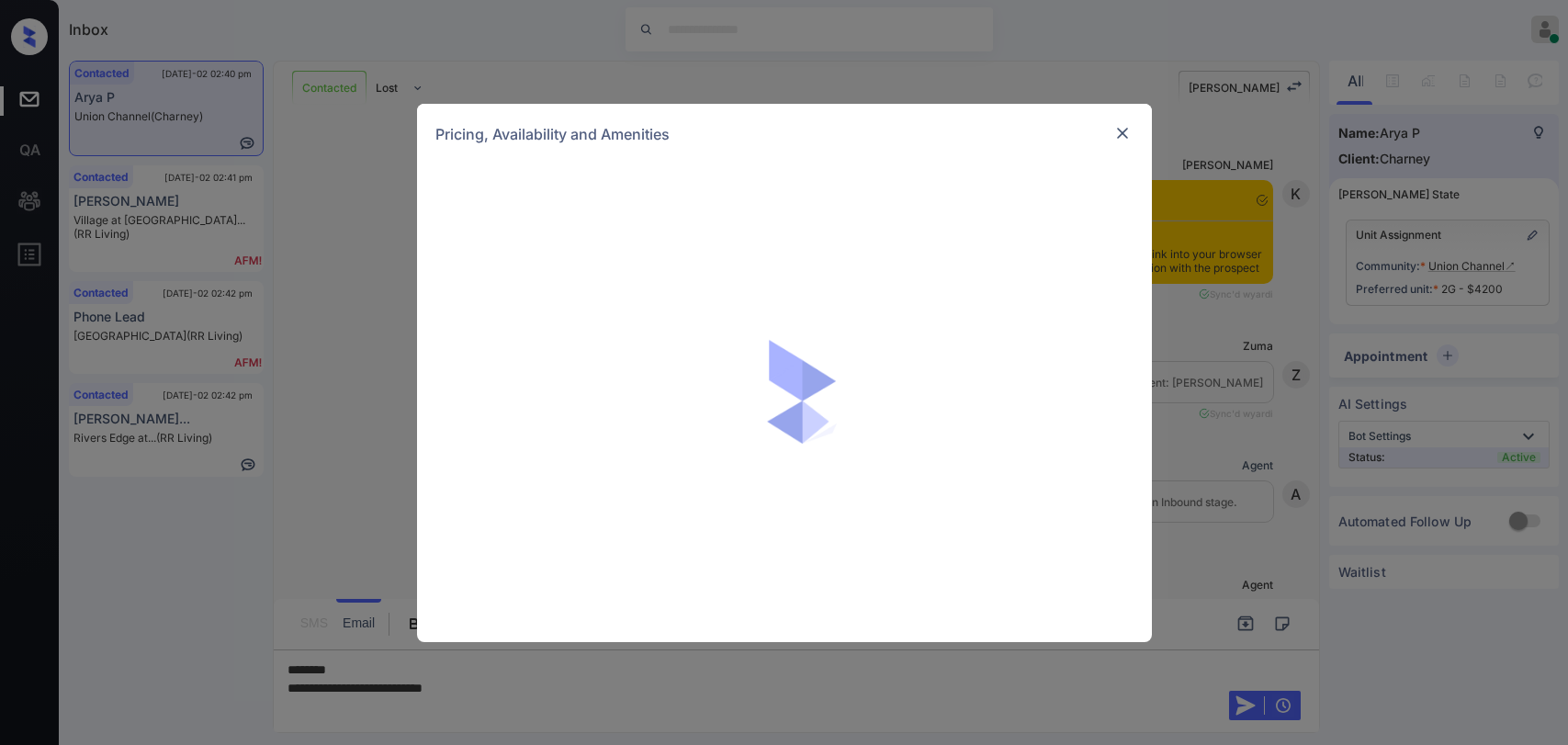 scroll, scrollTop: 0, scrollLeft: 0, axis: both 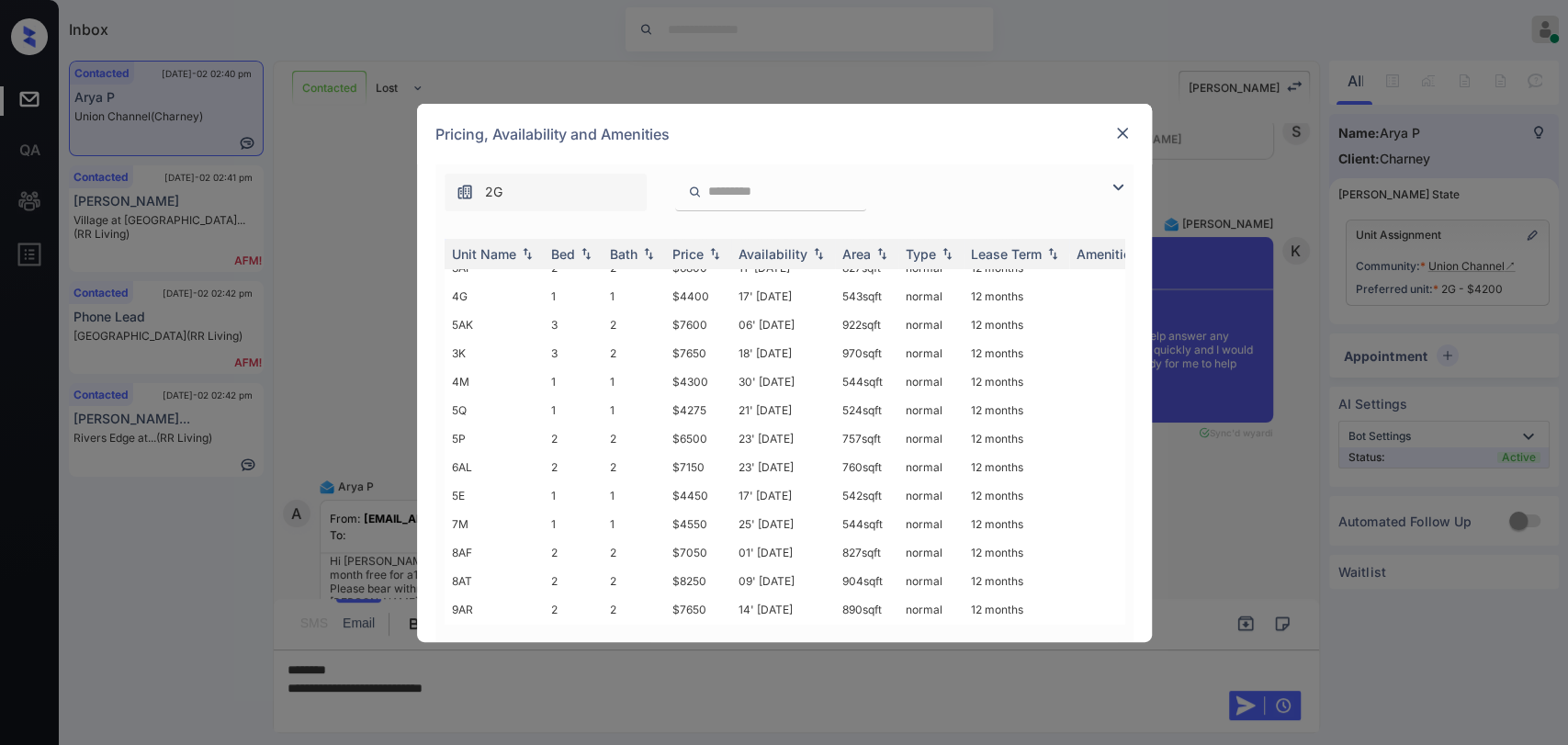 click at bounding box center [1122, 133] 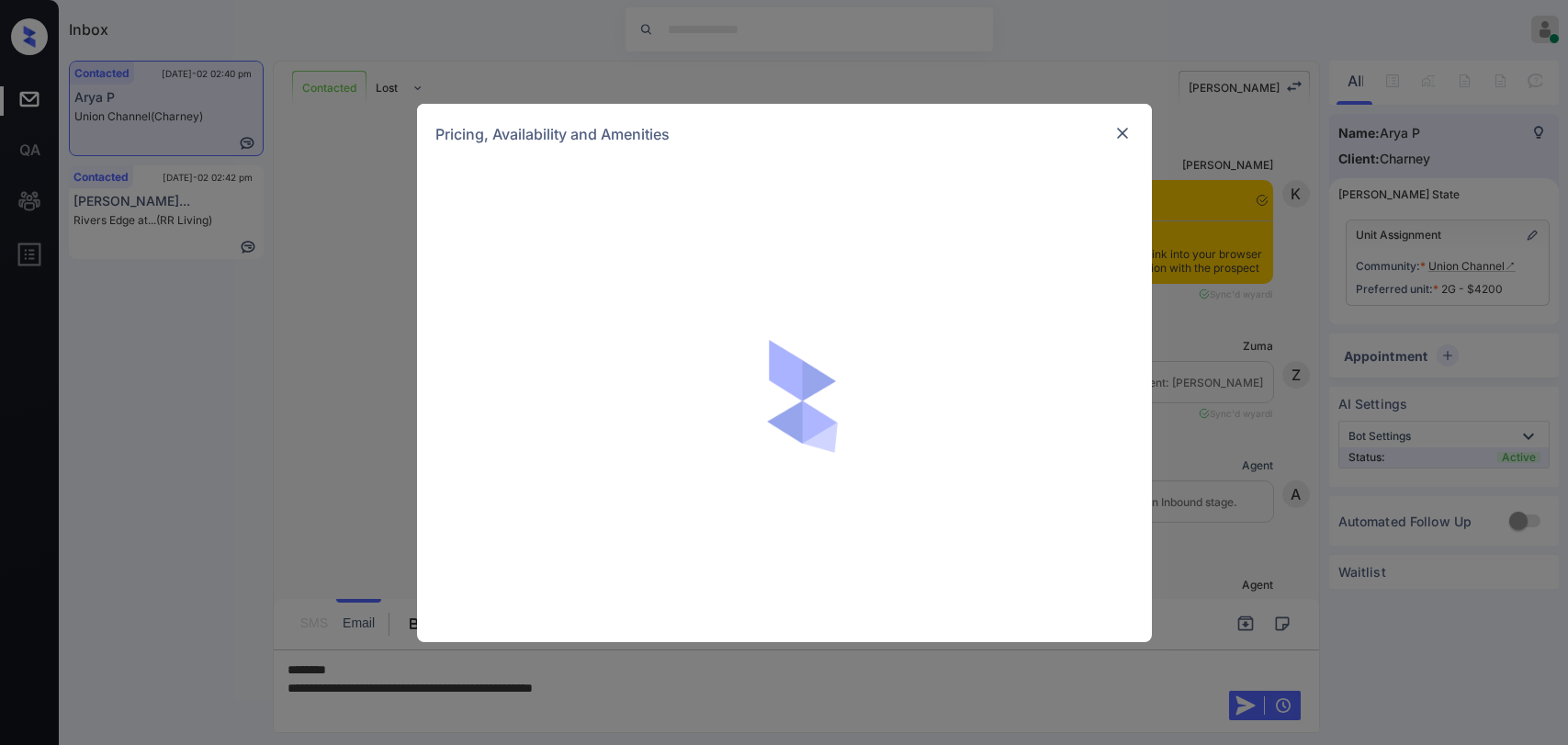 scroll, scrollTop: 0, scrollLeft: 0, axis: both 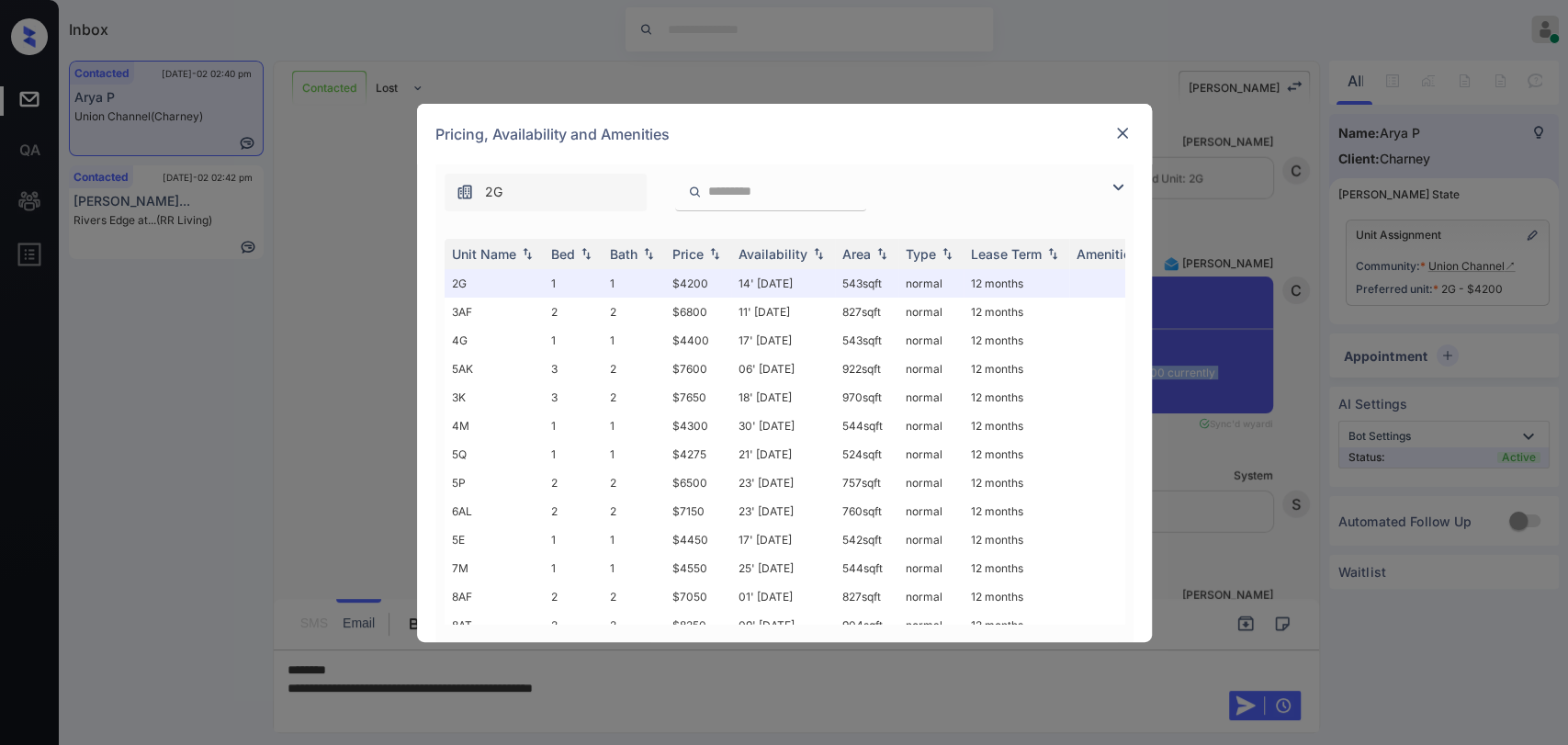 click at bounding box center (1122, 133) 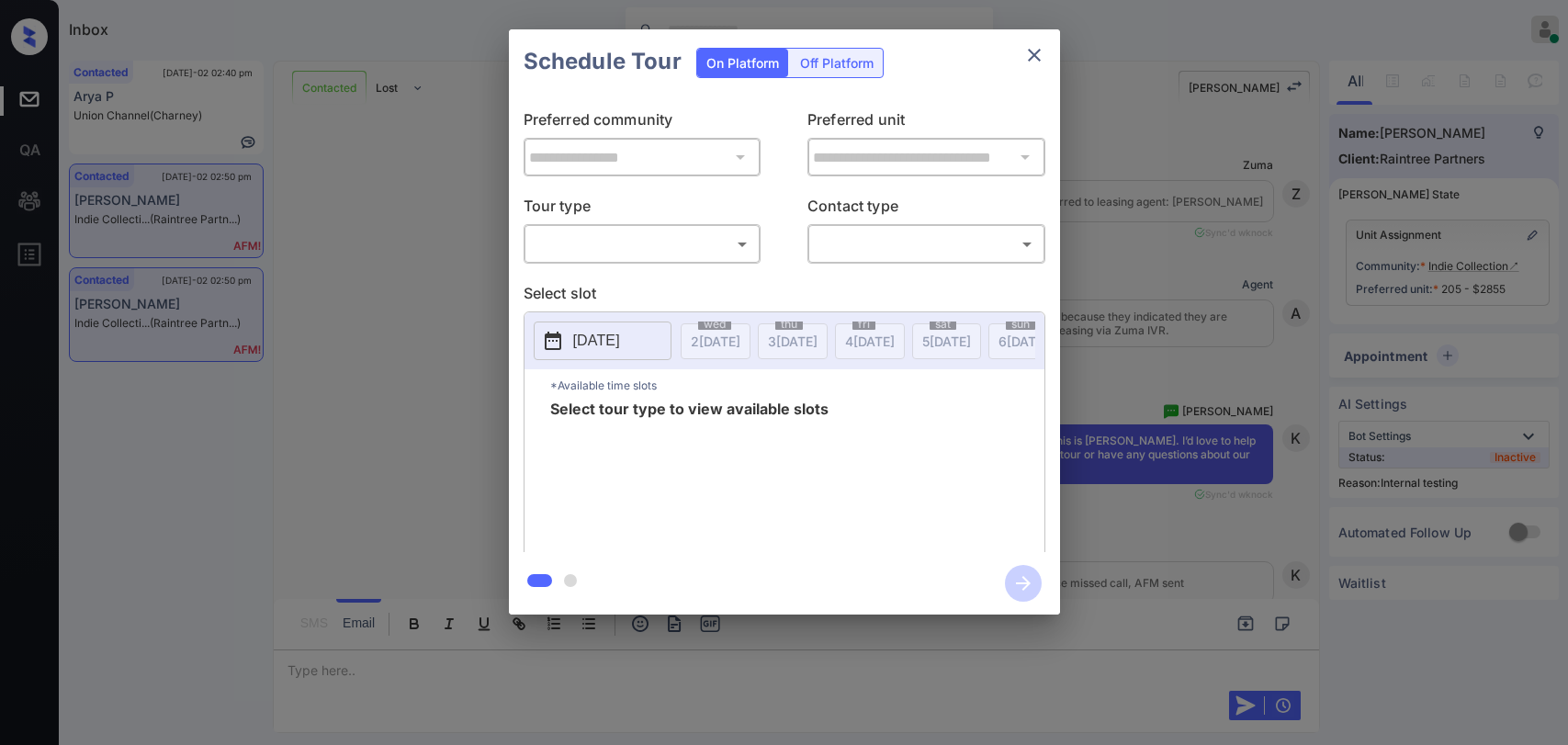 scroll, scrollTop: 0, scrollLeft: 0, axis: both 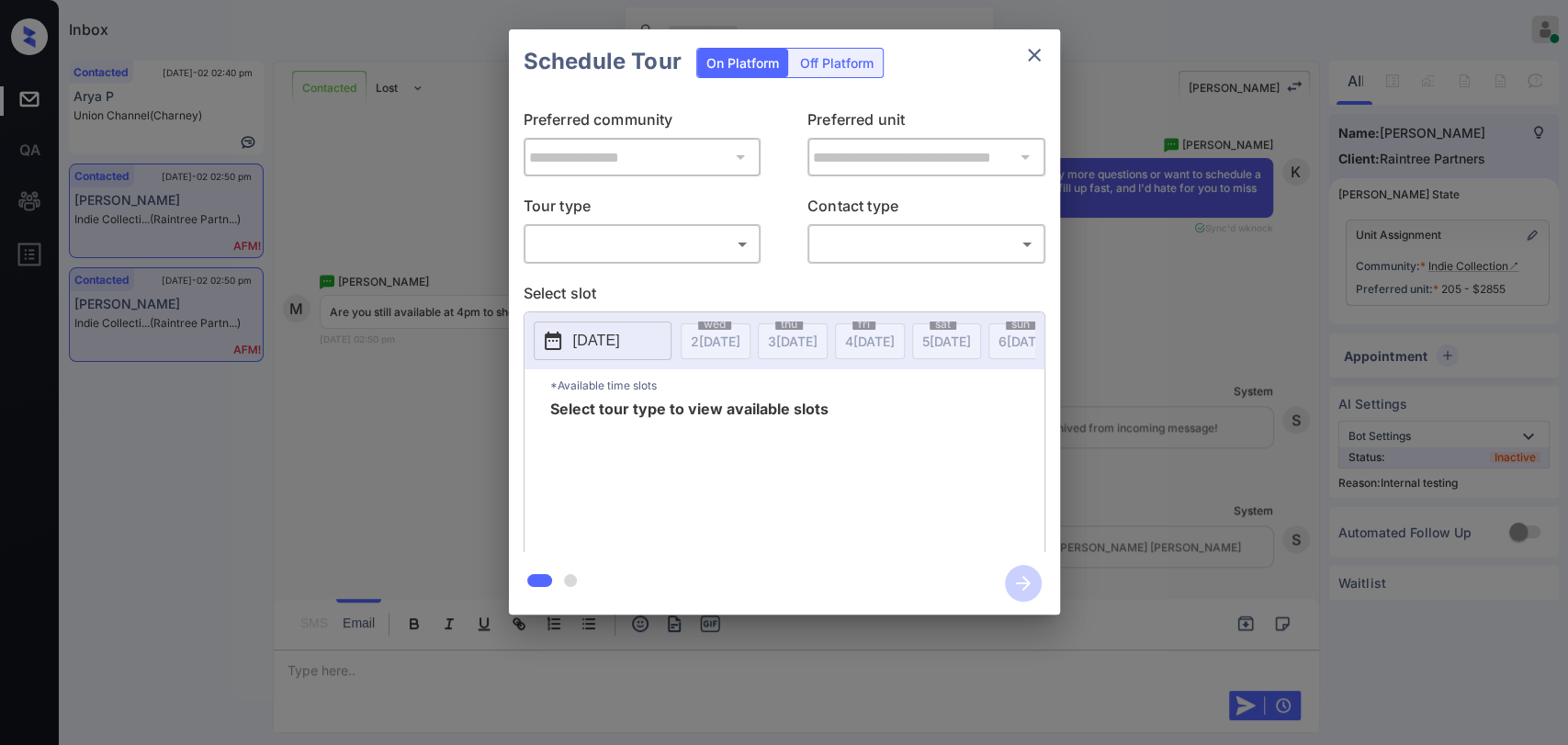 click on "Inbox [PERSON_NAME] [PERSON_NAME] Online Set yourself   offline Set yourself   on break Profile Switch to  dark  mode Sign out Contacted [DATE]-02 02:40 pm   Arya P Union Channel  (Charney) Contacted [DATE]-02 02:50 pm   [PERSON_NAME] Lead Indie Collecti...  (Raintree Partn...) Contacted [DATE]-02 02:50 pm   [PERSON_NAME] Lead Indie Collecti...  (Raintree Partn...) Contacted Lost Lead Sentiment: Angry Upon sliding the acknowledgement:  Lead will move to lost stage. * ​ SMS and call option will be set to opt out. AFM will be turned off for the lead. [PERSON_NAME] New Message [PERSON_NAME] Lead transferred to leasing agent: [PERSON_NAME] [DATE] 03:13 pm  Sync'd w  knock Z New Message Agent Lead created because they indicated they are interested in leasing via Zuma IVR. [DATE] 03:13 pm A New Message [PERSON_NAME] Thank you for calling Indie Collection! This is [PERSON_NAME]. I’d love to help—let me know if you’d like to schedule a tour or have any questions about our apartment homes. [DATE] 03:13 pm   | conversationalSms  Sync'd w  knock K New Message K   M" at bounding box center (784, 372) 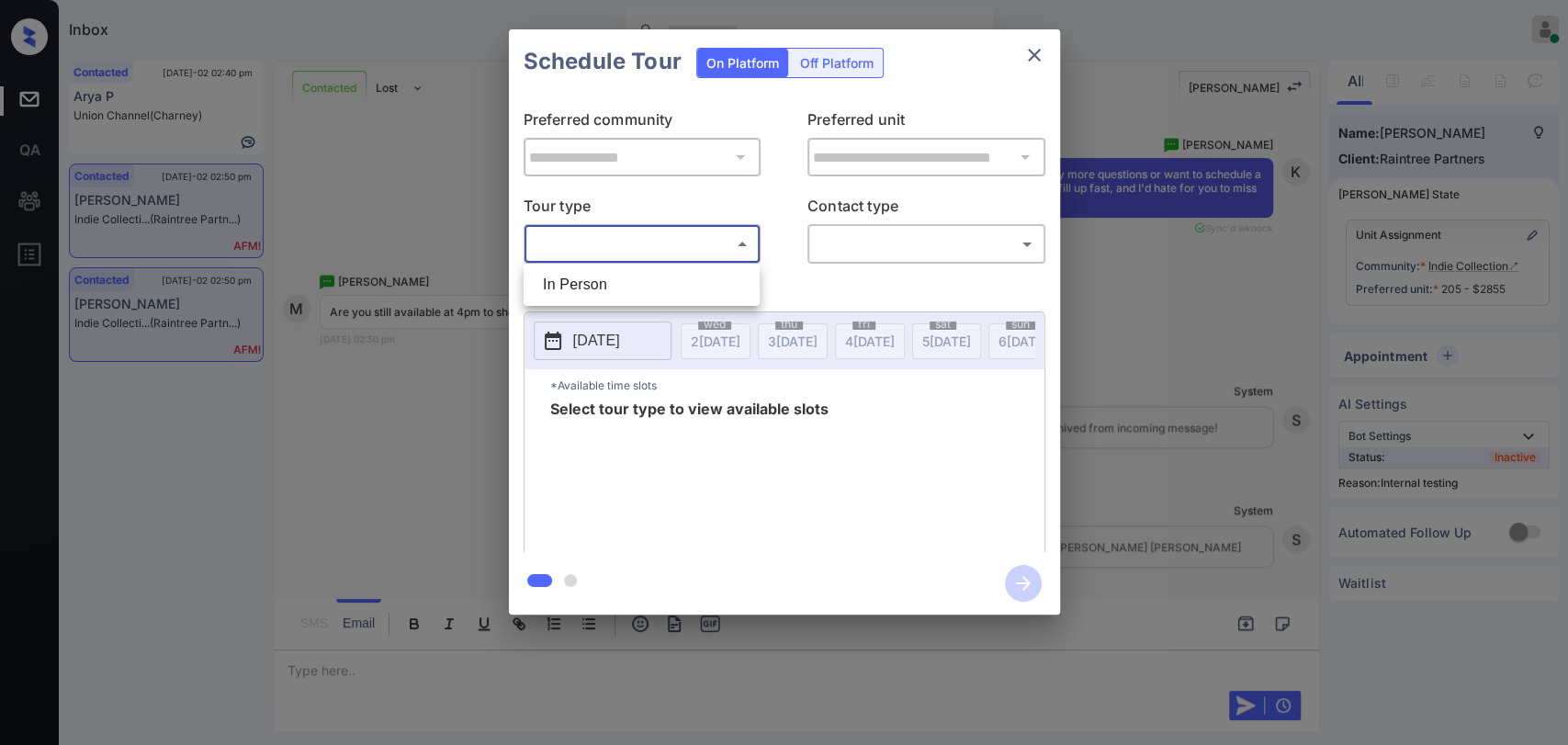 click on "In Person" at bounding box center [641, 285] 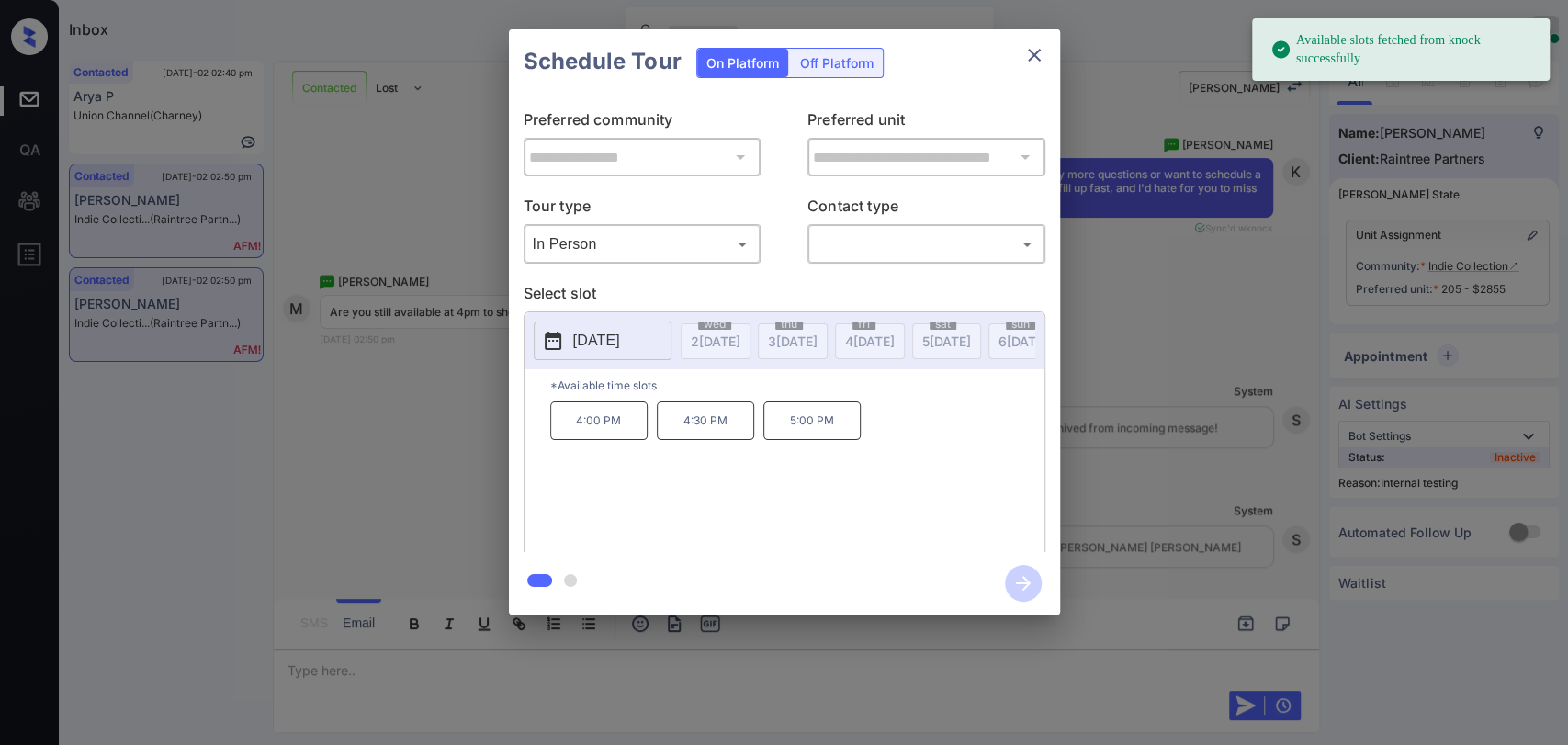 click on "[DATE]" at bounding box center (596, 341) 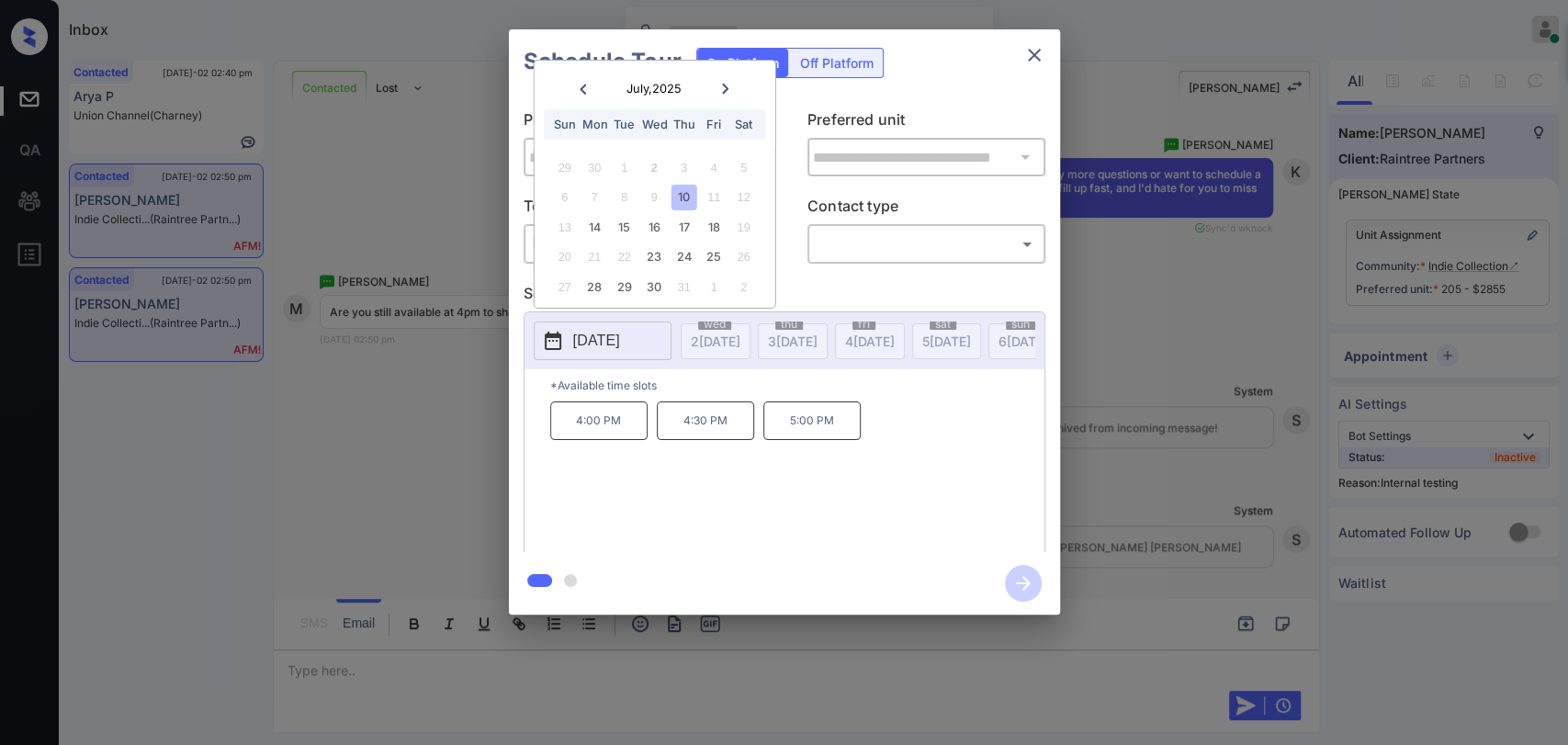 click on "10" at bounding box center (683, 197) 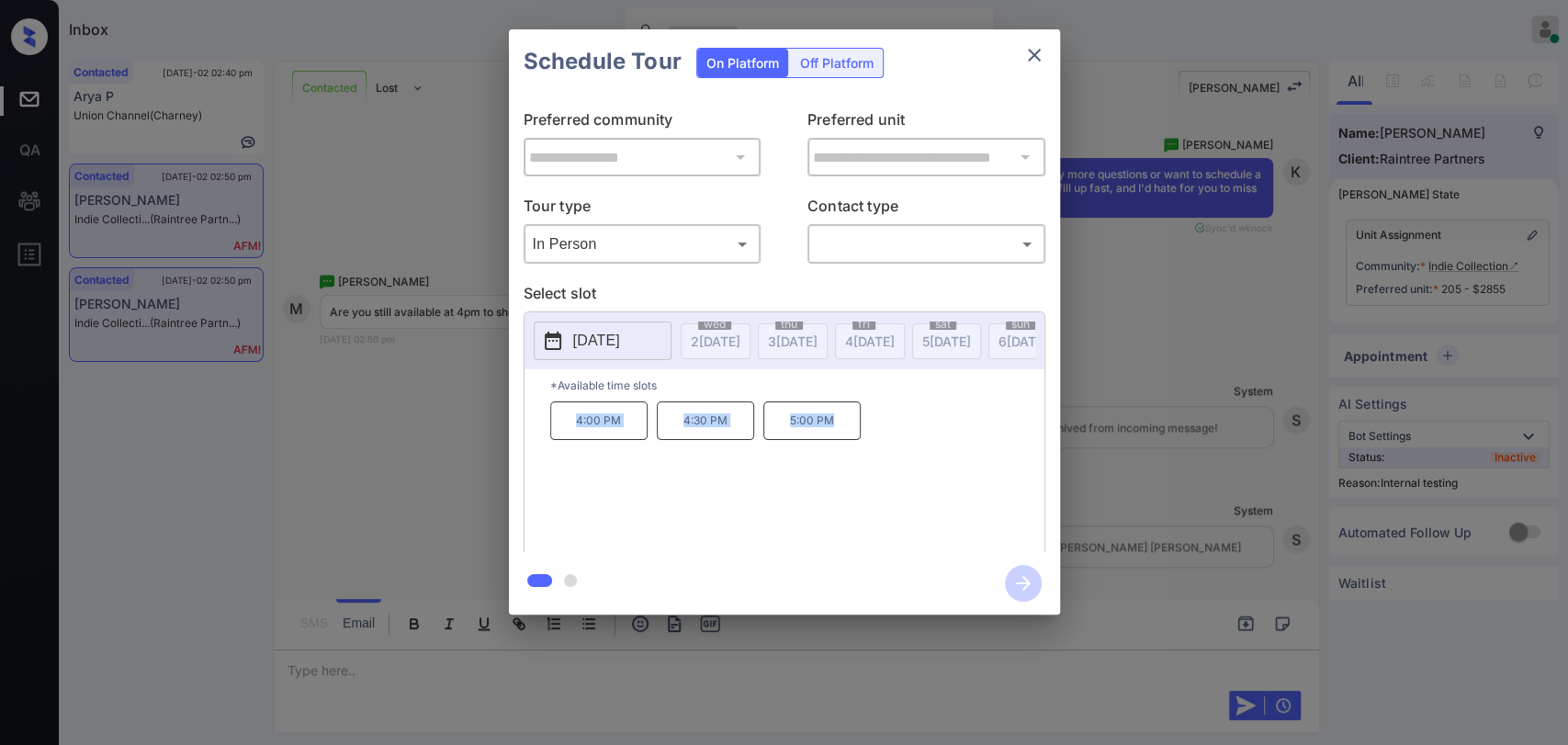 drag, startPoint x: 558, startPoint y: 425, endPoint x: 900, endPoint y: 397, distance: 343.14428 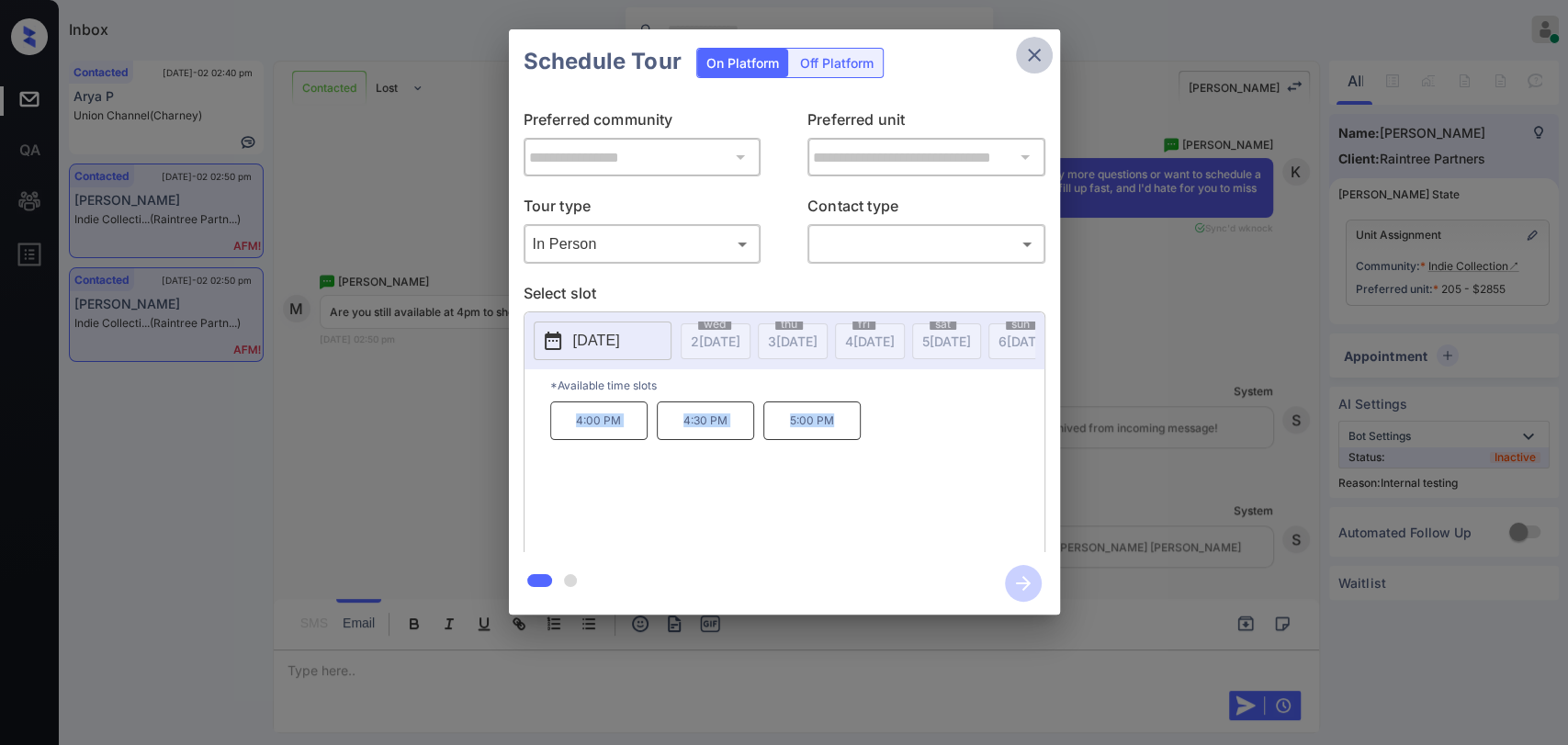 click 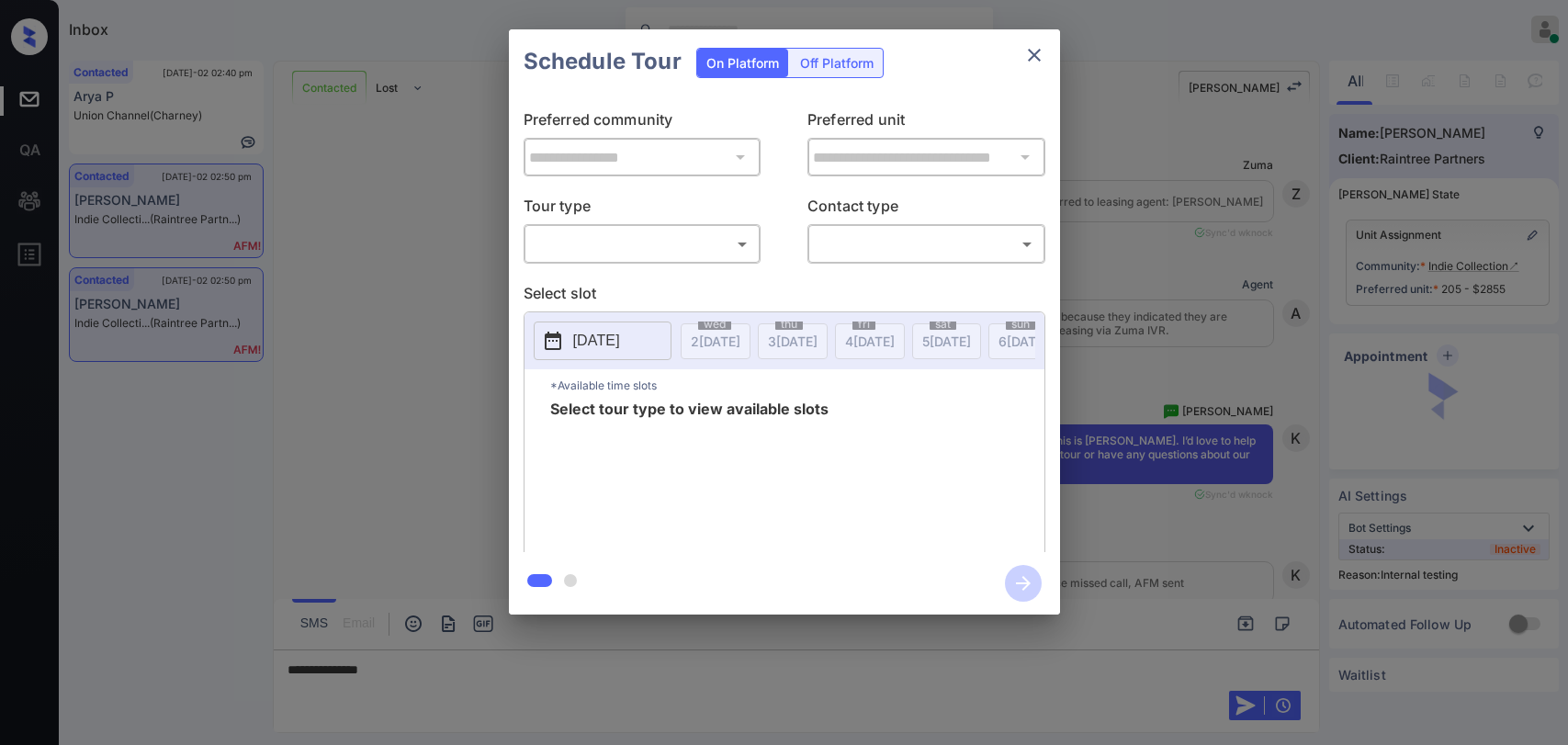 scroll, scrollTop: 0, scrollLeft: 0, axis: both 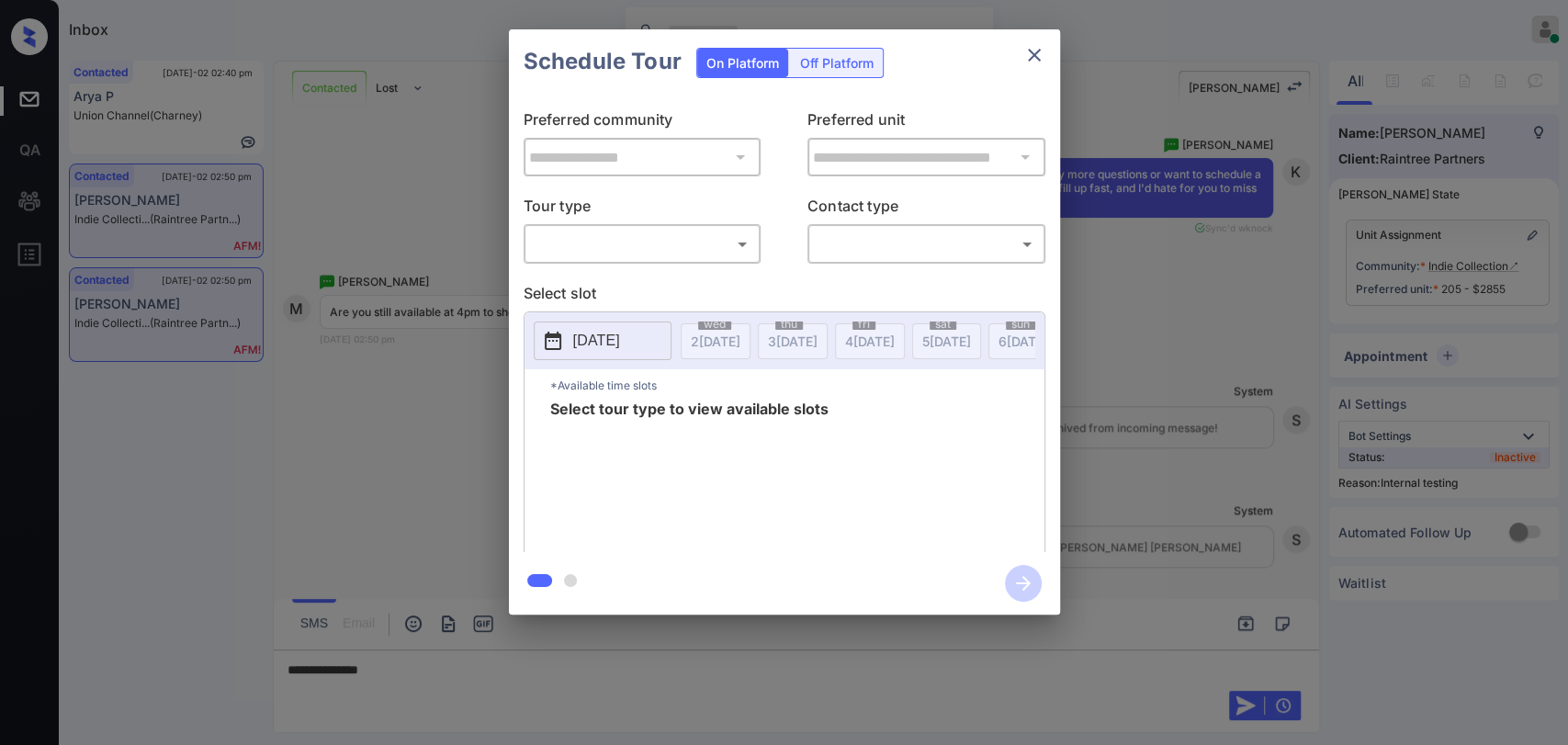 click on "Inbox [PERSON_NAME] [PERSON_NAME] Online Set yourself   offline Set yourself   on break Profile Switch to  dark  mode Sign out Contacted [DATE]-02 02:40 pm   Arya P Union Channel  (Charney) Contacted [DATE]-02 02:50 pm   [PERSON_NAME] Lead Indie Collecti...  (Raintree Partn...) Contacted [DATE]-02 02:50 pm   [PERSON_NAME] Lead Indie Collecti...  (Raintree Partn...) Contacted Lost Lead Sentiment: Angry Upon sliding the acknowledgement:  Lead will move to lost stage. * ​ SMS and call option will be set to opt out. AFM will be turned off for the lead. [PERSON_NAME] New Message [PERSON_NAME] Lead transferred to leasing agent: [PERSON_NAME] [DATE] 03:13 pm  Sync'd w  knock Z New Message Agent Lead created because they indicated they are interested in leasing via Zuma IVR. [DATE] 03:13 pm A New Message [PERSON_NAME] Thank you for calling Indie Collection! This is [PERSON_NAME]. I’d love to help—let me know if you’d like to schedule a tour or have any questions about our apartment homes. [DATE] 03:13 pm   | conversationalSms  Sync'd w  knock K New Message K   M" at bounding box center (784, 372) 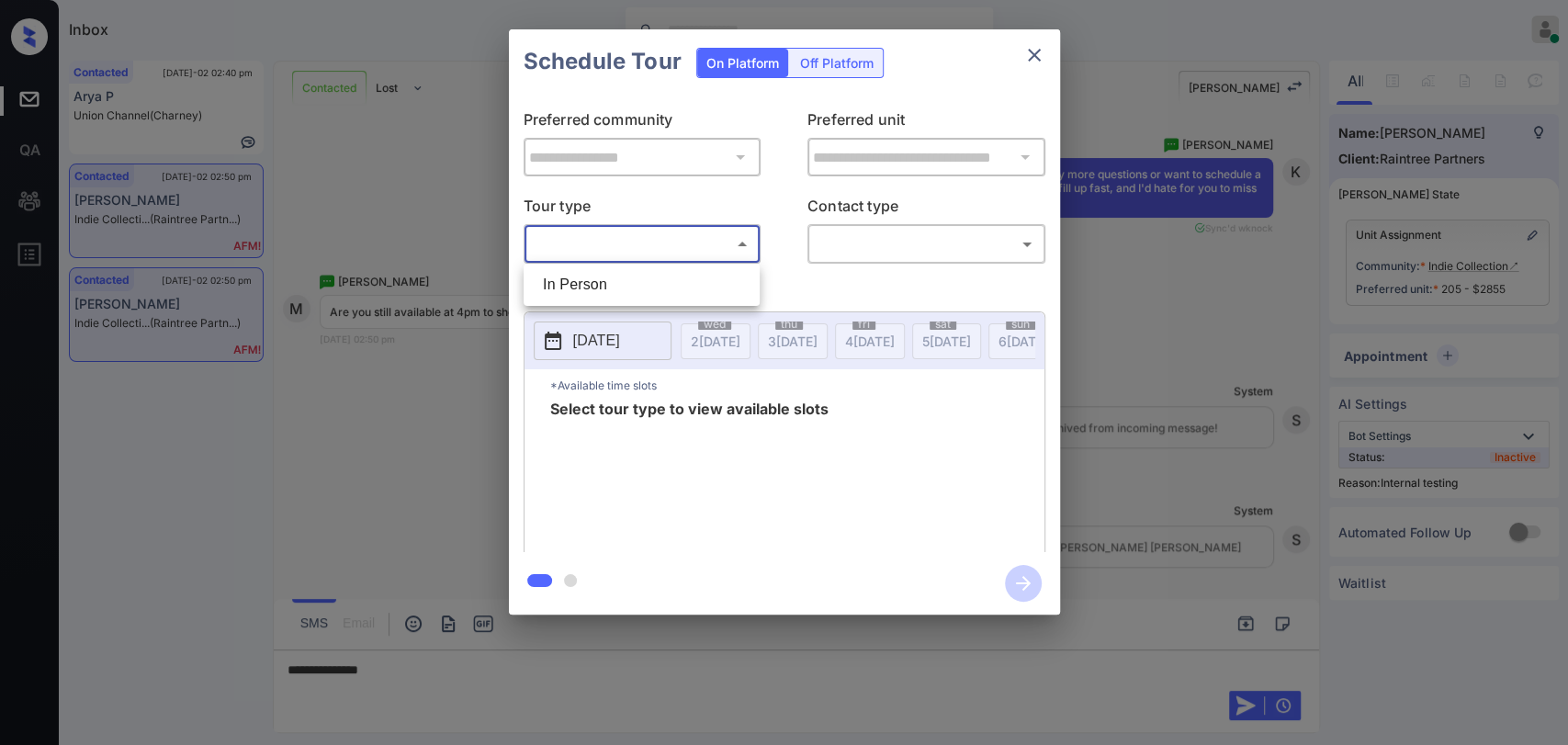 click on "In Person" at bounding box center (641, 285) 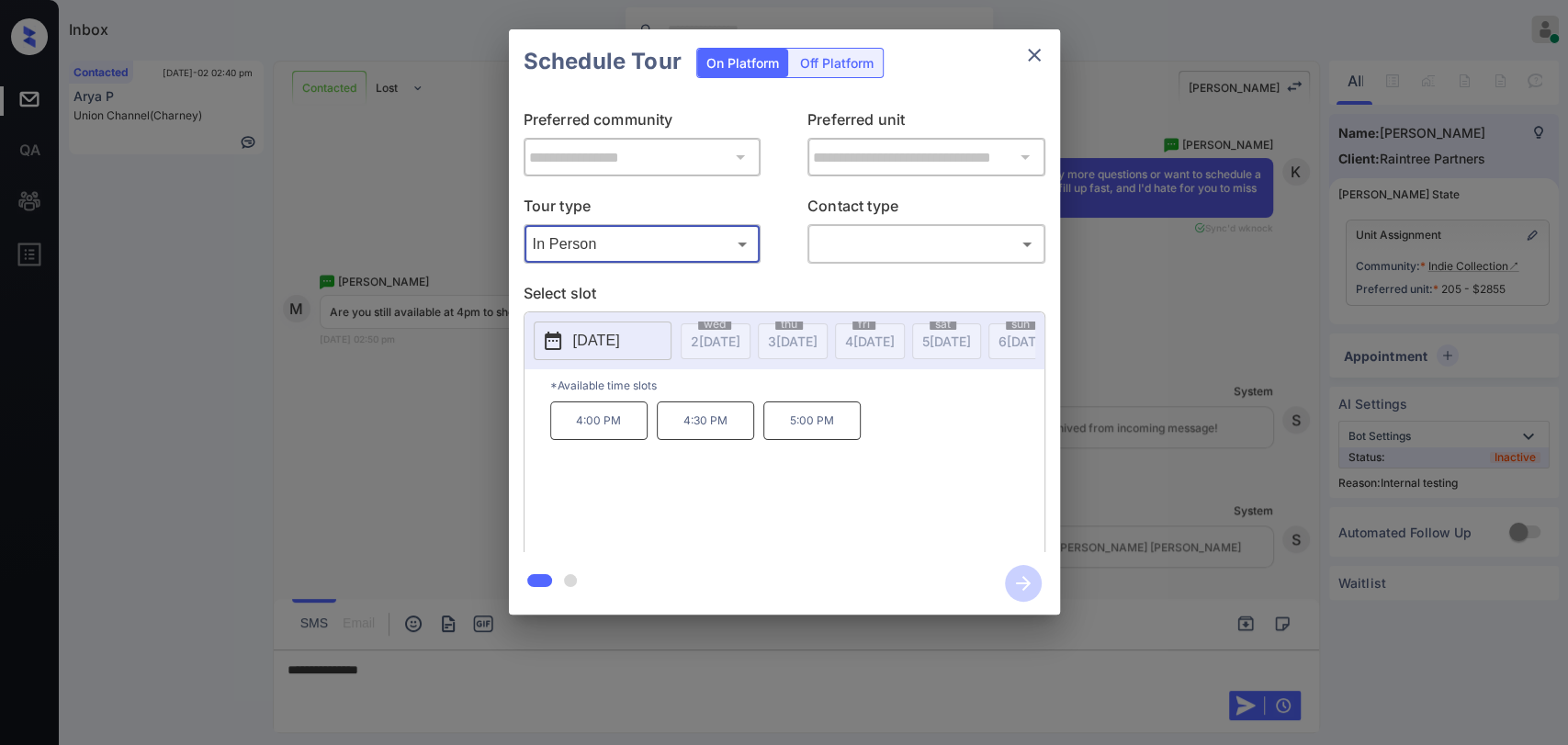 click on "[DATE]" at bounding box center (596, 341) 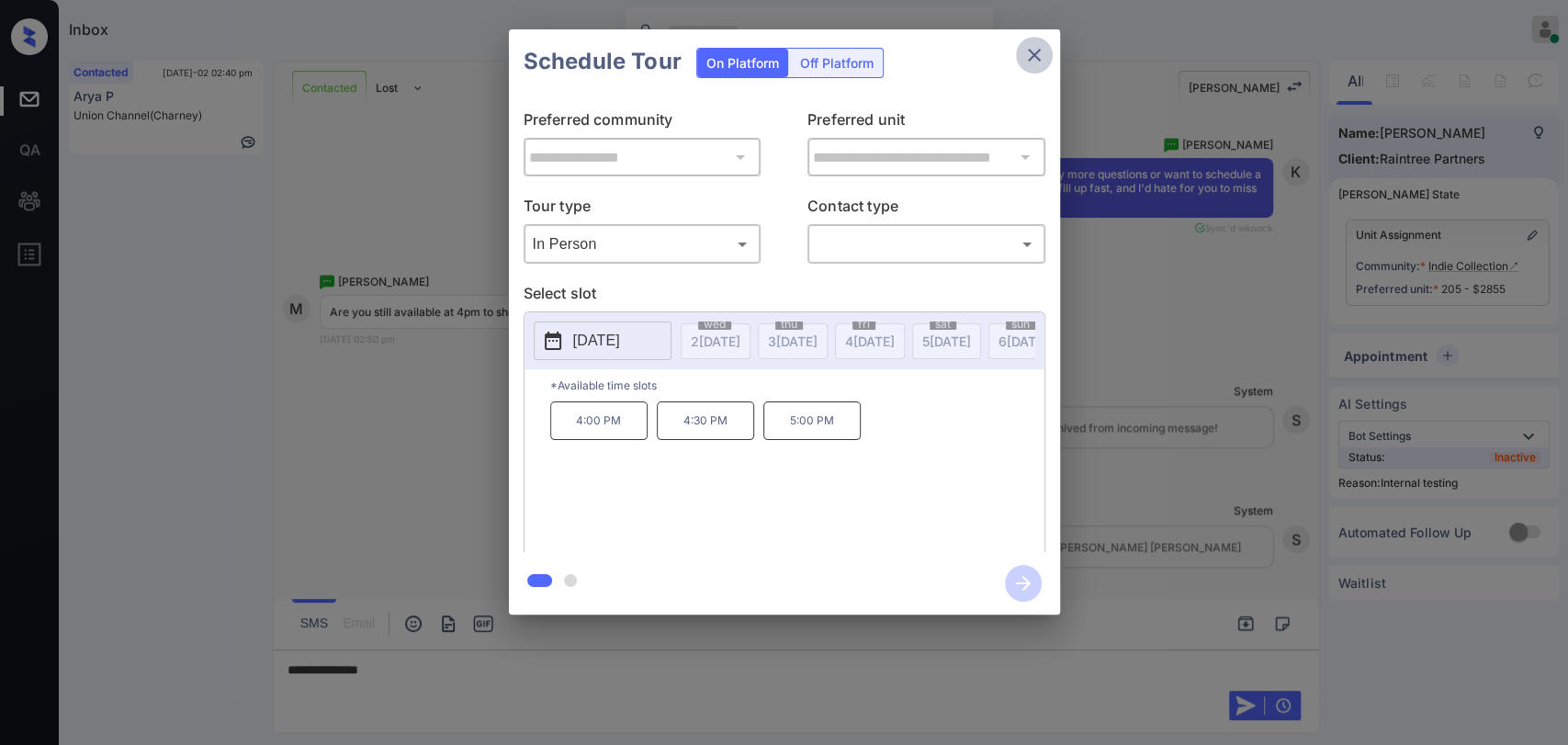 click 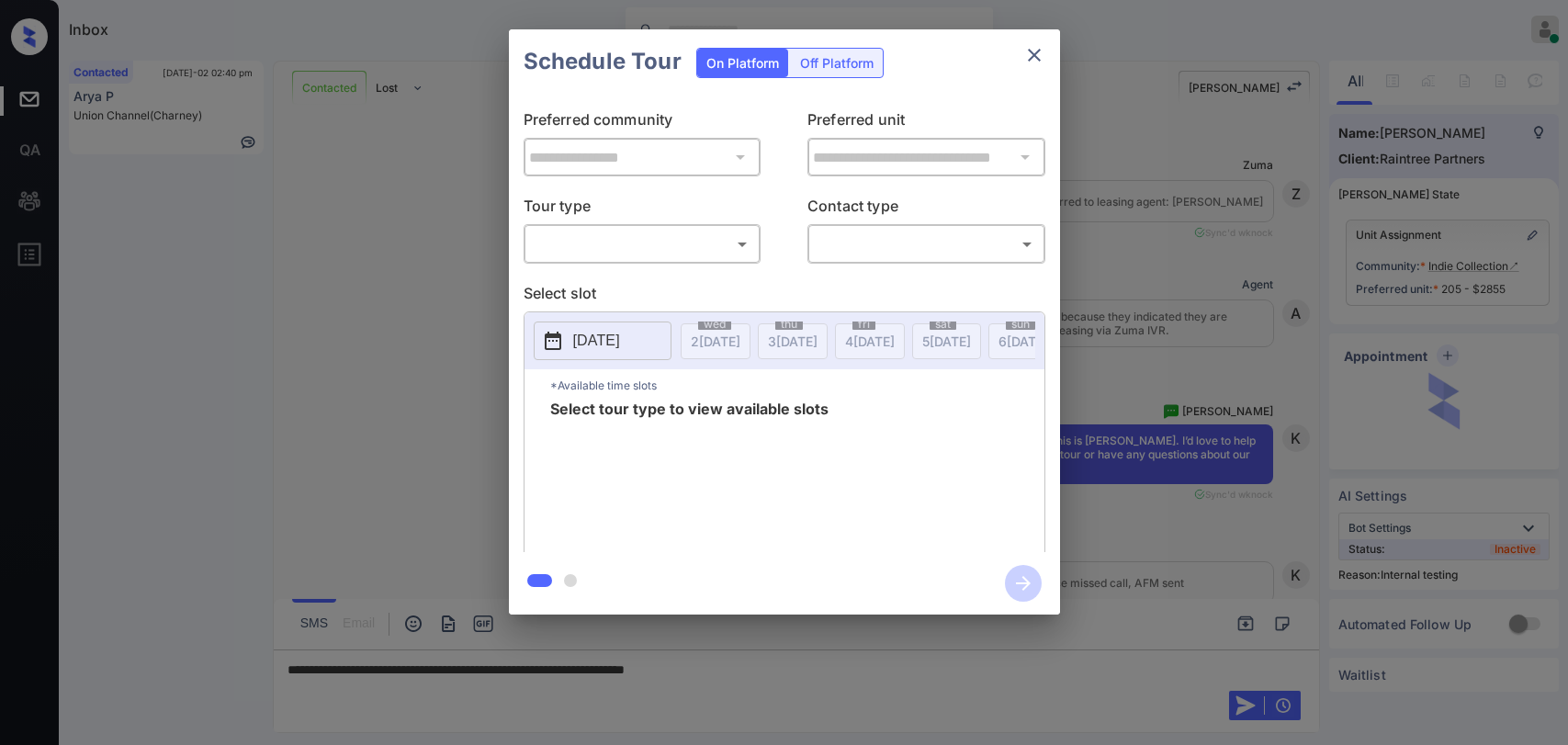 scroll, scrollTop: 0, scrollLeft: 0, axis: both 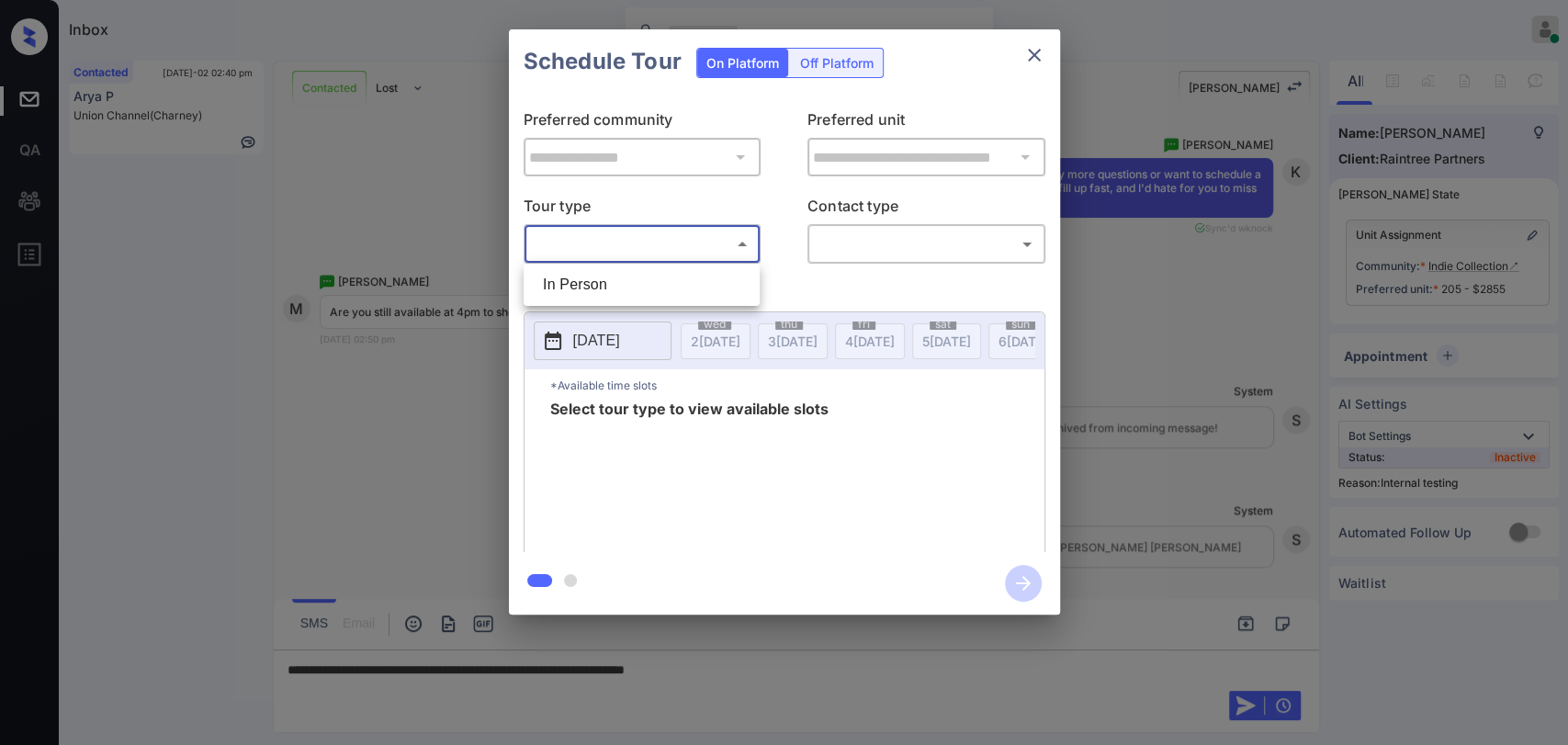 drag, startPoint x: 636, startPoint y: 229, endPoint x: 641, endPoint y: 244, distance: 15.811388 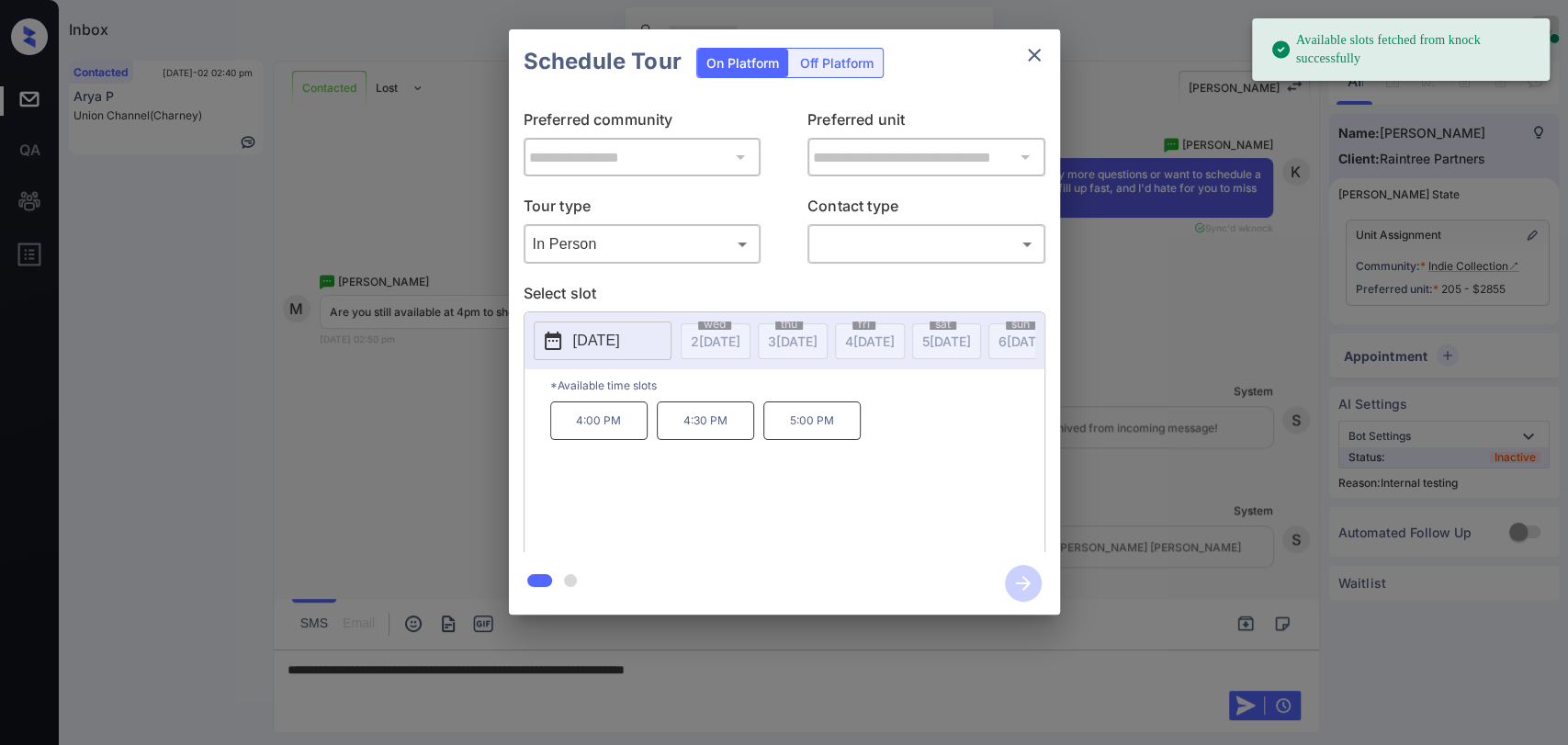 click on "[DATE]" at bounding box center [596, 341] 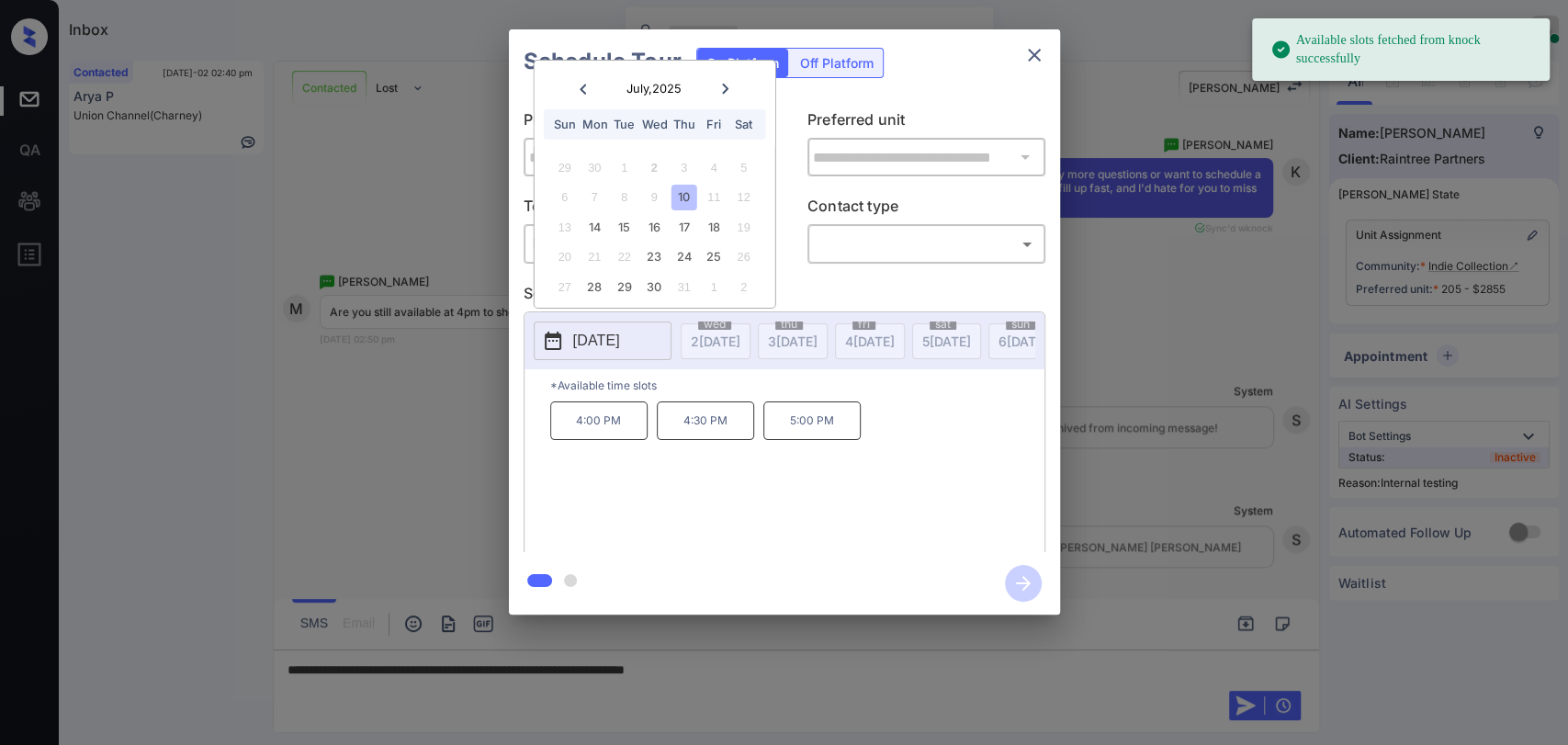 click on "10" at bounding box center (683, 197) 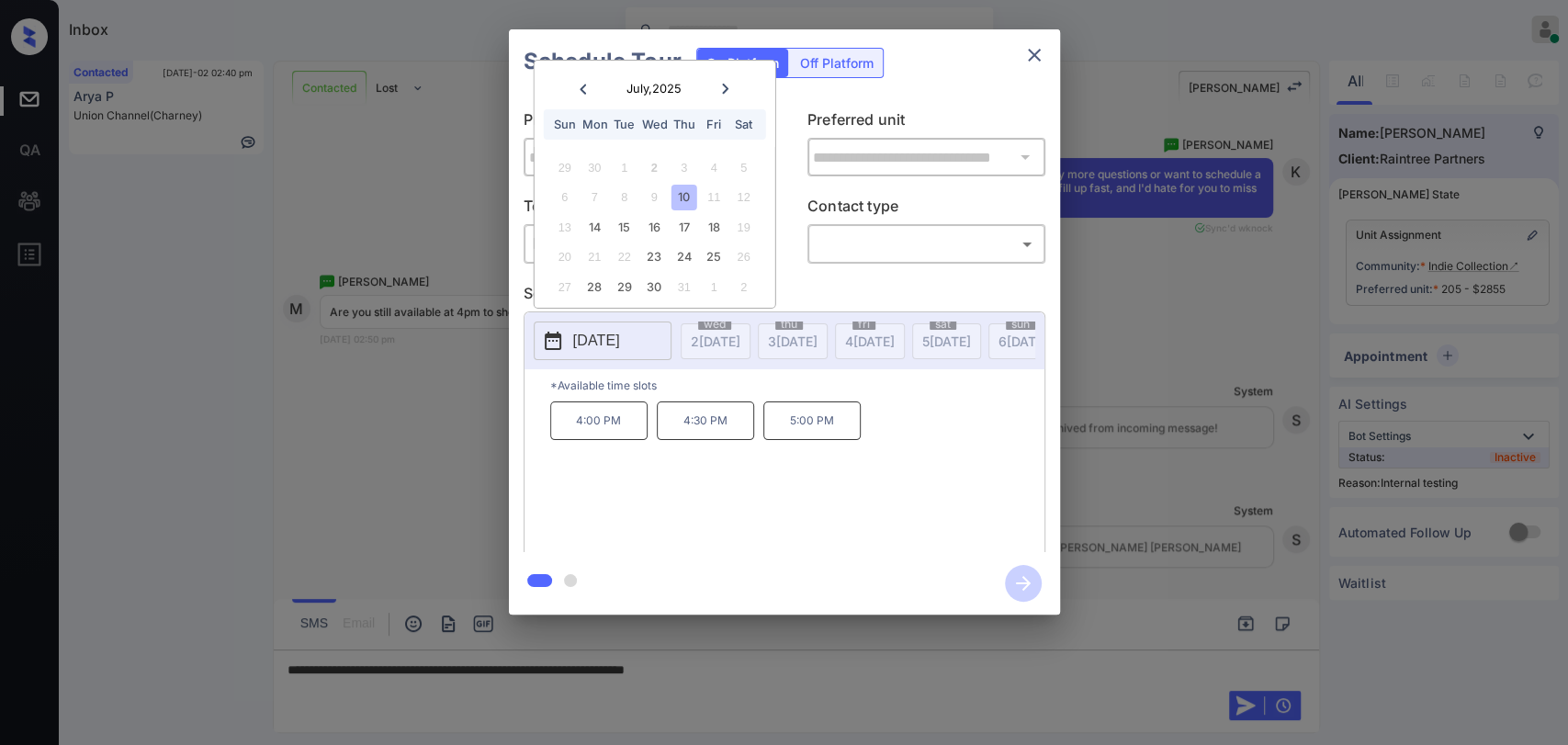 click 